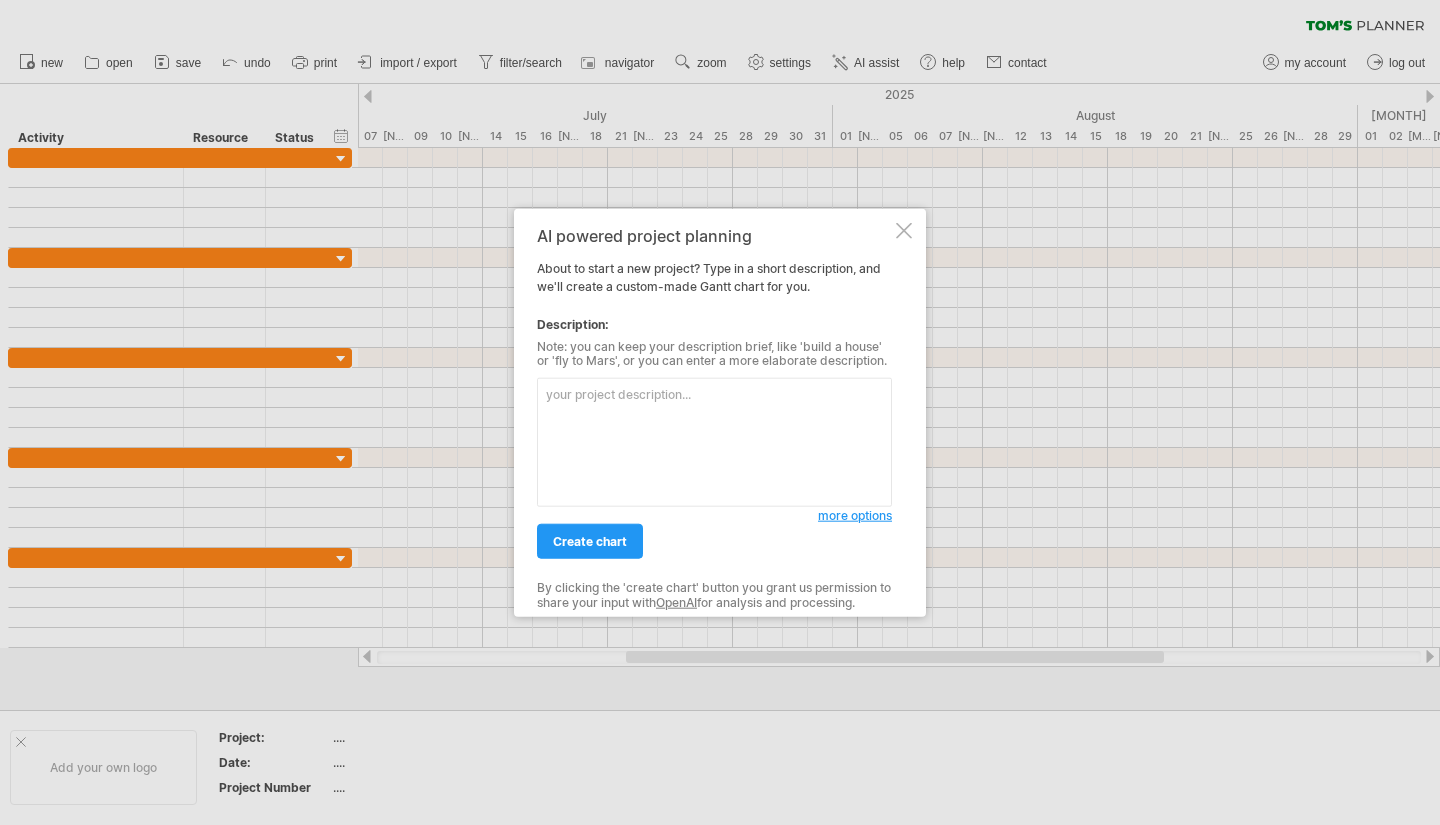 scroll, scrollTop: 0, scrollLeft: 0, axis: both 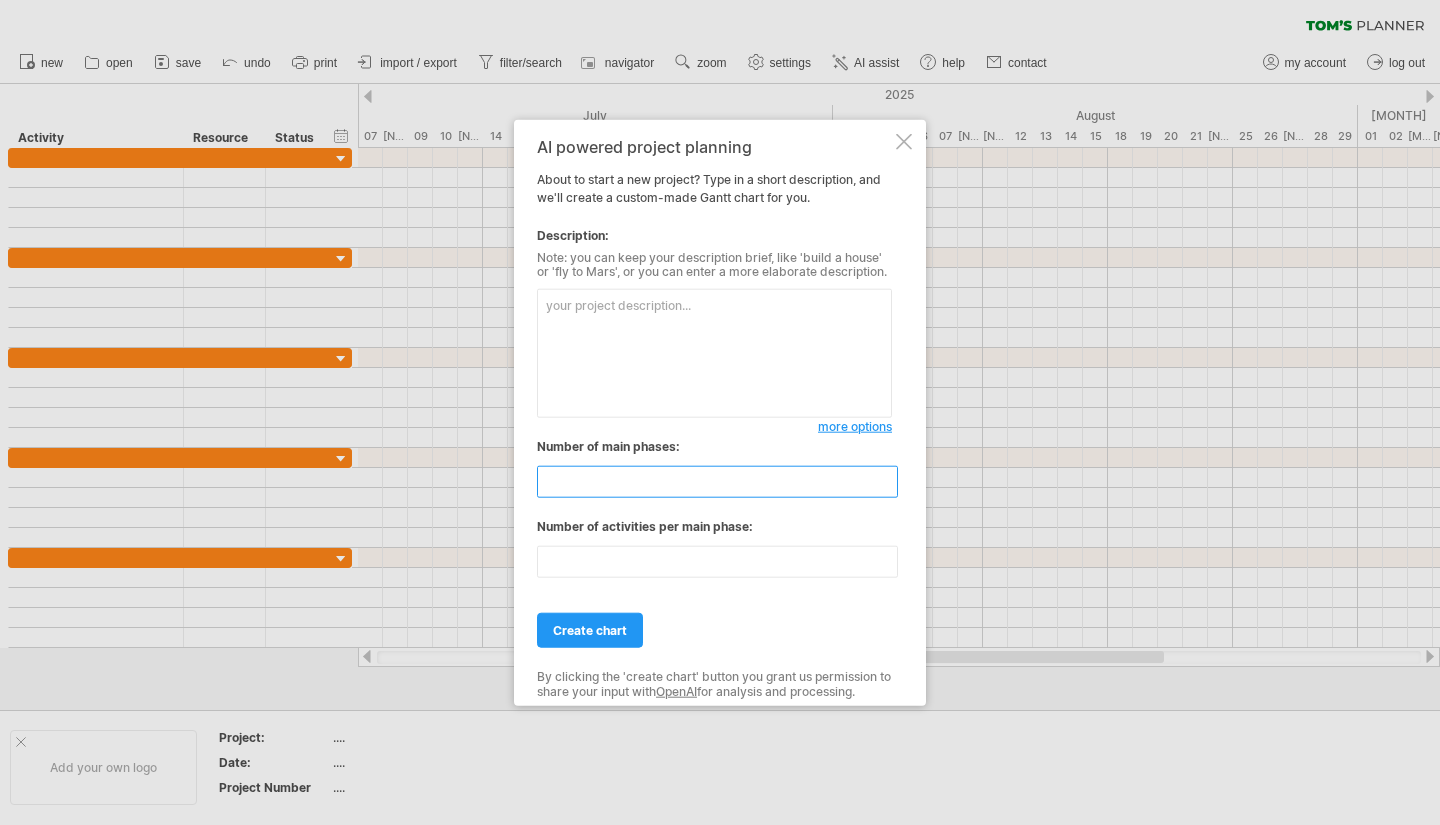 click on "**" at bounding box center [717, 482] 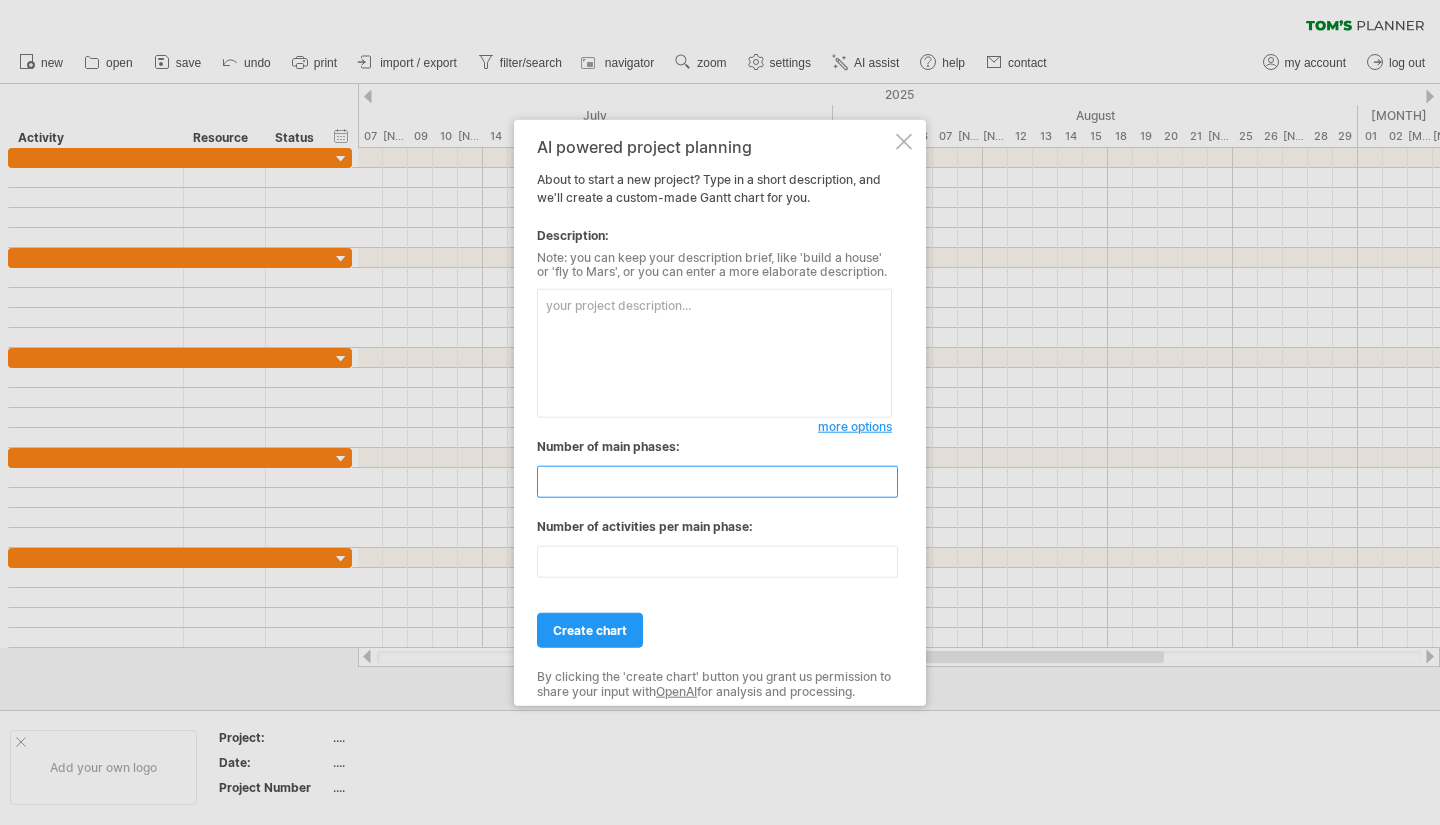 click on "**" at bounding box center [717, 482] 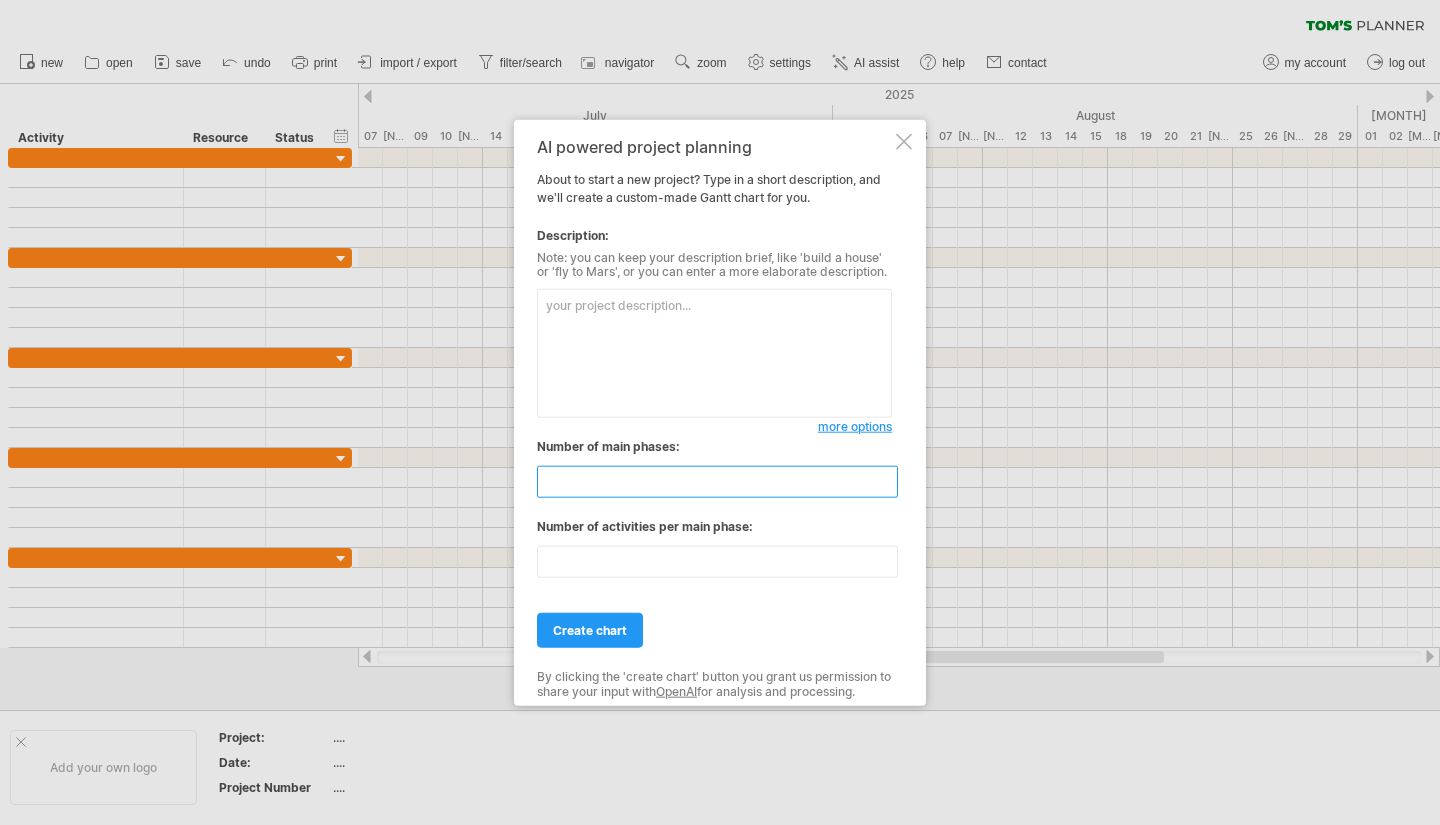 click on "**" at bounding box center (717, 482) 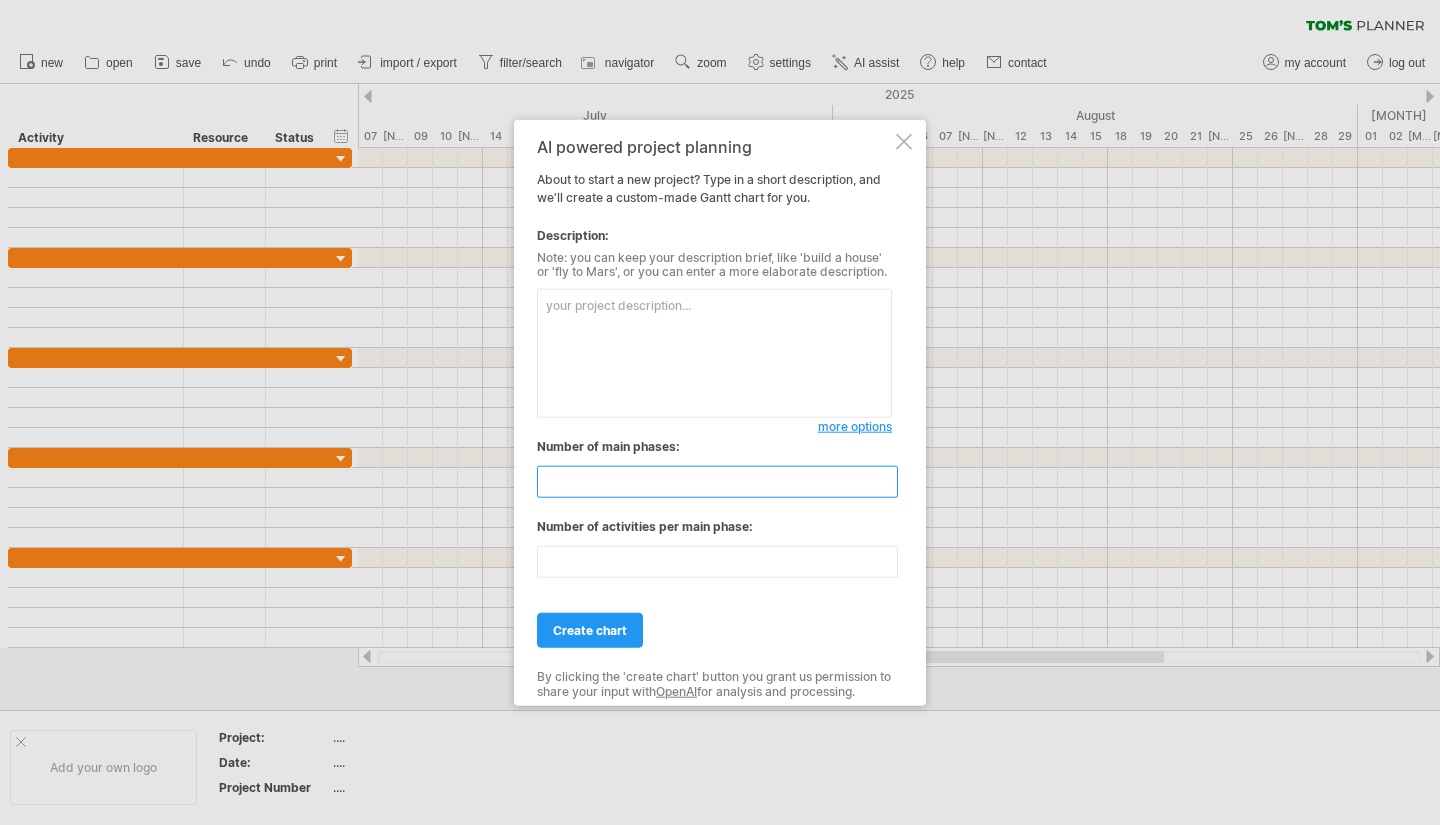 type on "**" 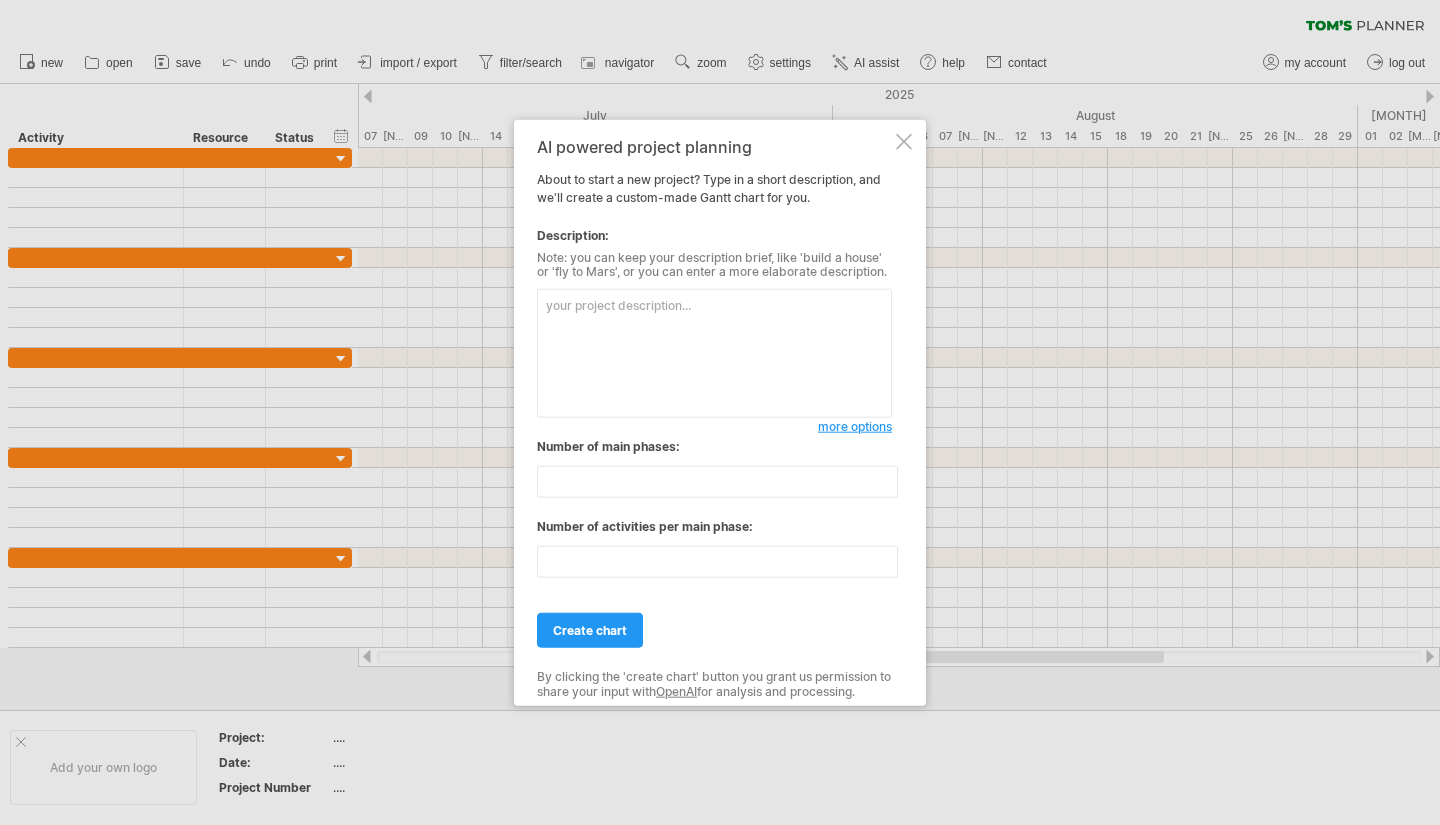 click at bounding box center [714, 353] 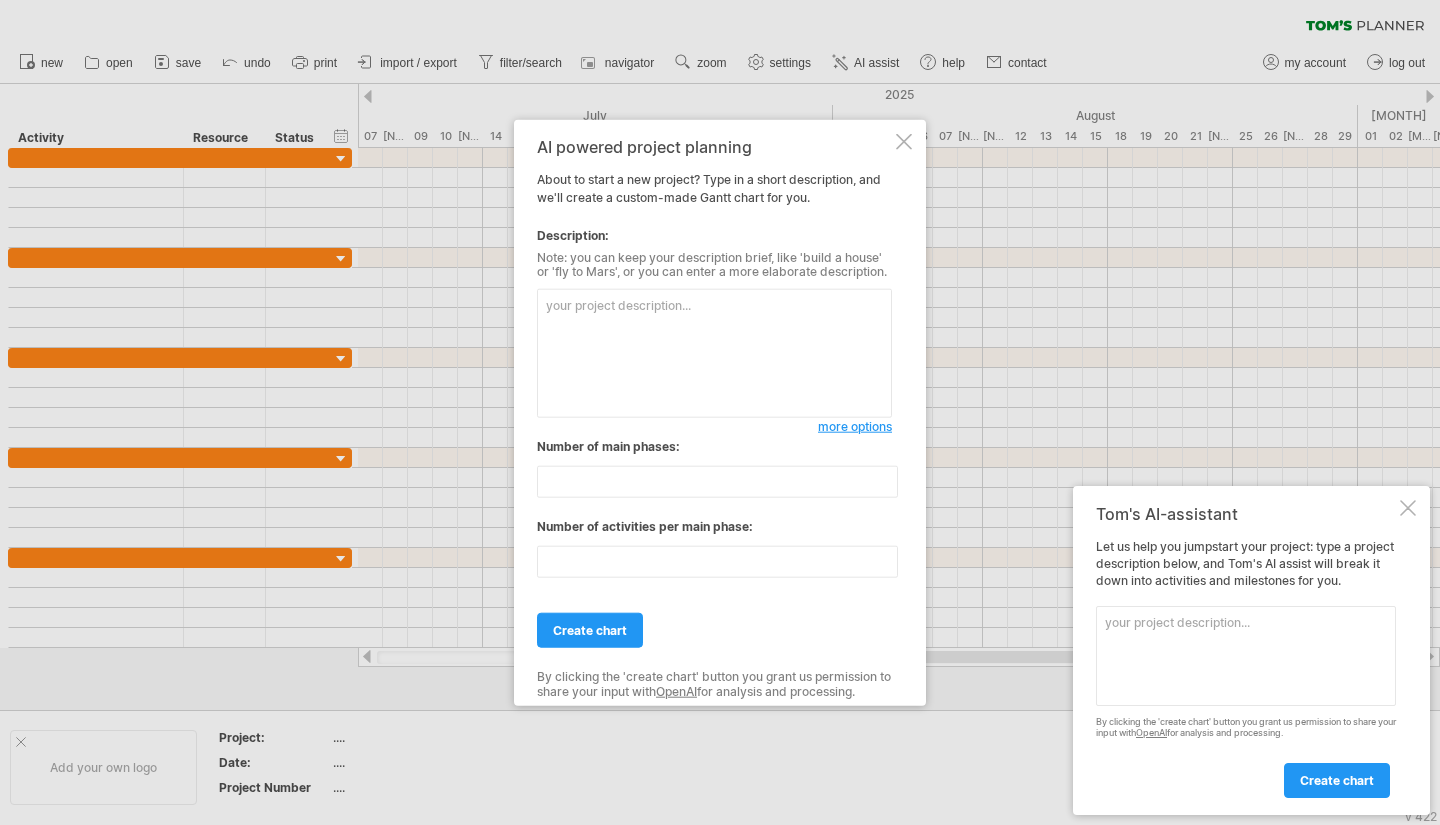 paste on "Goal: To seamlessly transition supervisory oversight, program development, and risk and contingency management of the new SKPS Behavioral Health Center (BHC) to the Director and Assistant Director of SKPS Student Services, ensuring program sustainability and continued alignment with the BHC's mission." 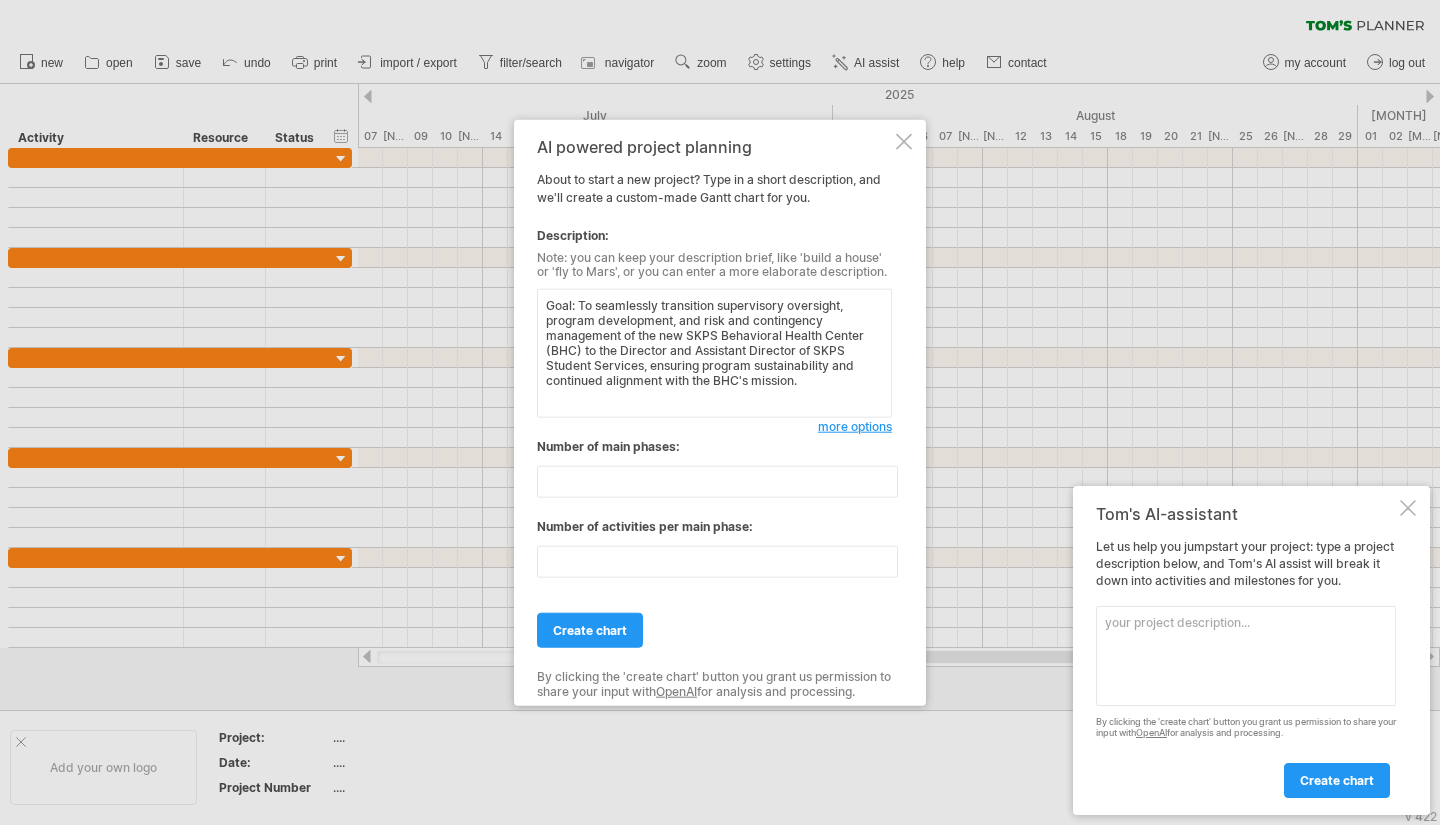 paste on "Key Principles Guiding the Transition:
Empowering Collaborative Team Growth: The transition will leverage the co-design principles already established, fostering a sense of ownership and shared responsibility among all stakeholders, particularly the BHC staff and the Student Services team.
Applied Decision Making to Operations: The transition plan incorporates iterative decision-making and continuous improvement, applying lessons learned from streamlining operations and addressing growing demand.
Identifying Risks with Red-Teaming: Ongoing risk assessment and mitigation strategies will be embedded throughout the transition, utilizing "red-teaming" principles to proactively identify and address potential challenges.
Dancing with Systems & Policy Polka: The plan recognizes the interconnectedness of the BHC within the broader district and policy landscape, ensuring alignment with existing structures and opportunities for policy reform.
Everyday Leadership: The transition emphasizes building the capacity of th..." 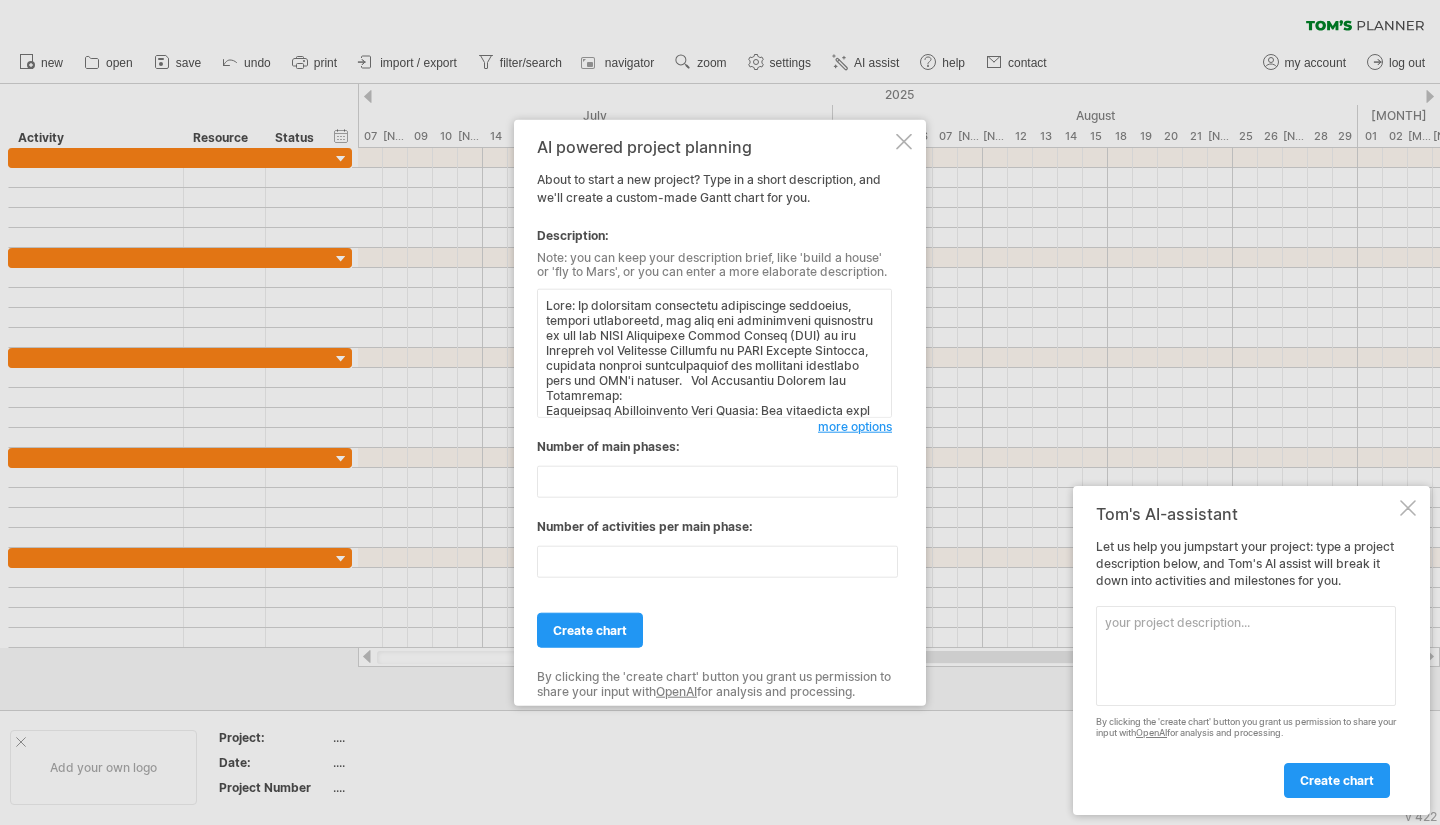scroll, scrollTop: 475, scrollLeft: 0, axis: vertical 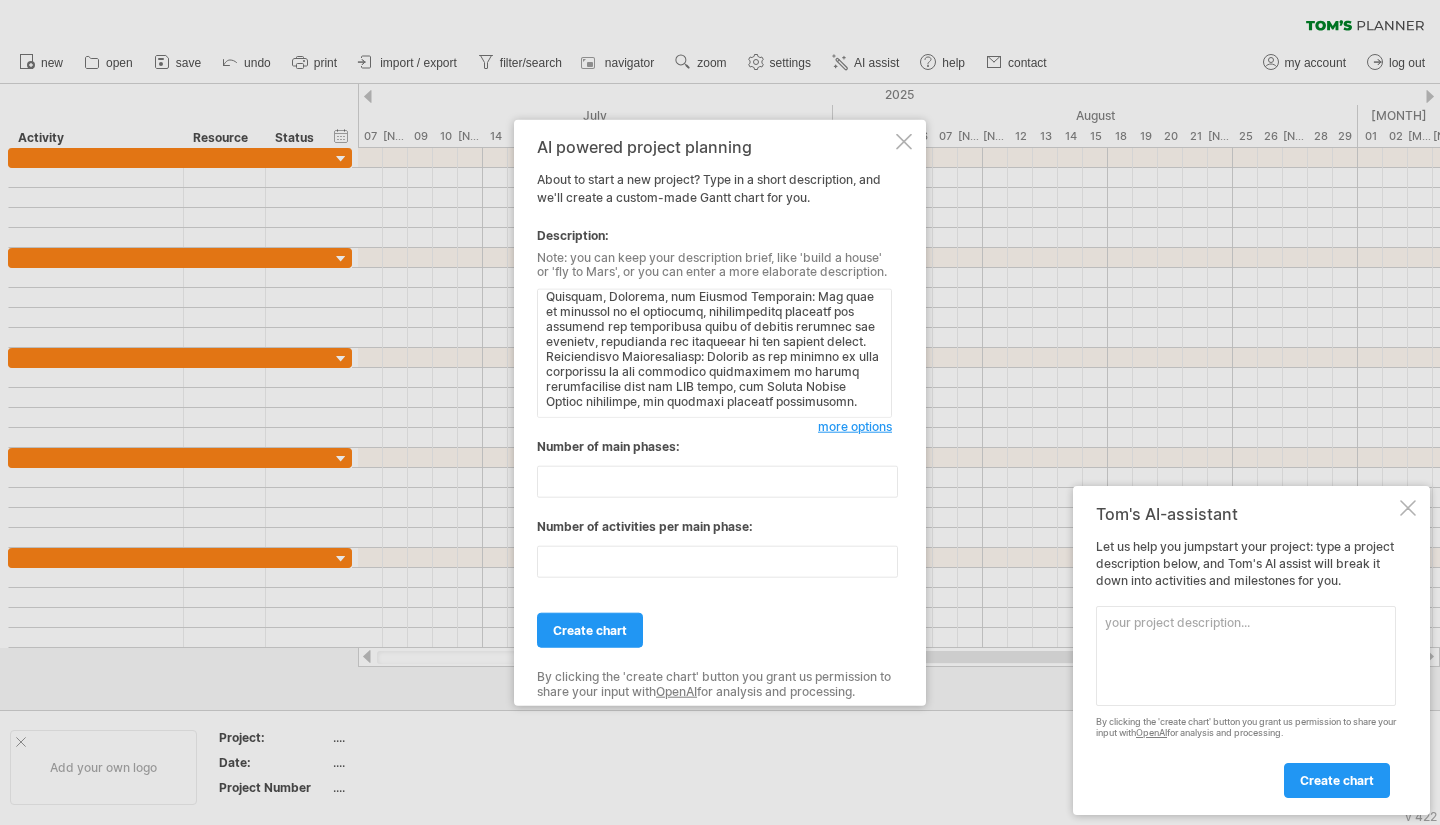 paste on "Loremipsum Dolors ame Con Adipiscing:
Elits 2: Do-Eiusmodtemp Incidi (Utlabo 3948 – Etdo 7162)
Magnaaliqua Enimadmin: Ven Quisnost ex Ullamc Labori & Nisial-Exeacommo Consequa (DUISA) irur in-reprehend volu vel Essecill fug Nullapari Excepteu si OCCA Cupidat Nonproid.
Suntc 0-2: Quioff – Deserun 4773 – Mollitanimid Estlaboru & Perspiciati
Undeom 1594: Istenatuserr Voluptatema & Dolo Laudanti
Totamrema: Eaqueips qua Abilloinv Veritati qu Archite Beataevi dicta explicab ne ENI Ipsamq Voluptasa aut oditfugitcon magnidolore eos rati sequines nequ POR quisq.
Doloremadipi:
Numquam eiusmodite Incidu Magnamqua etiammin solu nob Eligendi op CUMQU, nihilimp qu PLA facerep assumendare, tempor, aut quibusdamof debitisre.
Necessita saepeev (vo-repudi) recus itaqueearu hictenet sapient Delectus REICI, Voluptat Maiores Aliasper, dol Asperiore Repellat Minimno Exercita ul corpori SUS laborios, aliquidcom, con quidmaxi mollitiam.
Harum qu-rerum facili ex DIS namlibe tempor/cumsolut nob eli optiocumquen impeditmi quod Maxim..." 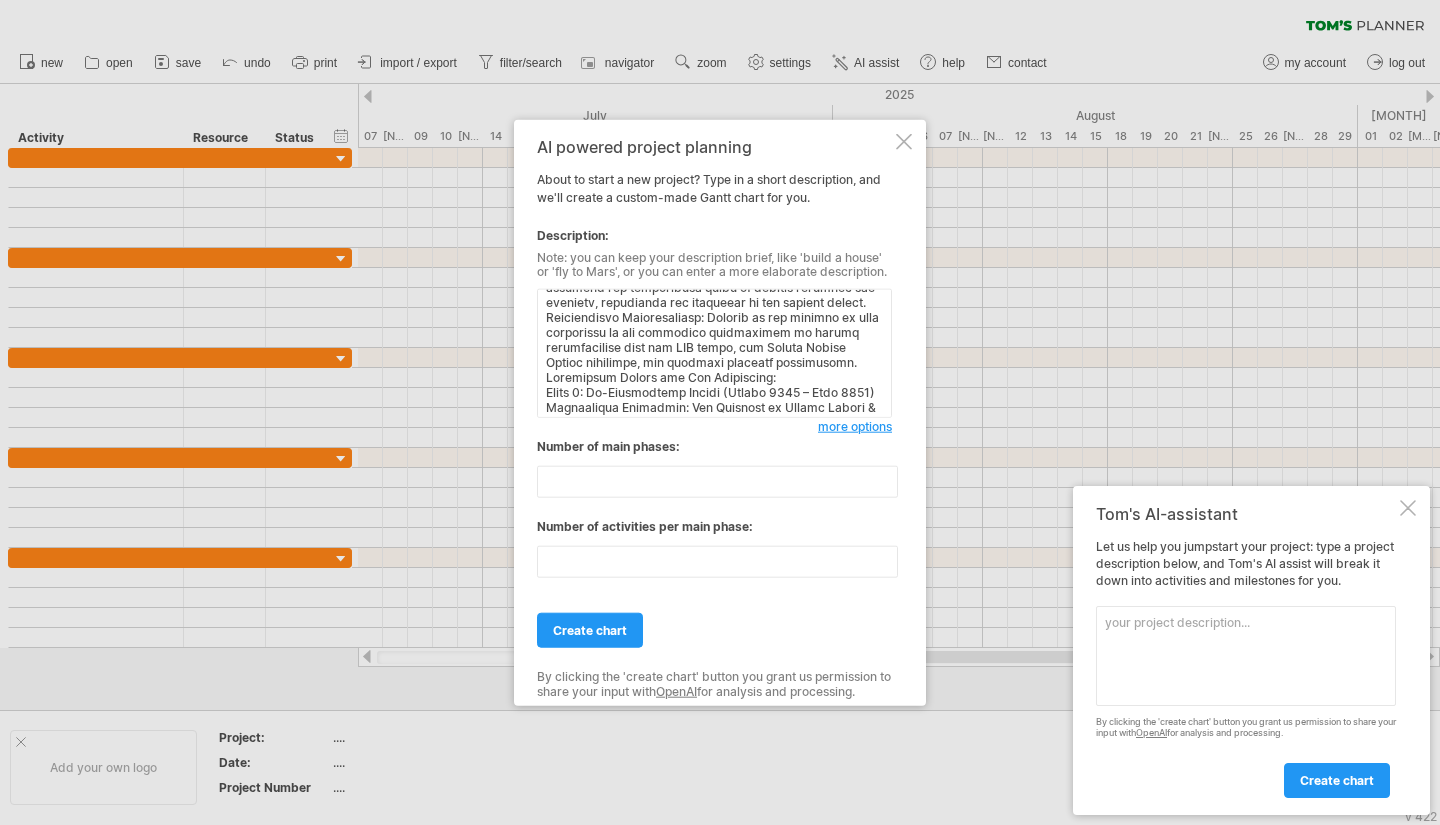 scroll, scrollTop: 4434, scrollLeft: 0, axis: vertical 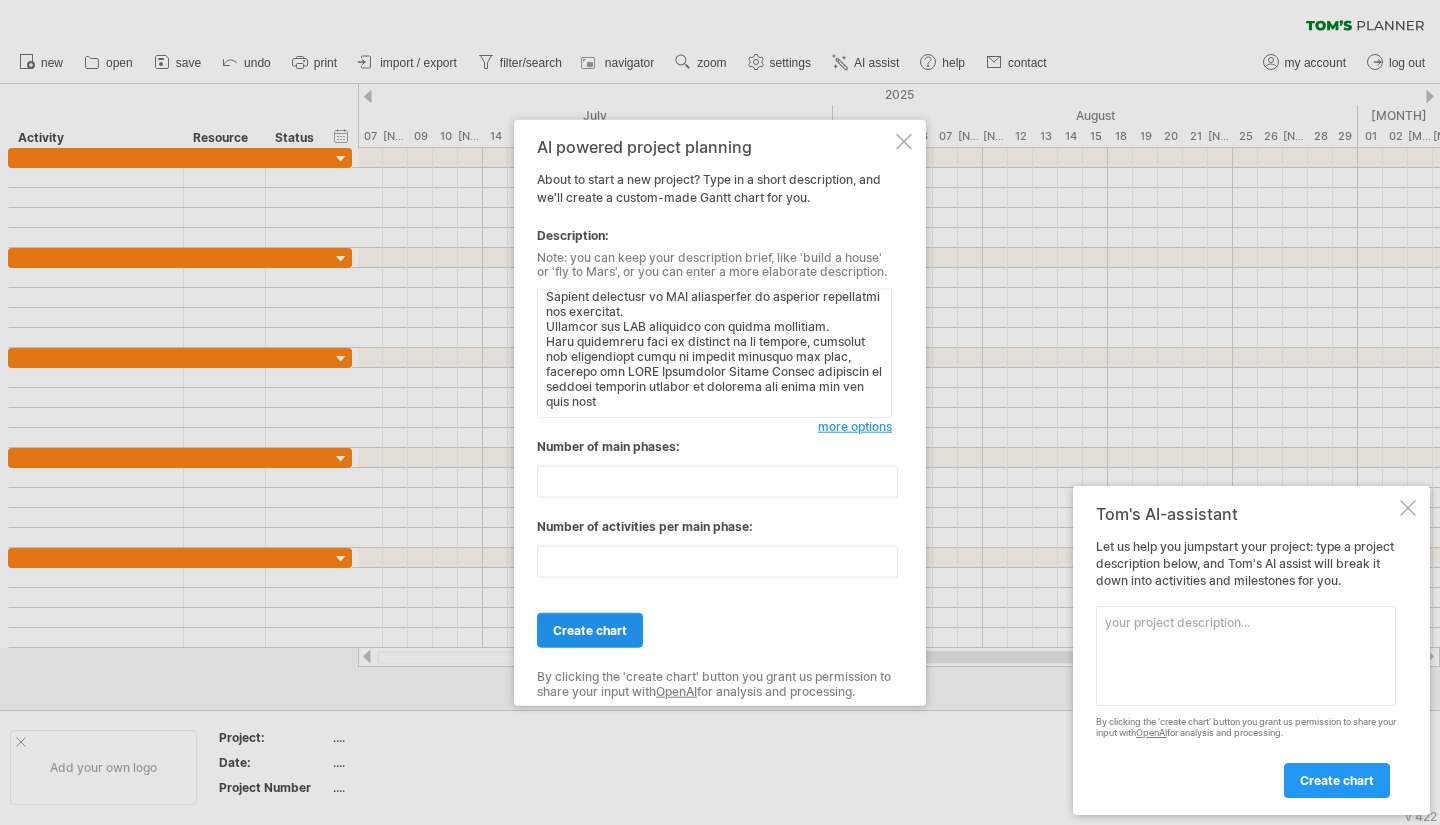 type on "Goal: To seamlessly transition supervisory oversight, program development, and risk and contingency management of the new SKPS Behavioral Health Center (BHC) to the Director and Assistant Director of SKPS Student Services, ensuring program sustainability and continued alignment with the BHC's mission.   Key Principles Guiding the Transition:
Empowering Collaborative Team Growth: The transition will leverage the co-design principles already established, fostering a sense of ownership and shared responsibility among all stakeholders, particularly the BHC staff and the Student Services team.
Applied Decision Making to Operations: The transition plan incorporates iterative decision-making and continuous improvement, applying lessons learned from streamlining operations and addressing growing demand.
Identifying Risks with Red-Teaming: Ongoing risk assessment and mitigation strategies will be embedded throughout the transition, utilizing "red-teaming" principles to proactively identify and address potential cha..." 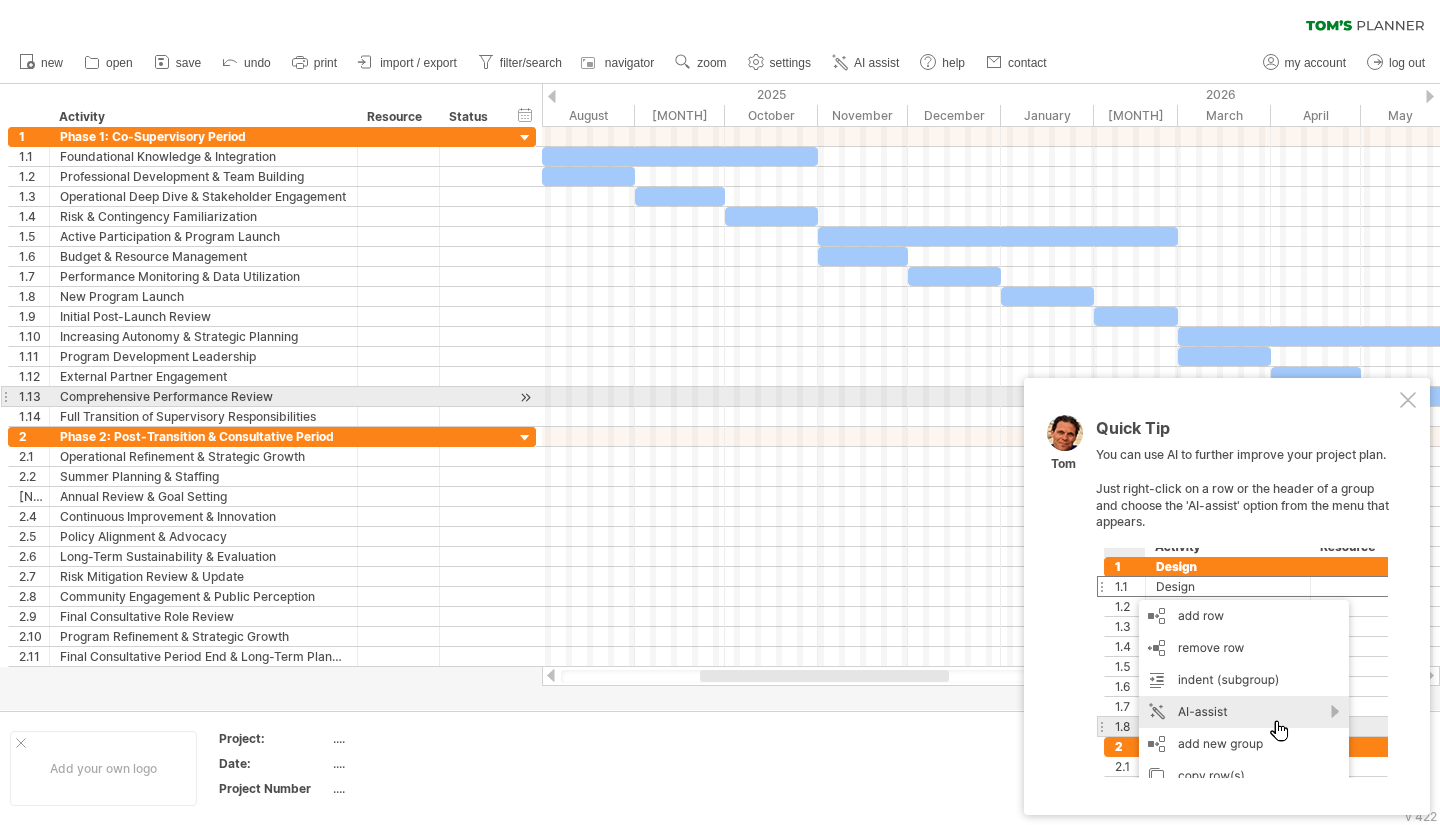 click at bounding box center [1408, 400] 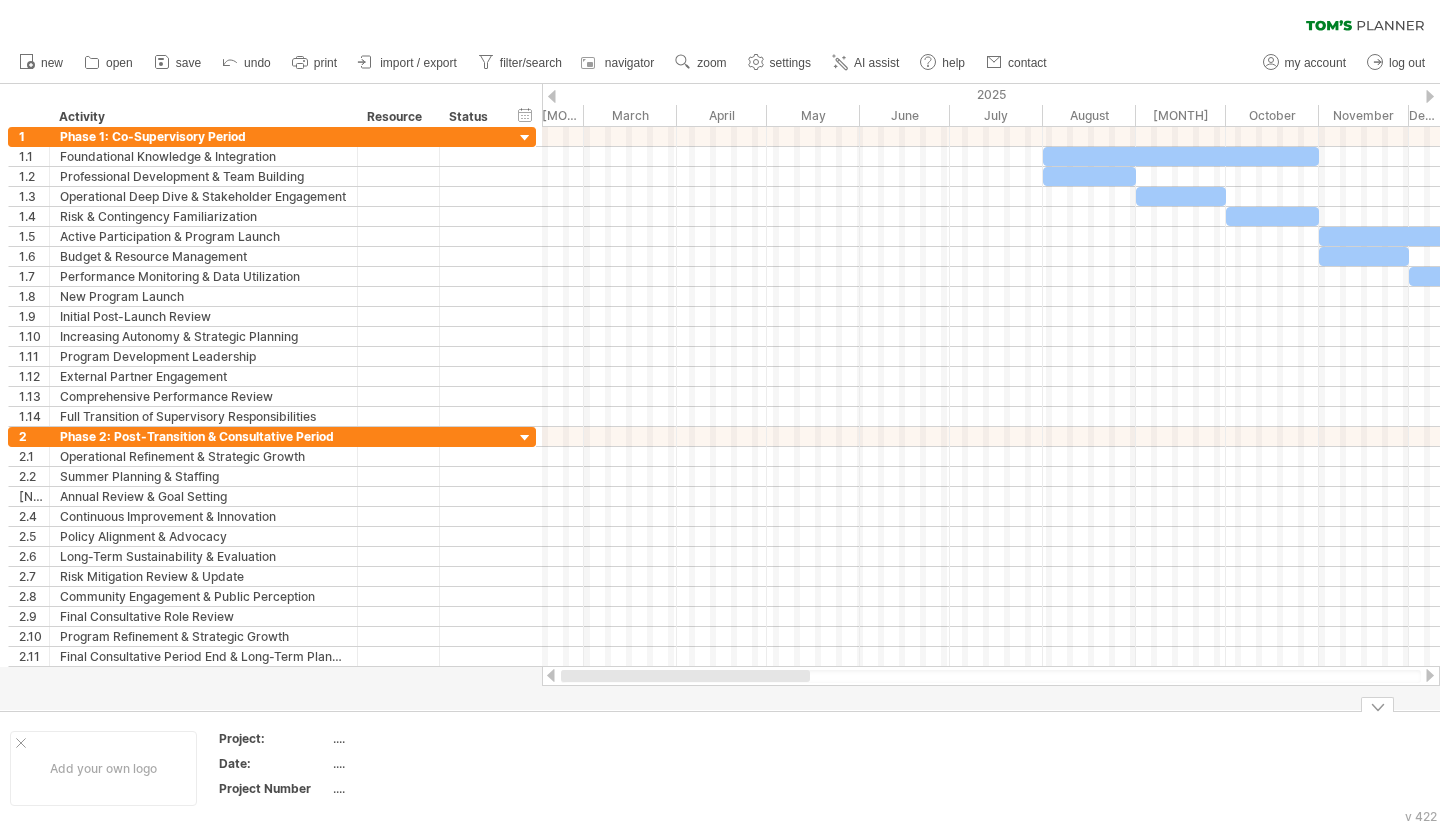 drag, startPoint x: 819, startPoint y: 671, endPoint x: 638, endPoint y: 765, distance: 203.95343 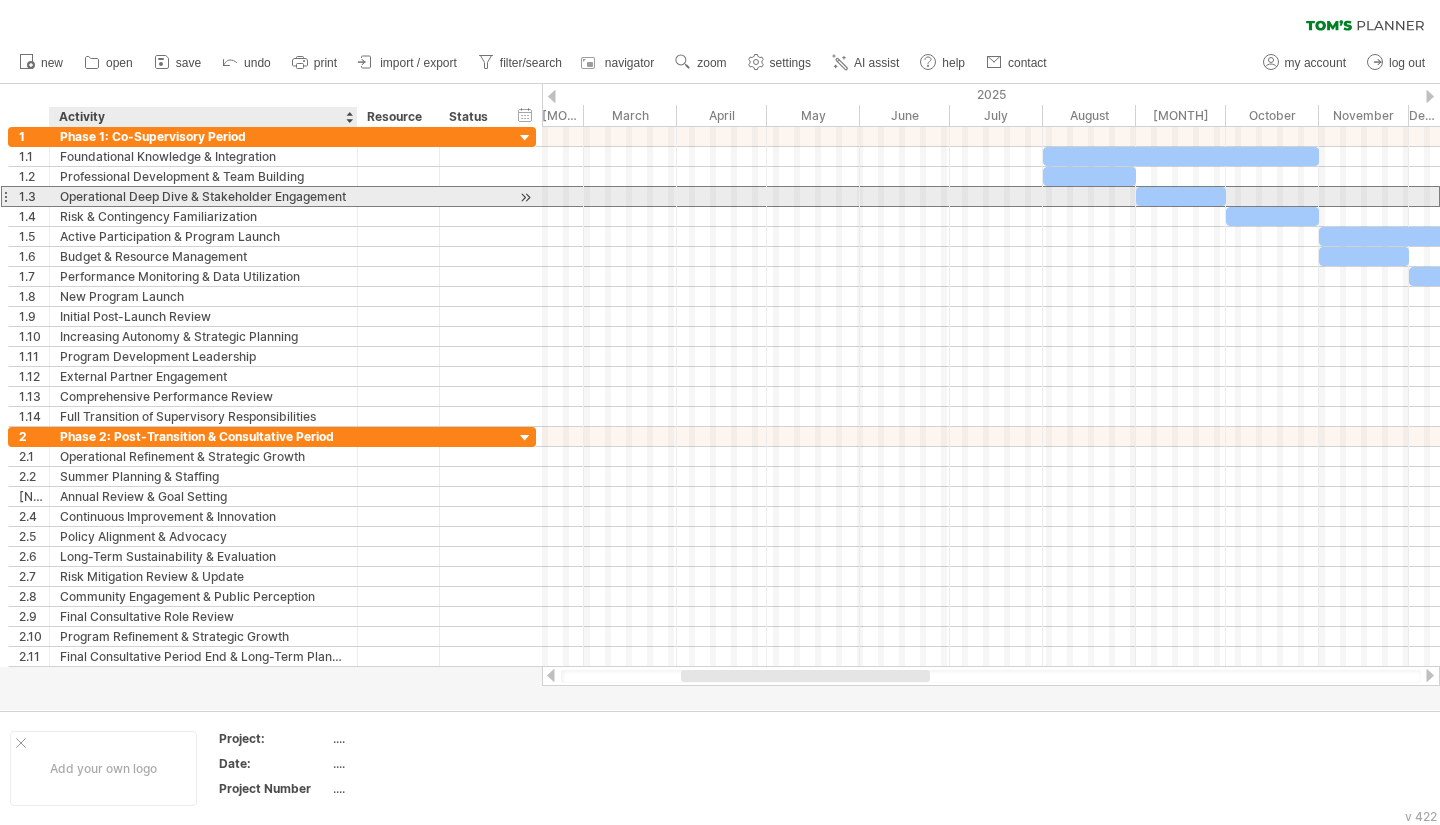 click on "Operational Deep Dive & Stakeholder Engagement" at bounding box center [203, 196] 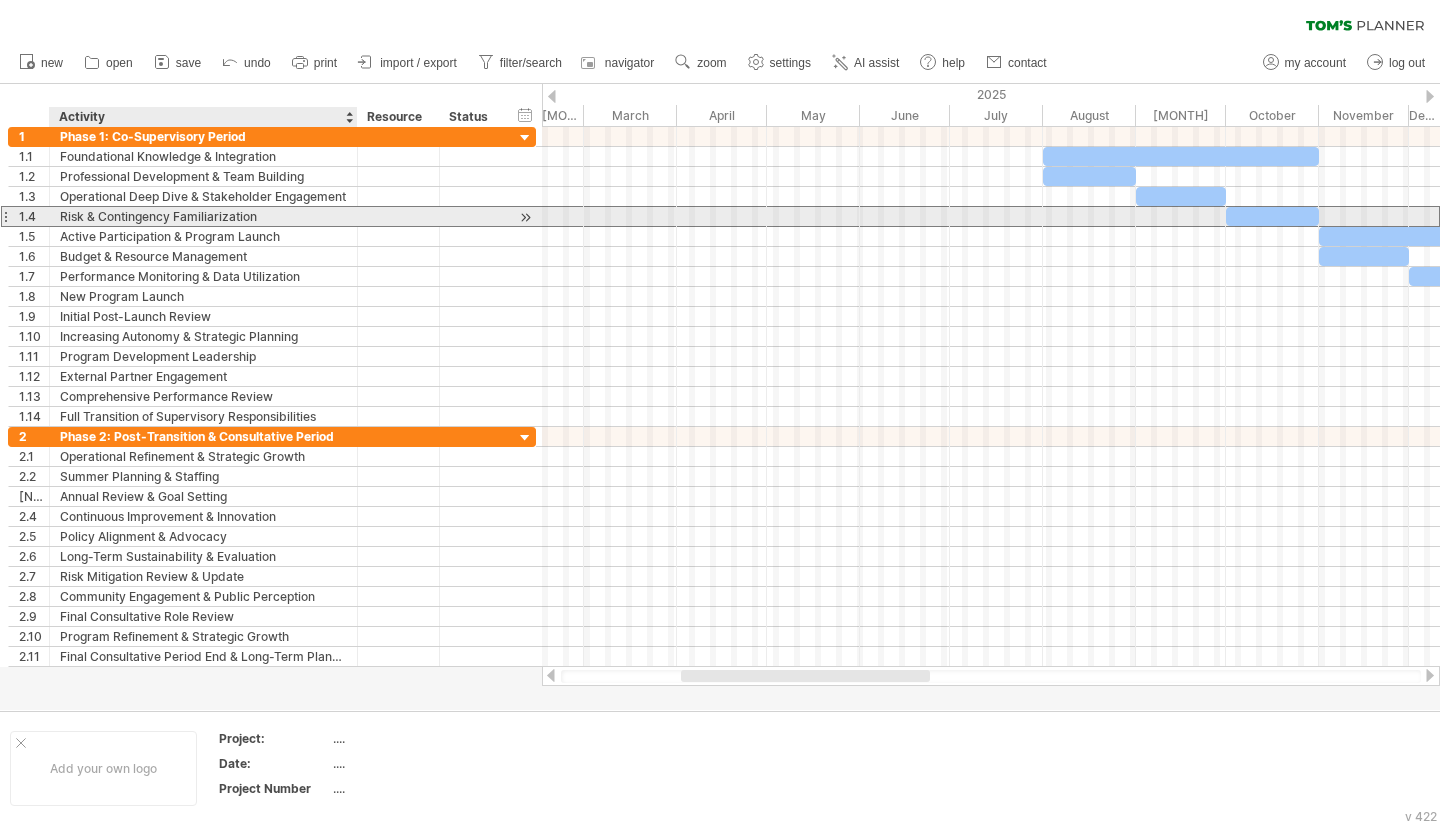 click on "Risk & Contingency Familiarization" at bounding box center [203, 216] 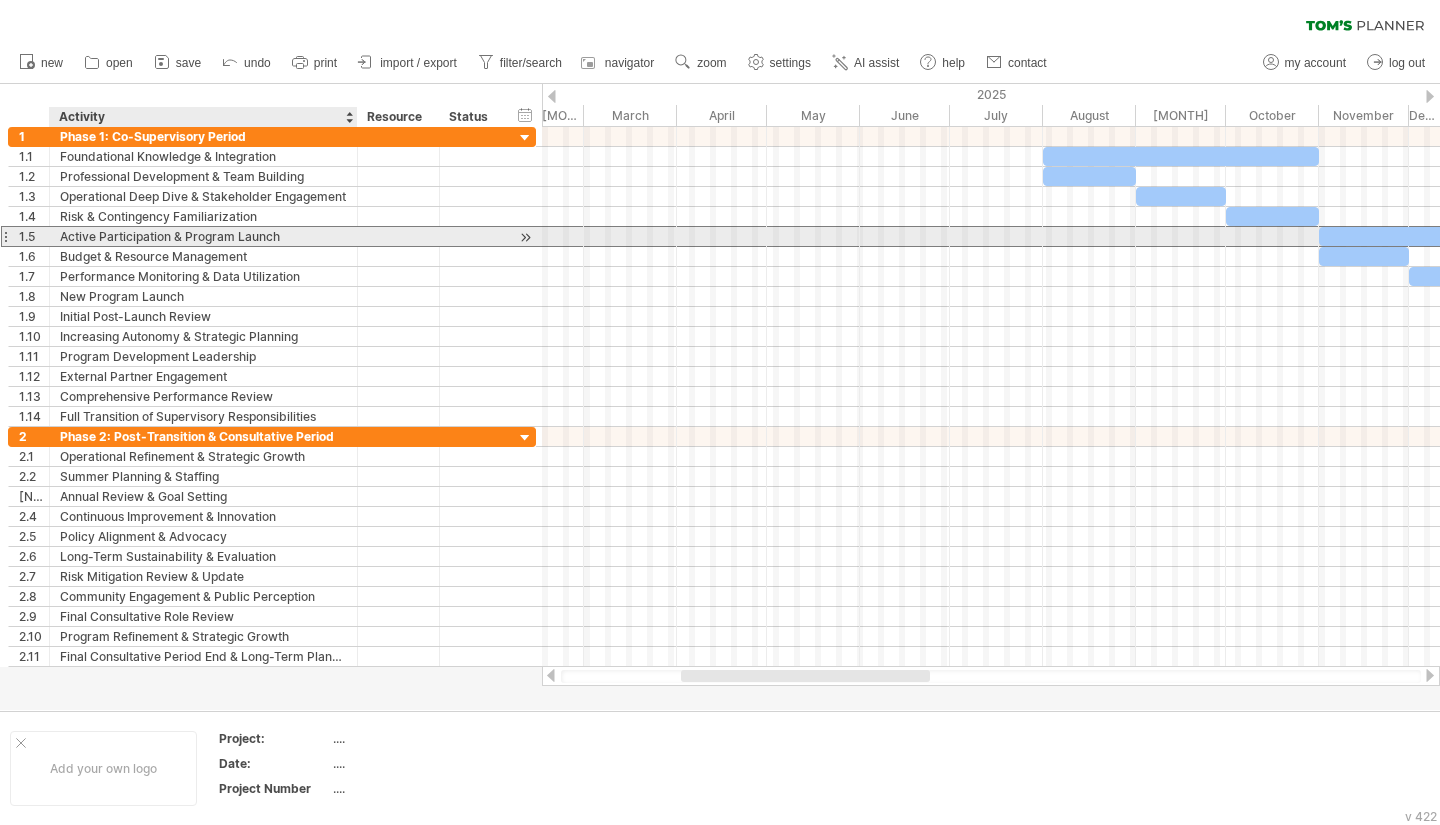 click on "Active Participation & Program Launch" at bounding box center (203, 236) 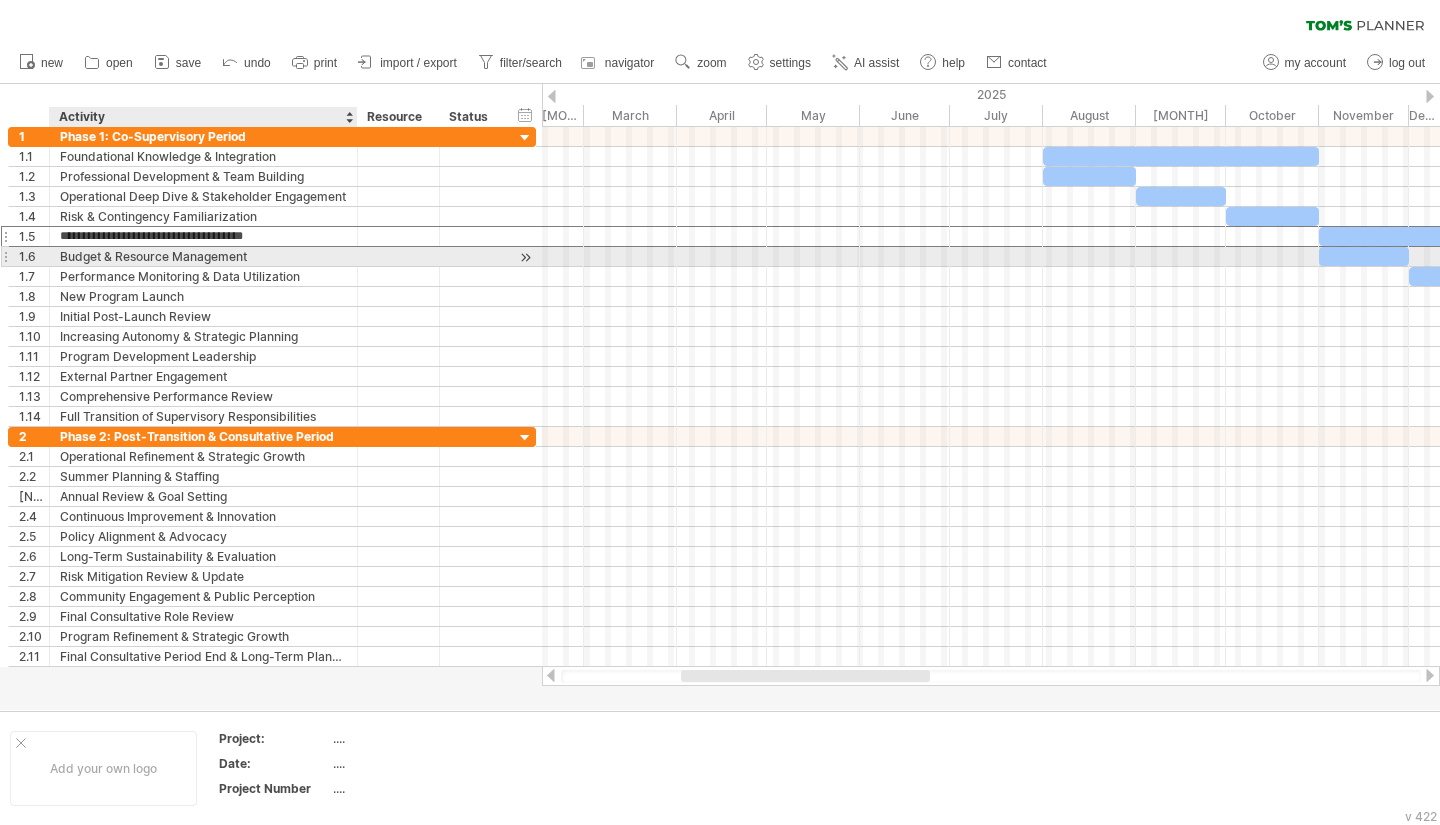 click on "**********" at bounding box center (272, 257) 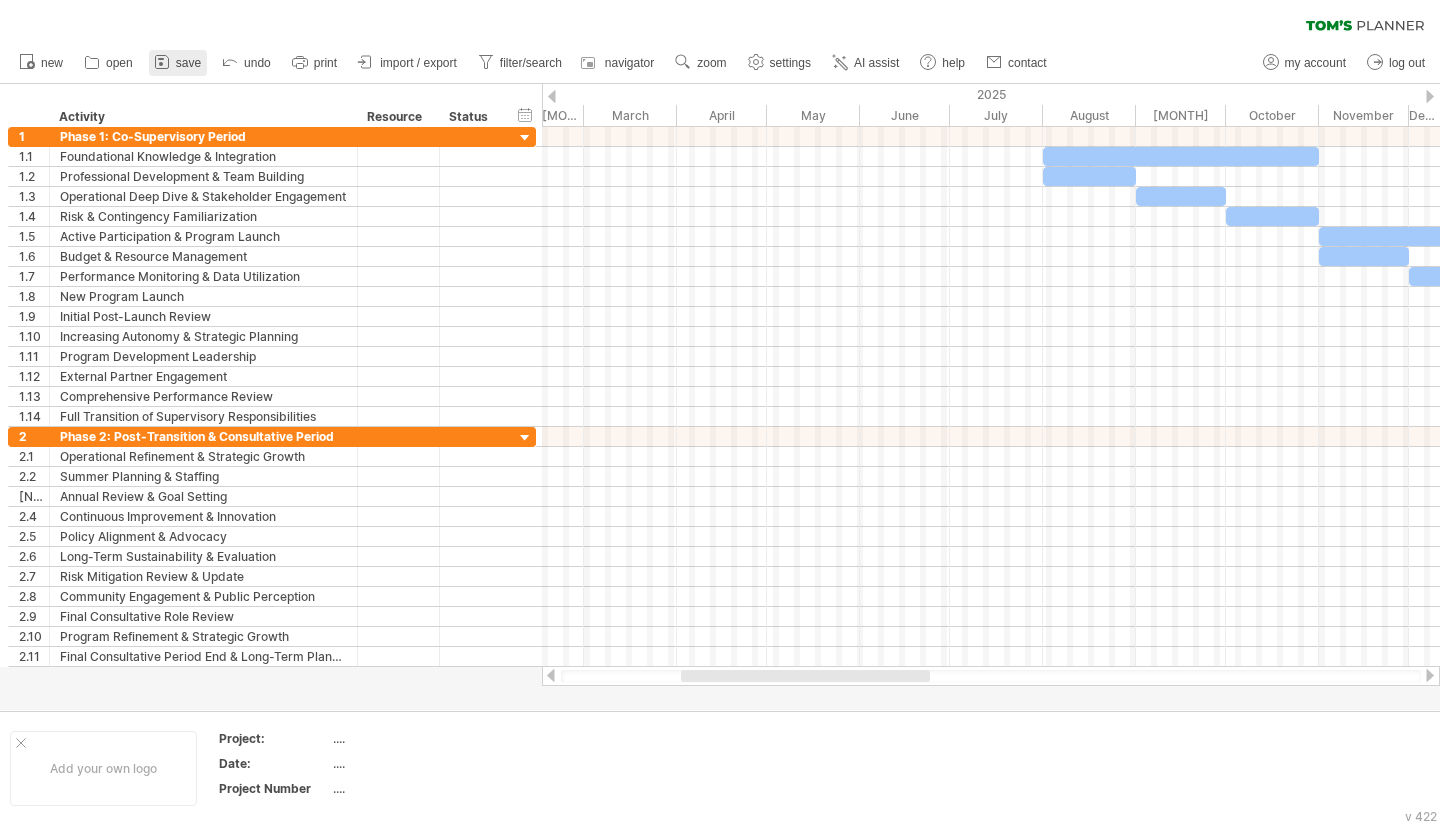 click on "save" at bounding box center [188, 63] 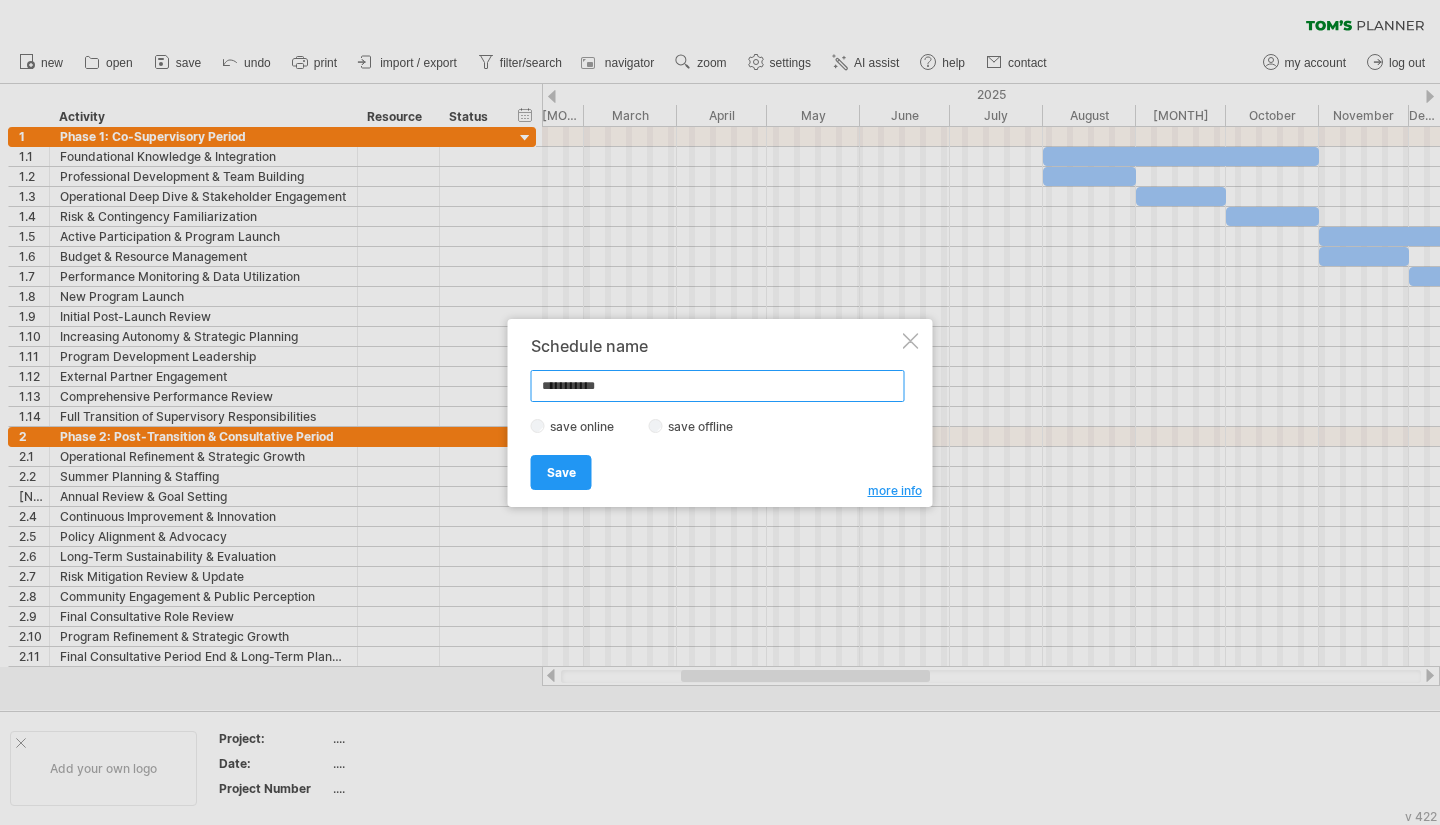 drag, startPoint x: 667, startPoint y: 383, endPoint x: 534, endPoint y: 388, distance: 133.09395 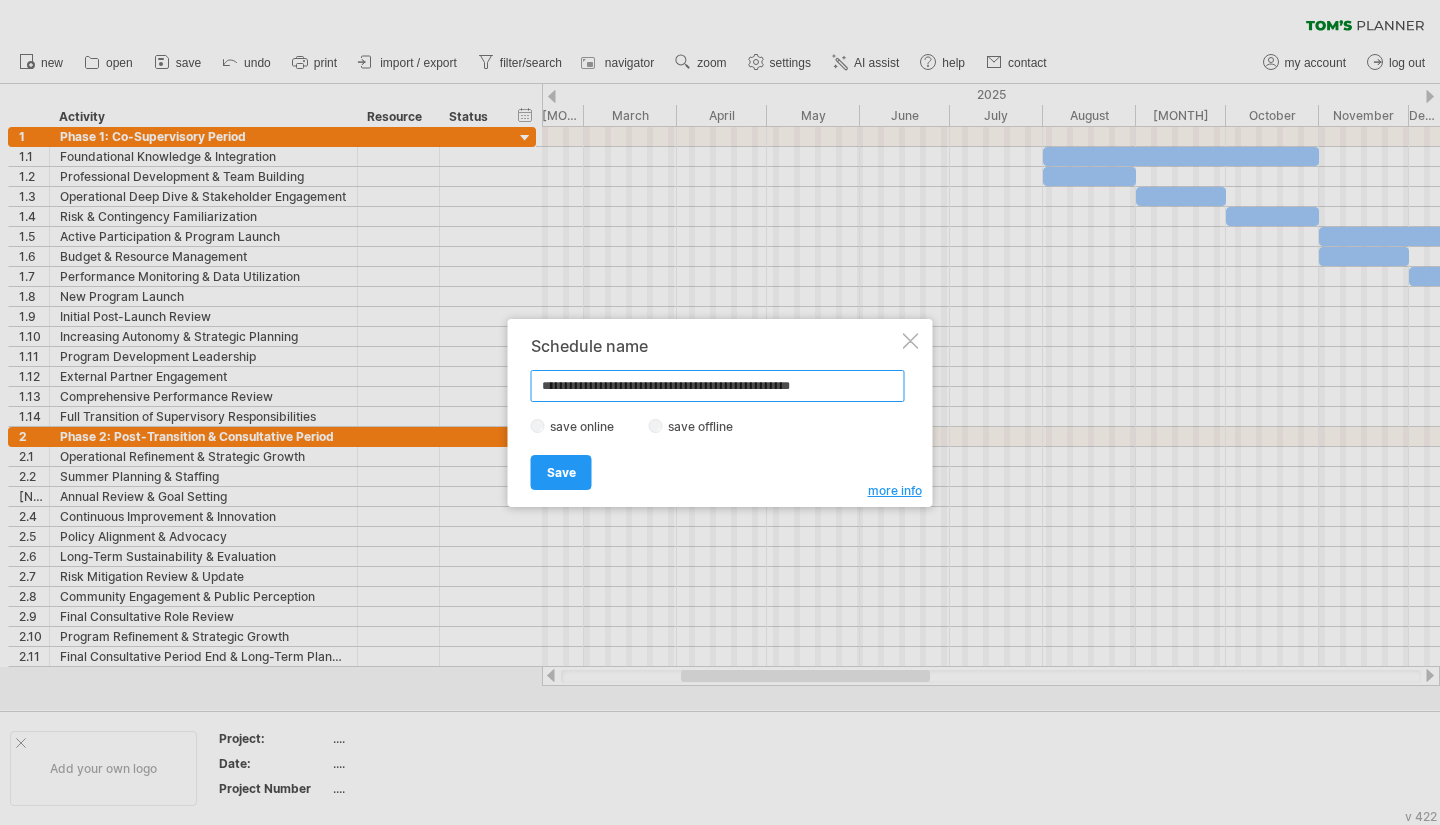 click on "**********" at bounding box center (718, 386) 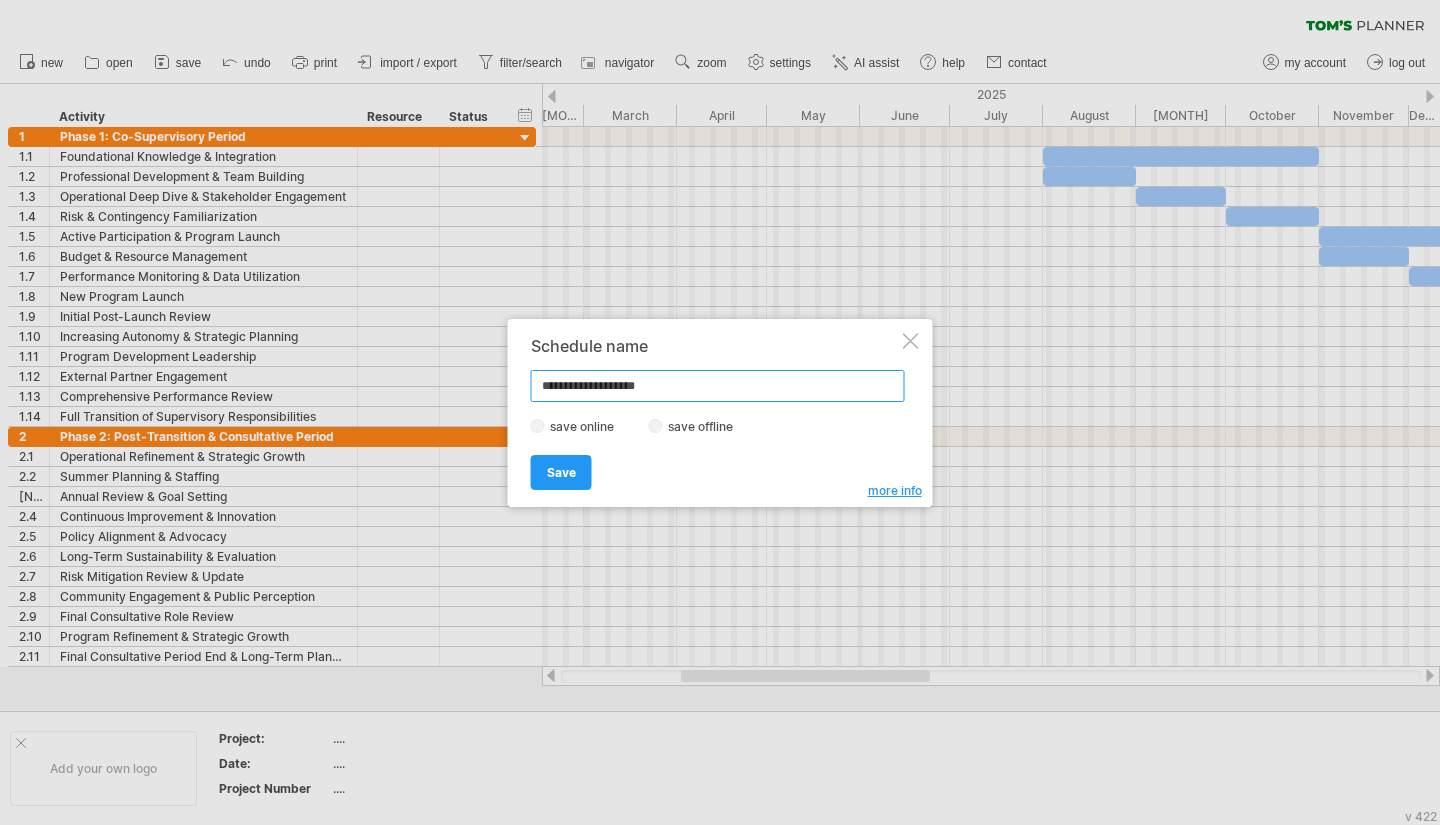 click on "**********" at bounding box center (718, 386) 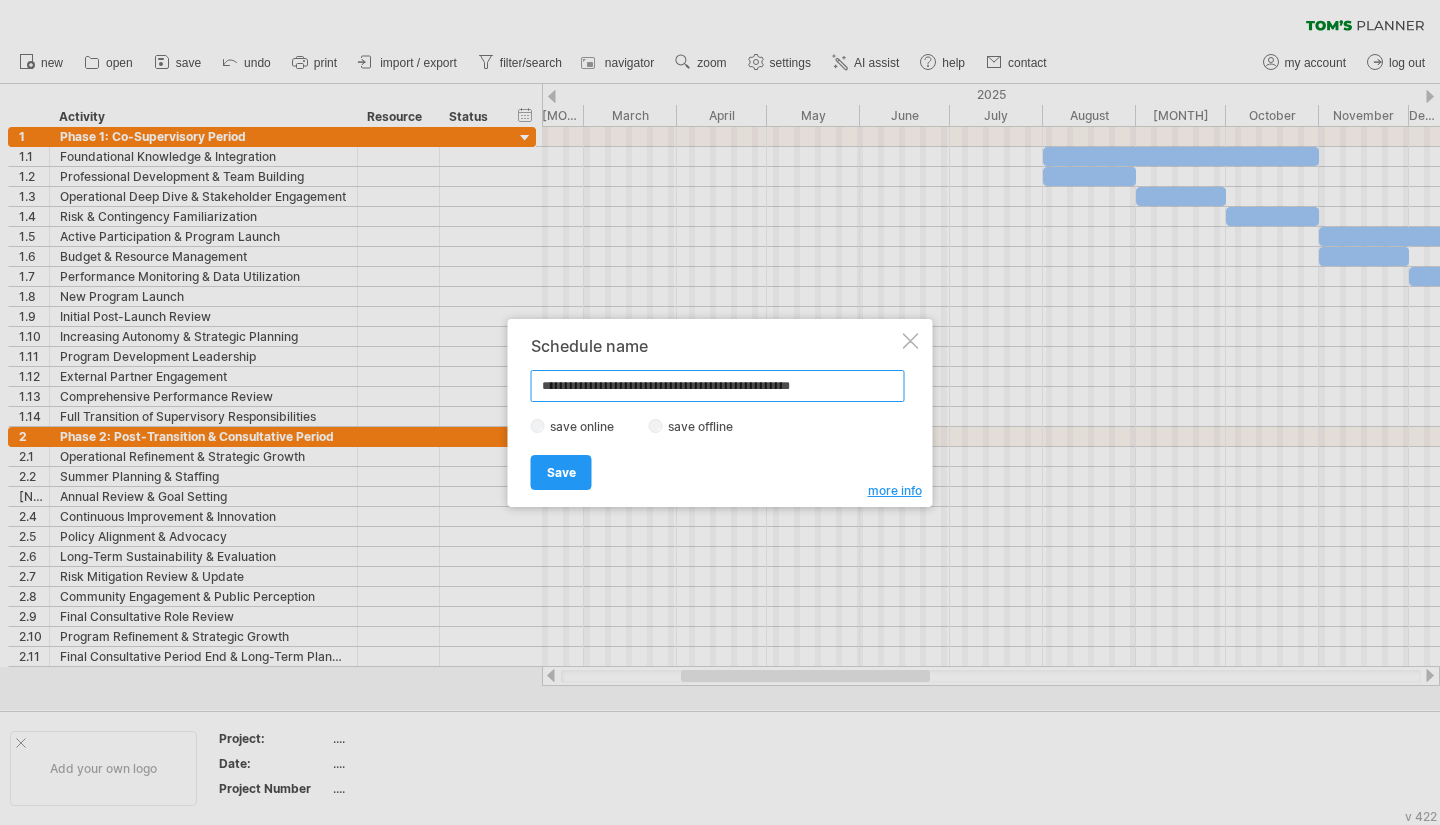 click on "**********" at bounding box center (718, 386) 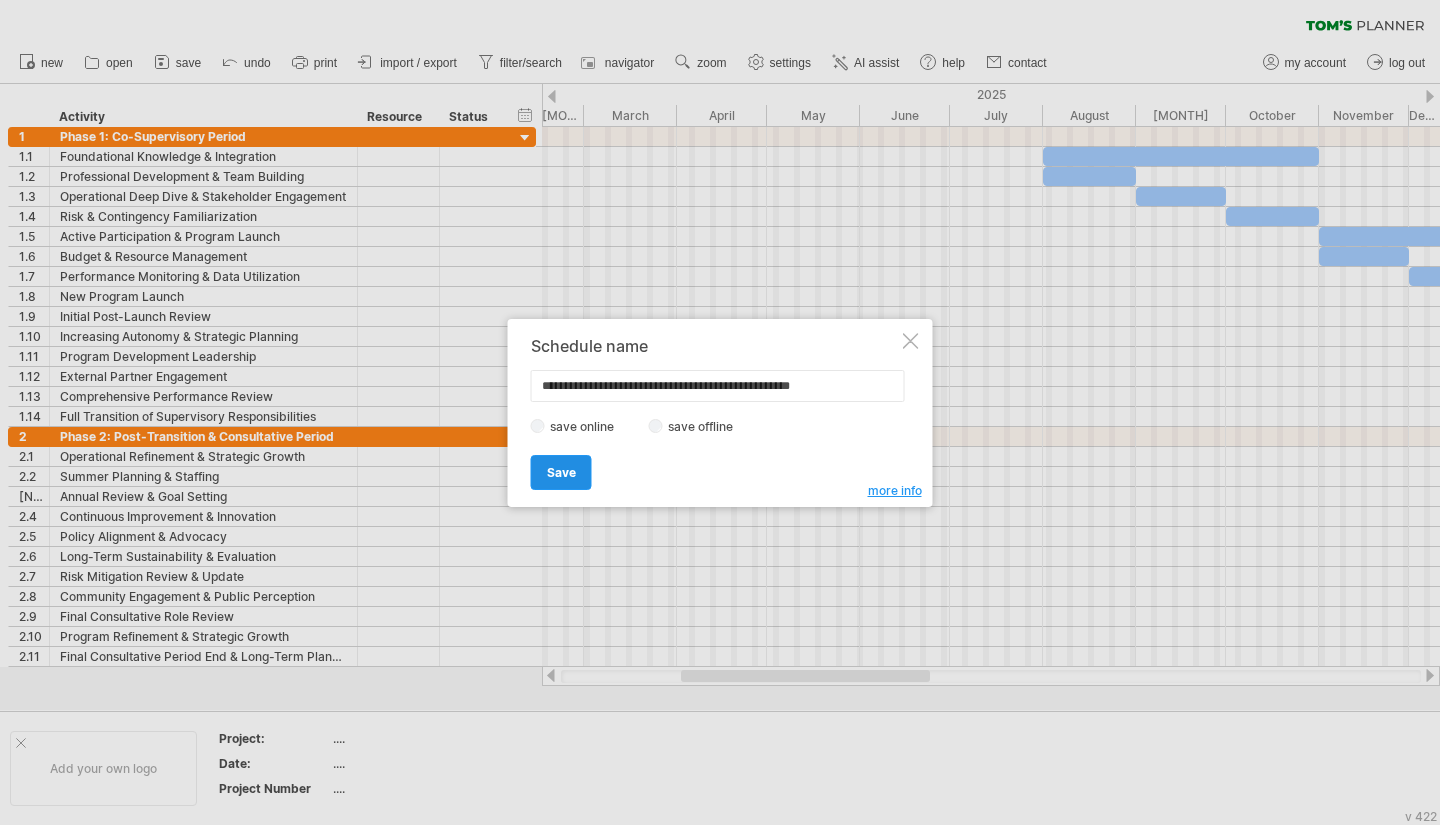click on "Save" at bounding box center [561, 472] 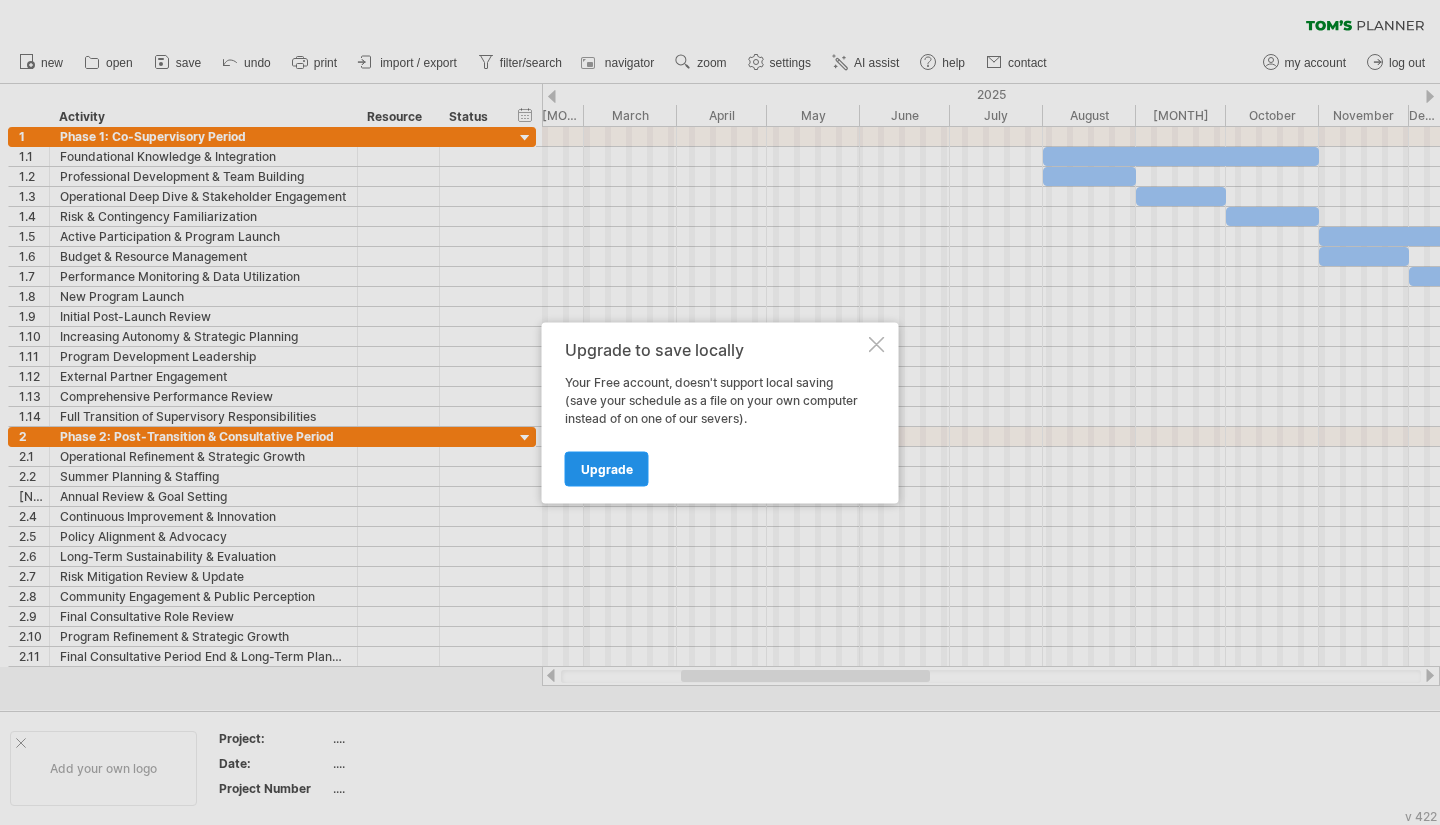click on "Upgrade" at bounding box center (607, 468) 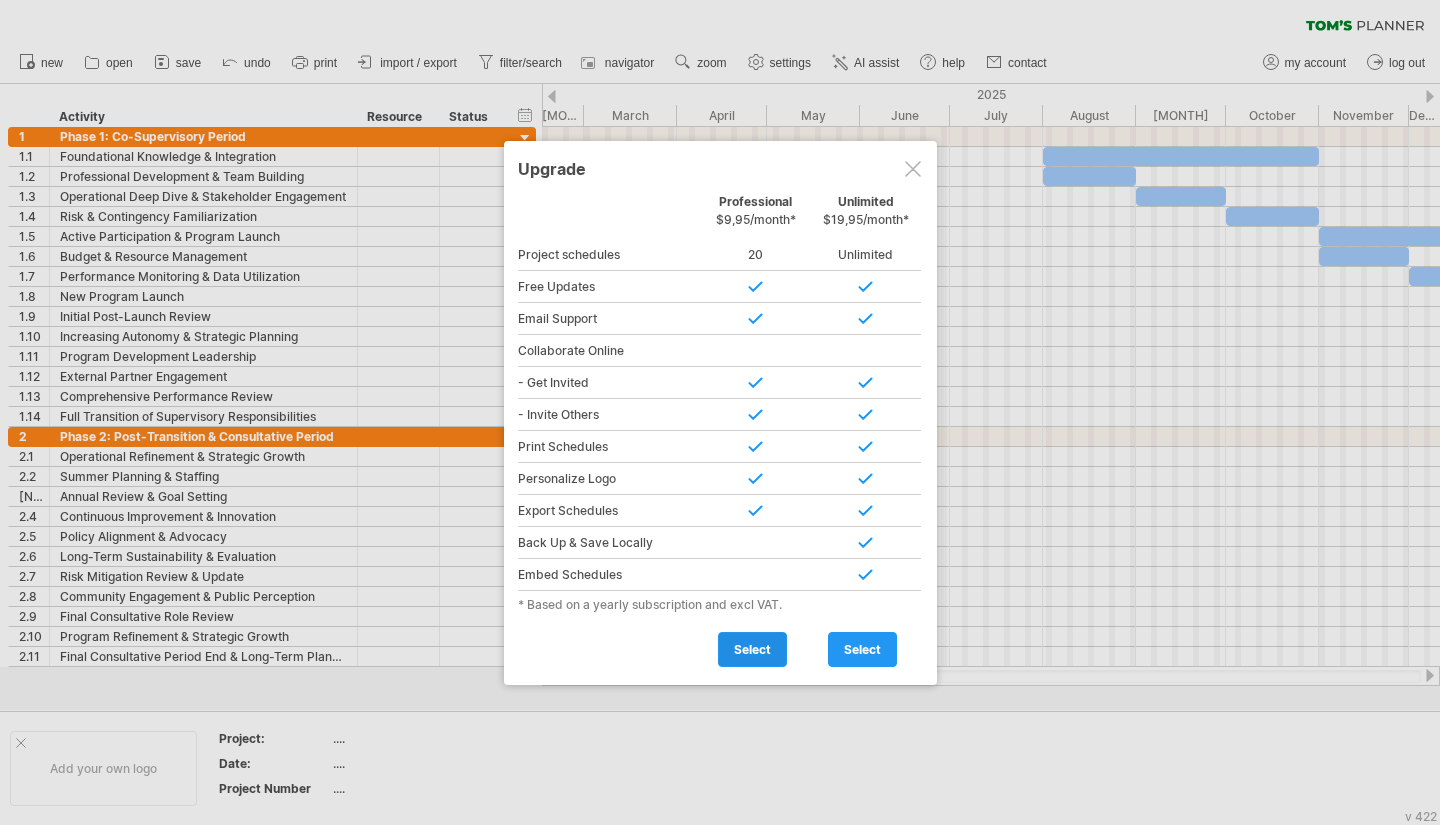 click on "select" at bounding box center [752, 649] 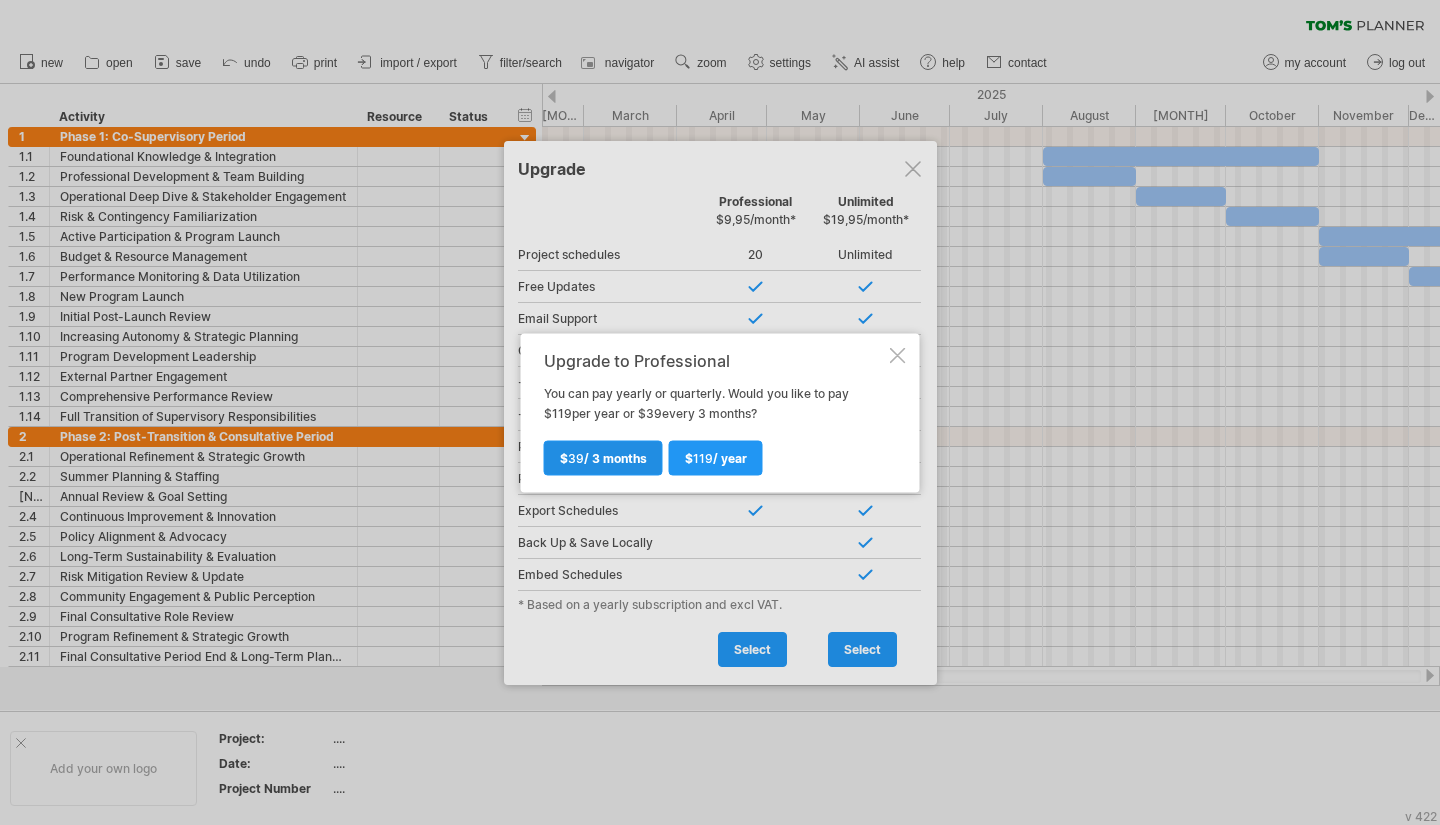 click on "$ 39  / 3 months" at bounding box center [603, 457] 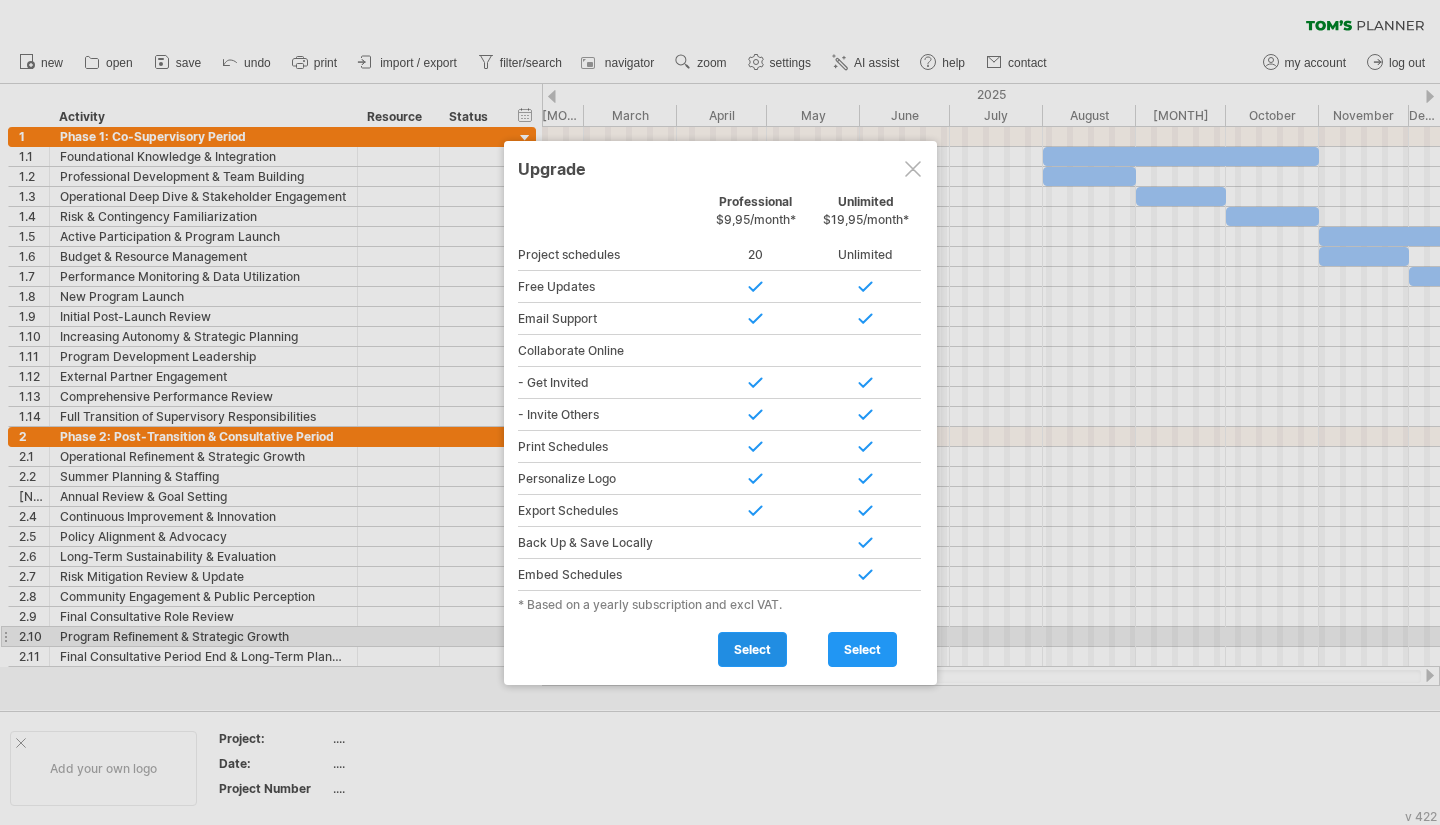 click on "select" at bounding box center (752, 649) 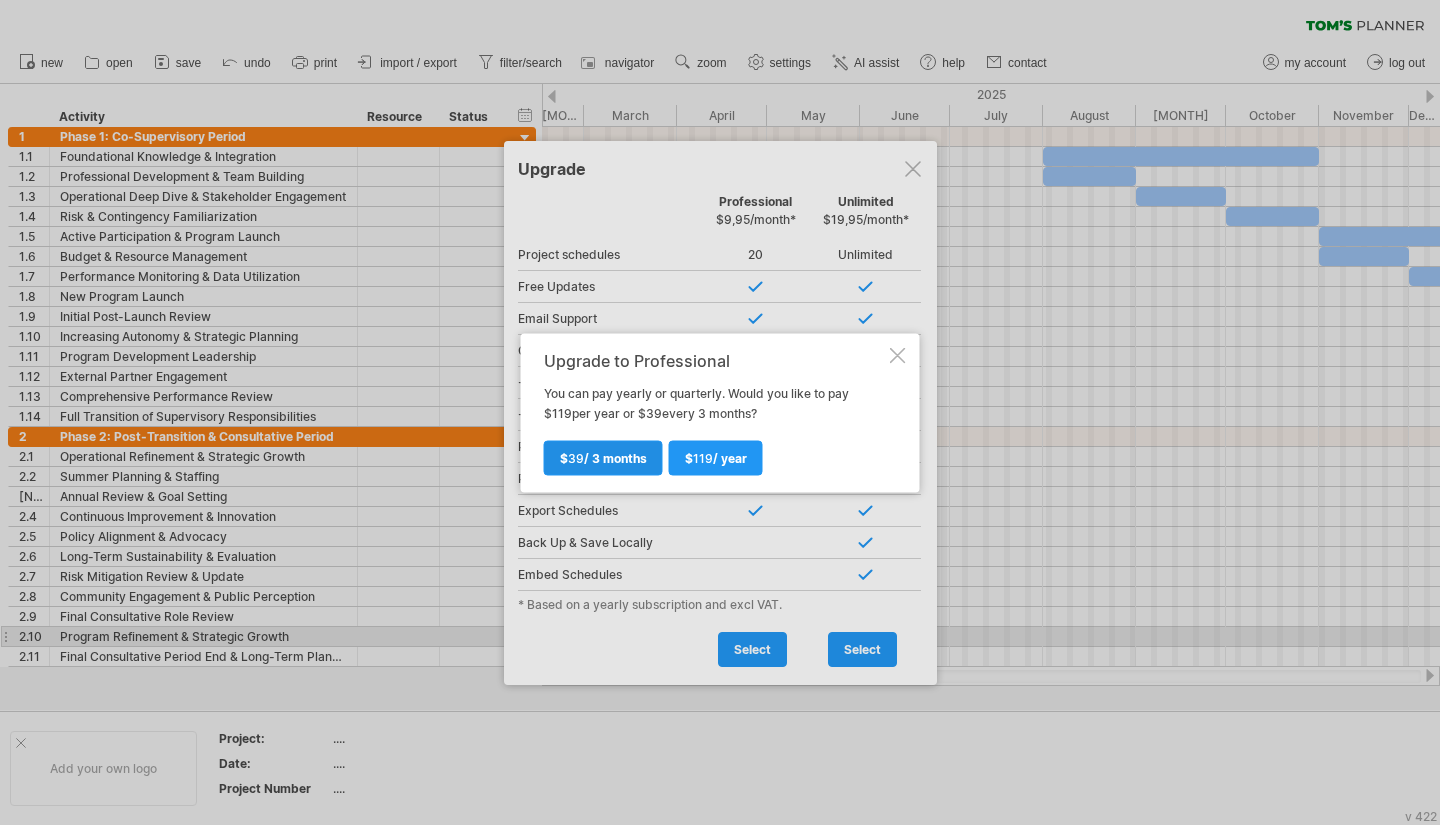 click on "$ 39  / 3 months" at bounding box center (603, 457) 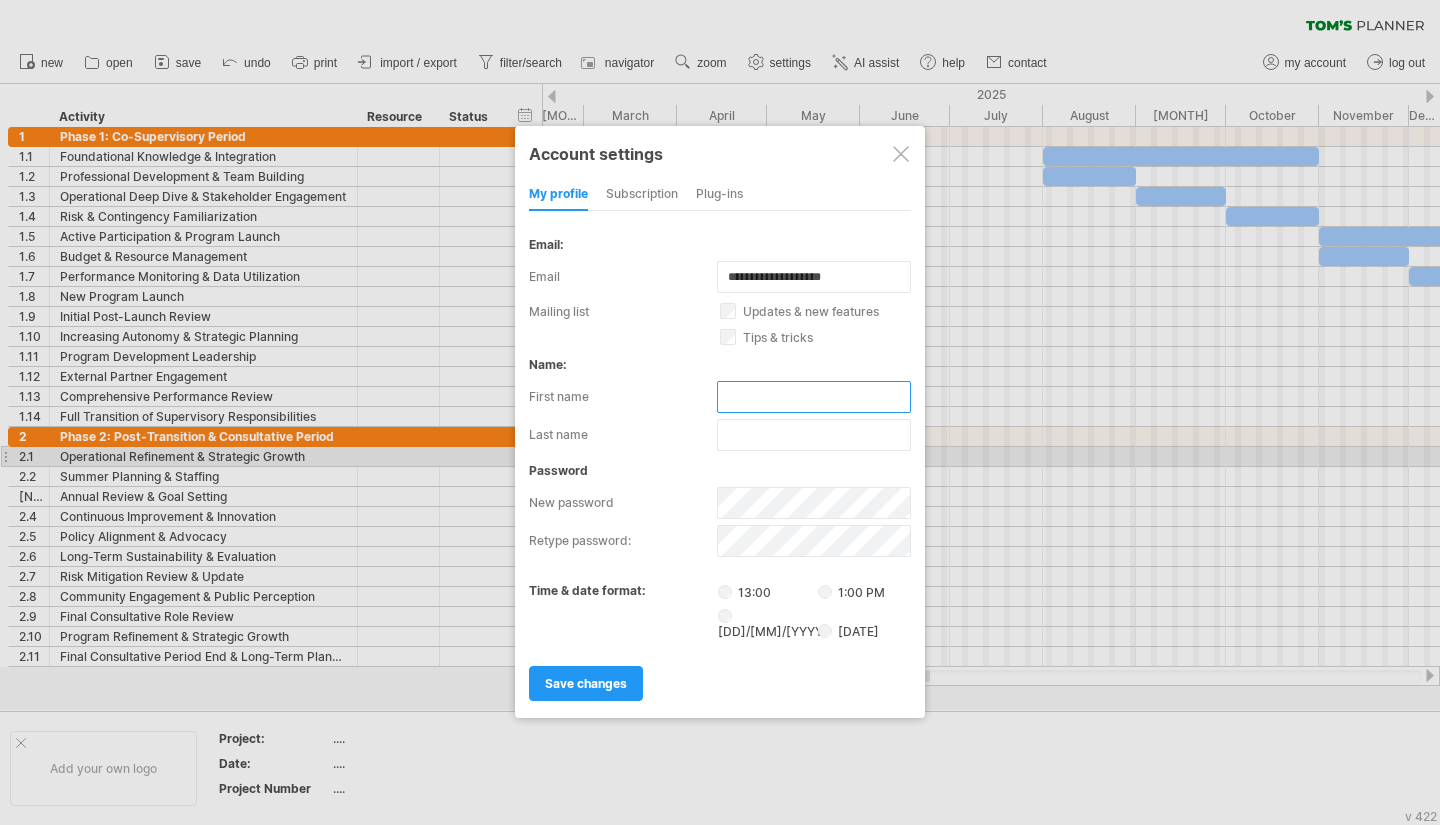 click at bounding box center (814, 397) 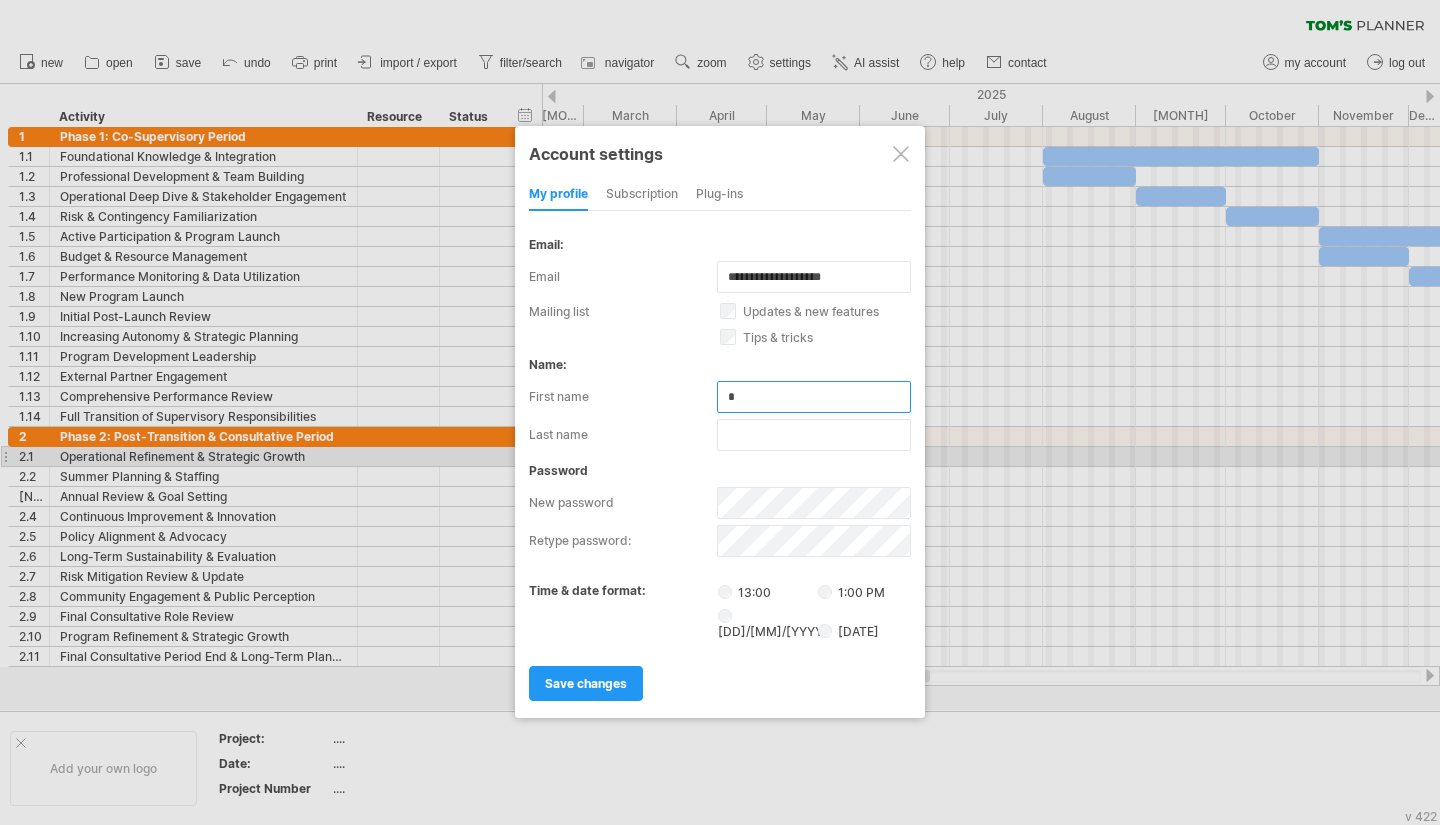 type on "*" 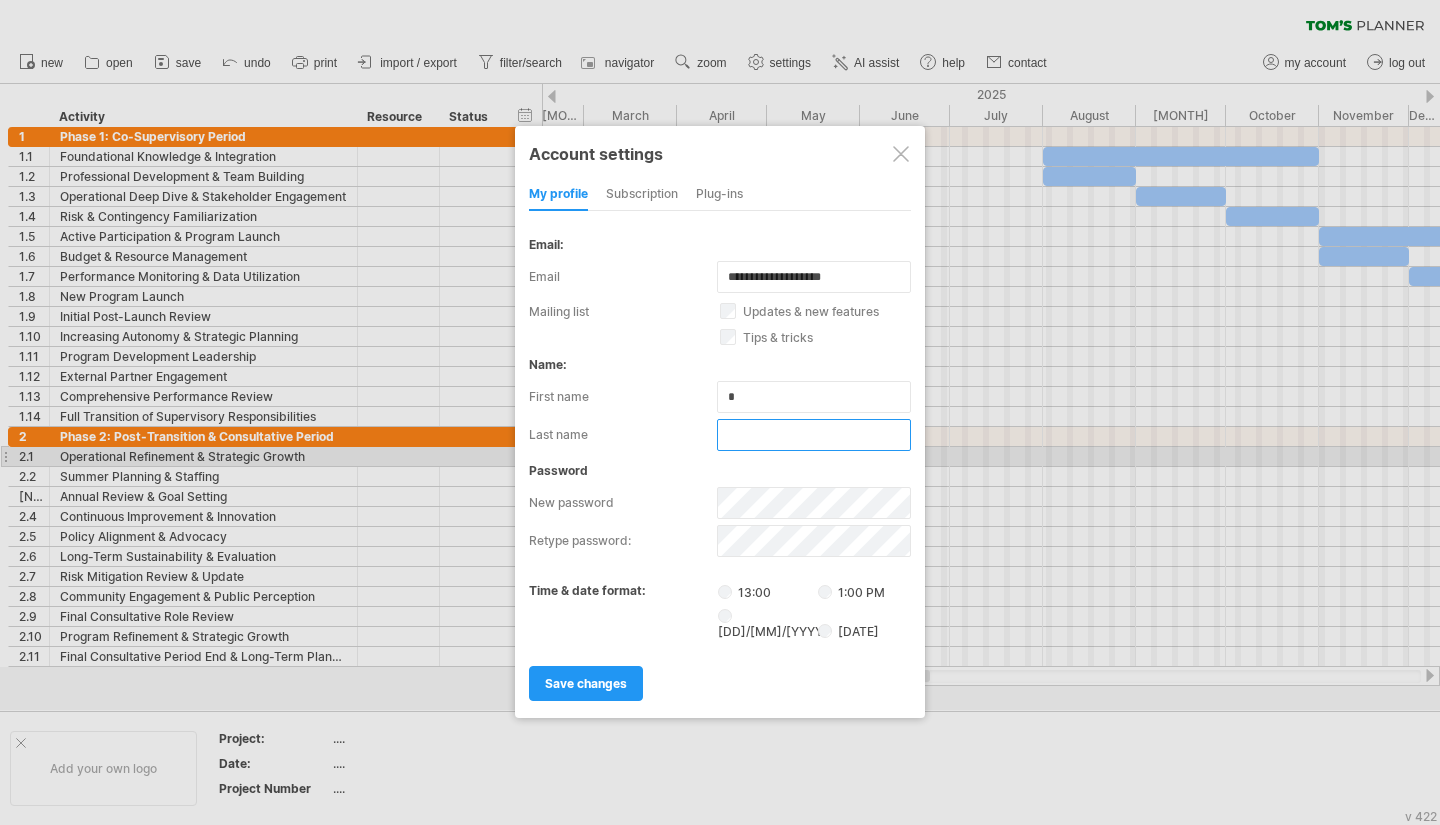 click at bounding box center (814, 435) 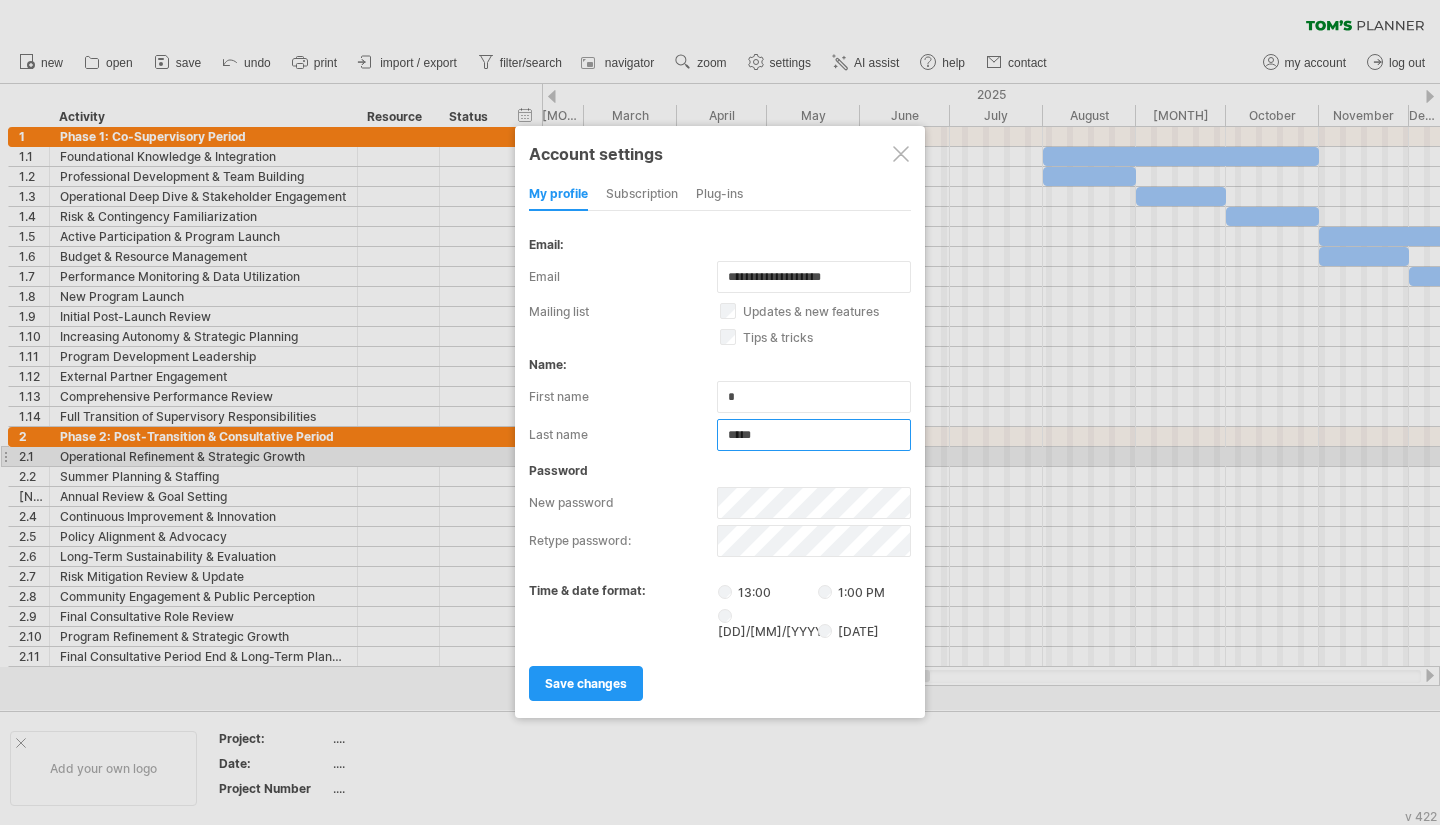 type on "*****" 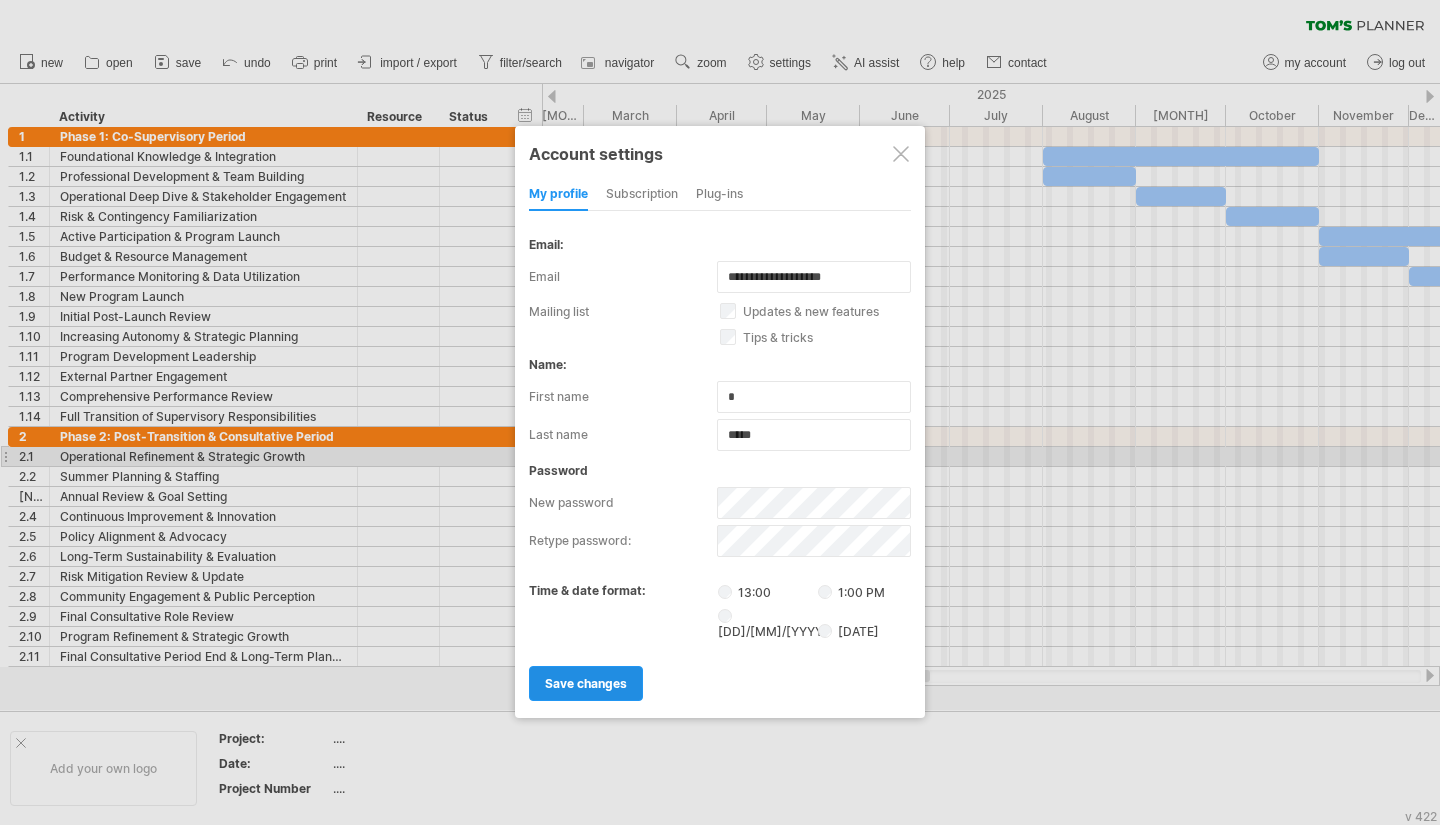 click on "save changes" at bounding box center (586, 683) 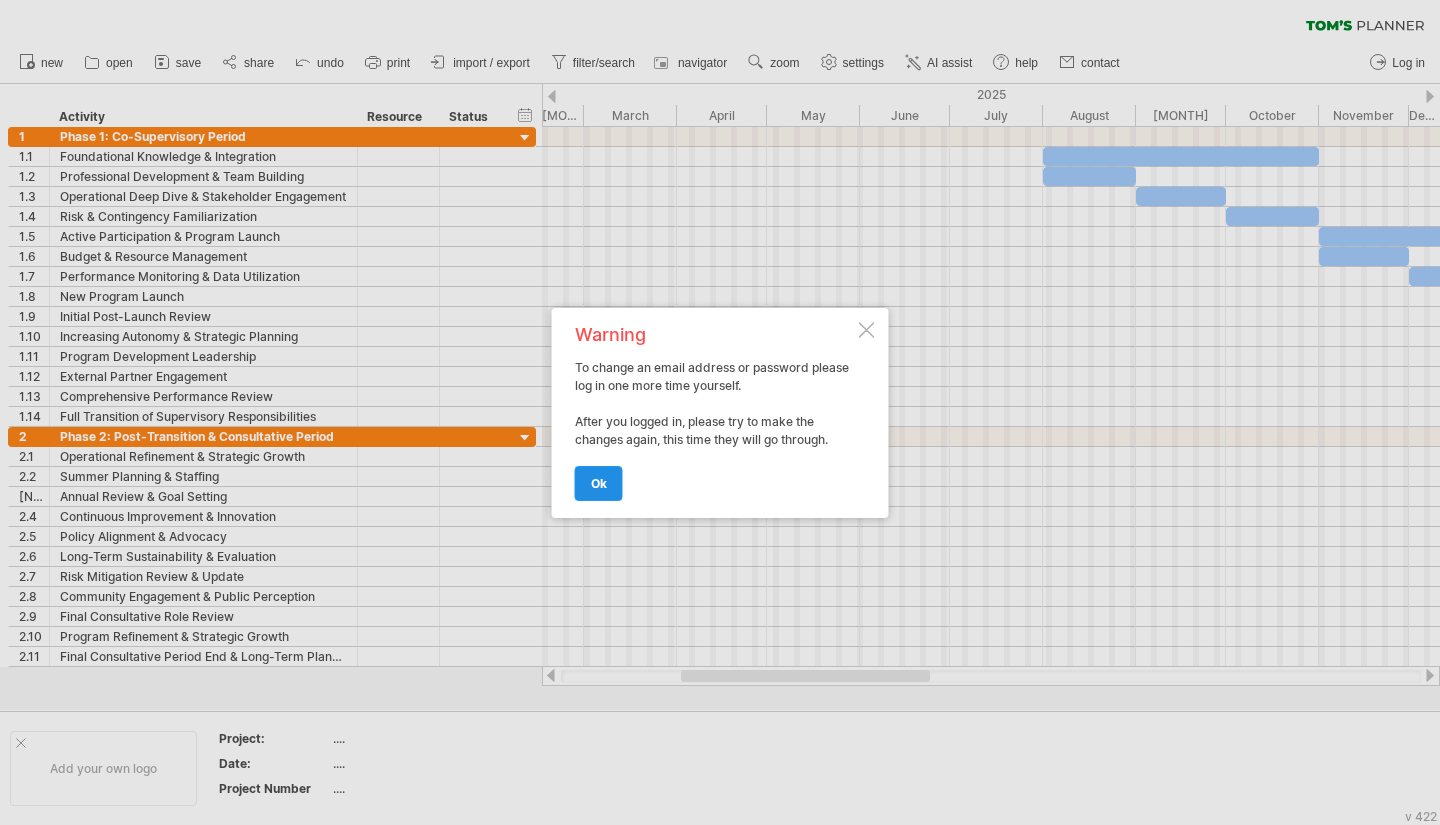click on "ok" at bounding box center (599, 483) 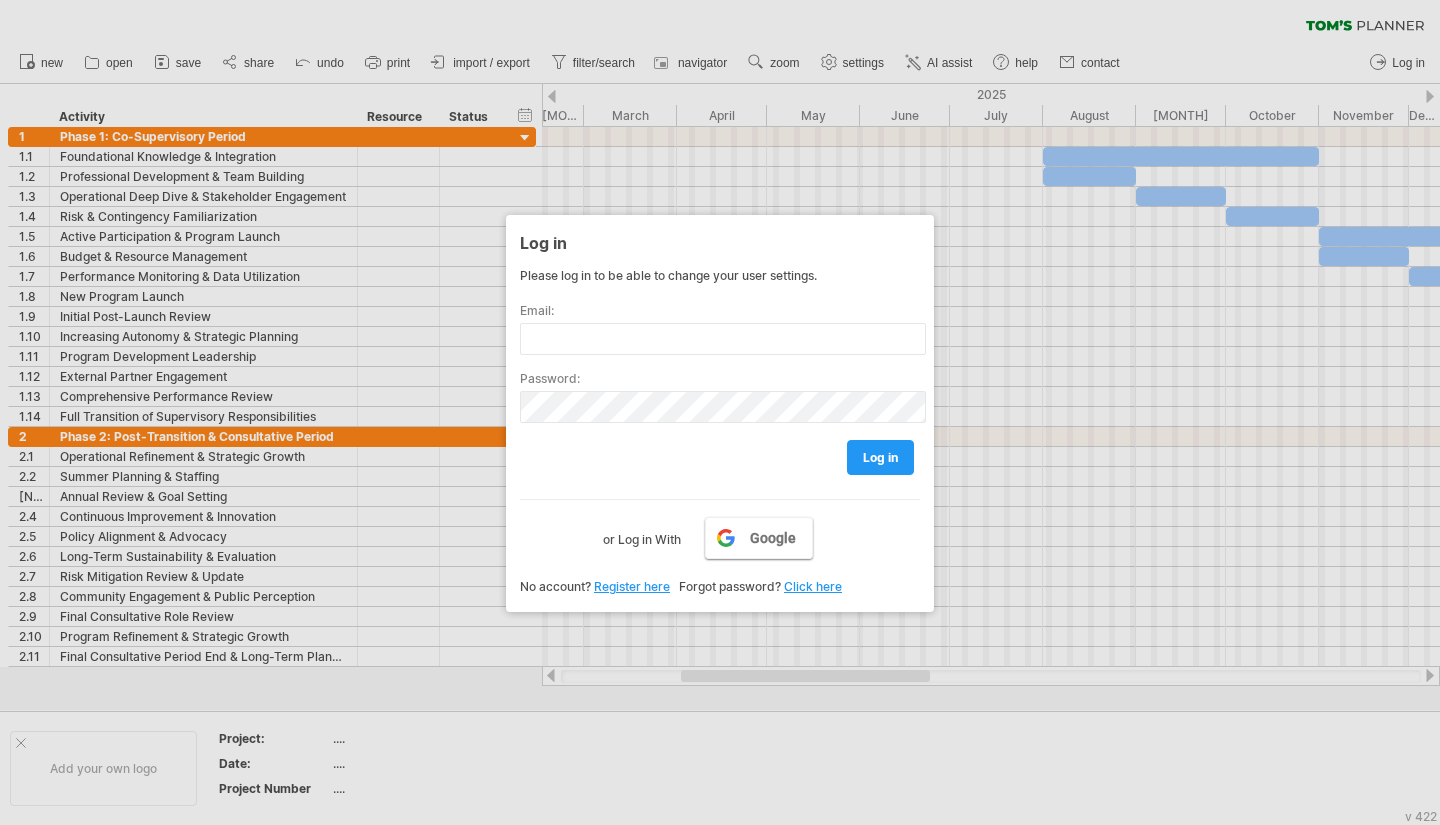 click on "Google" at bounding box center (773, 538) 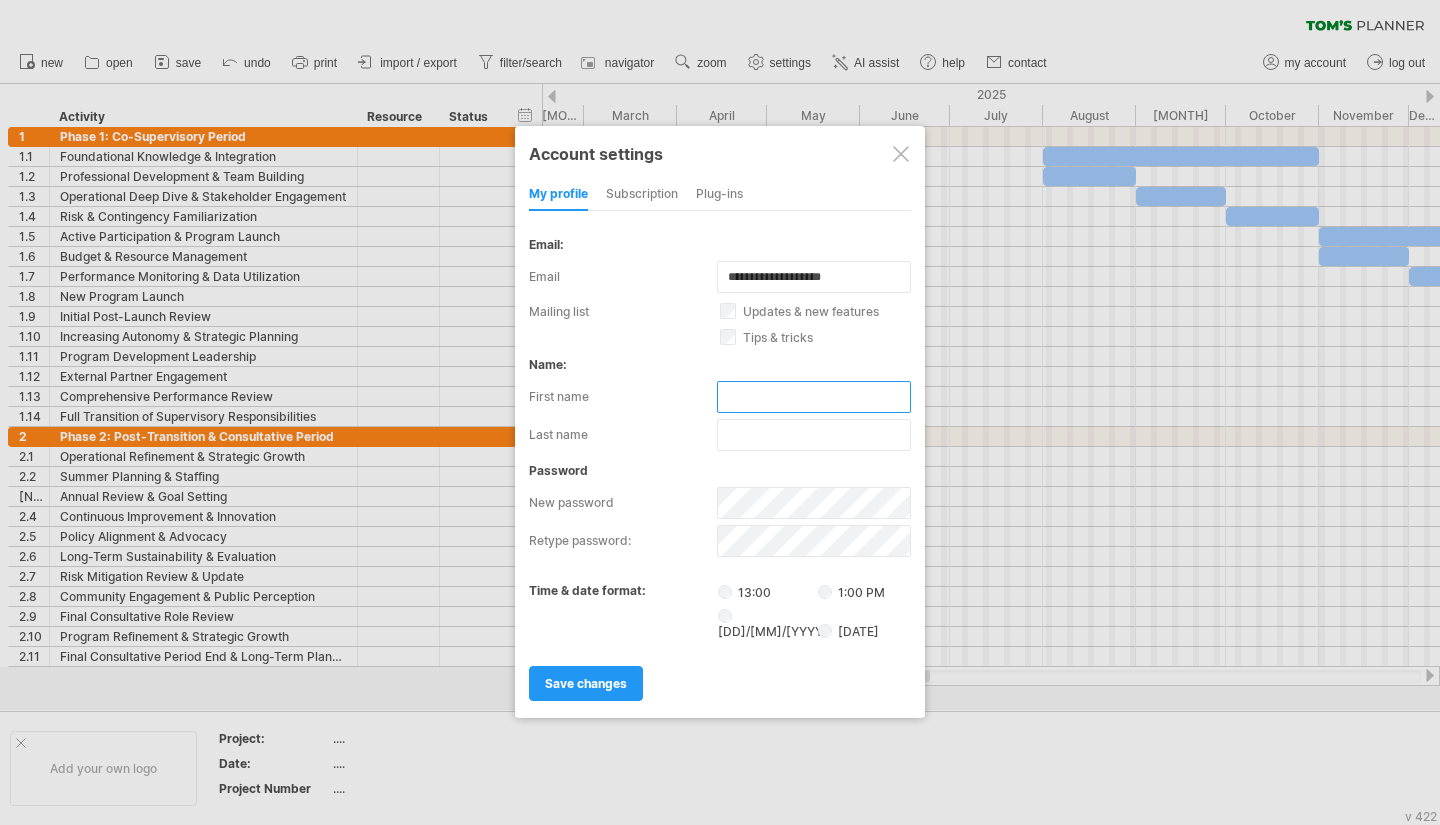 click at bounding box center [814, 397] 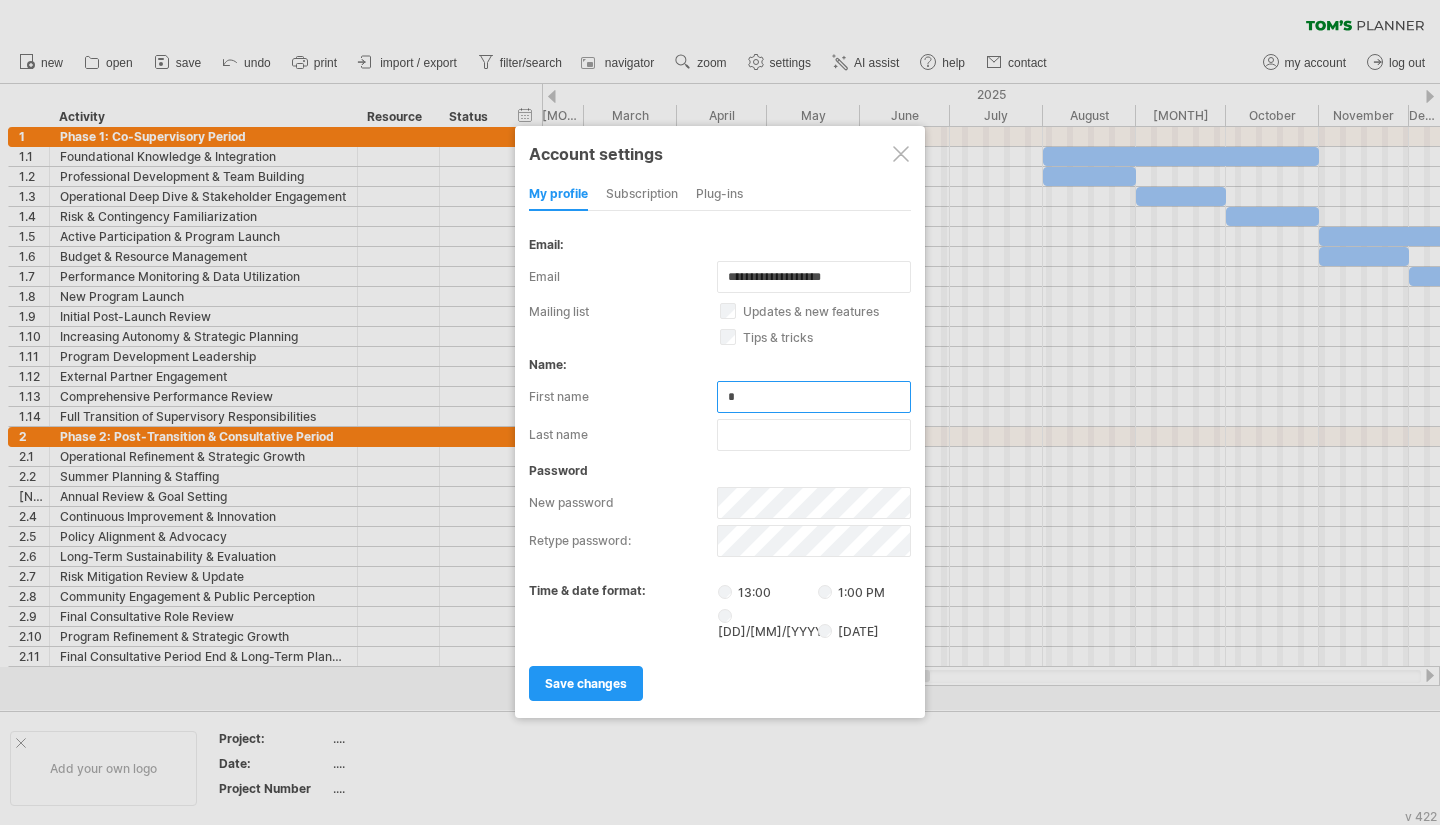 type on "*" 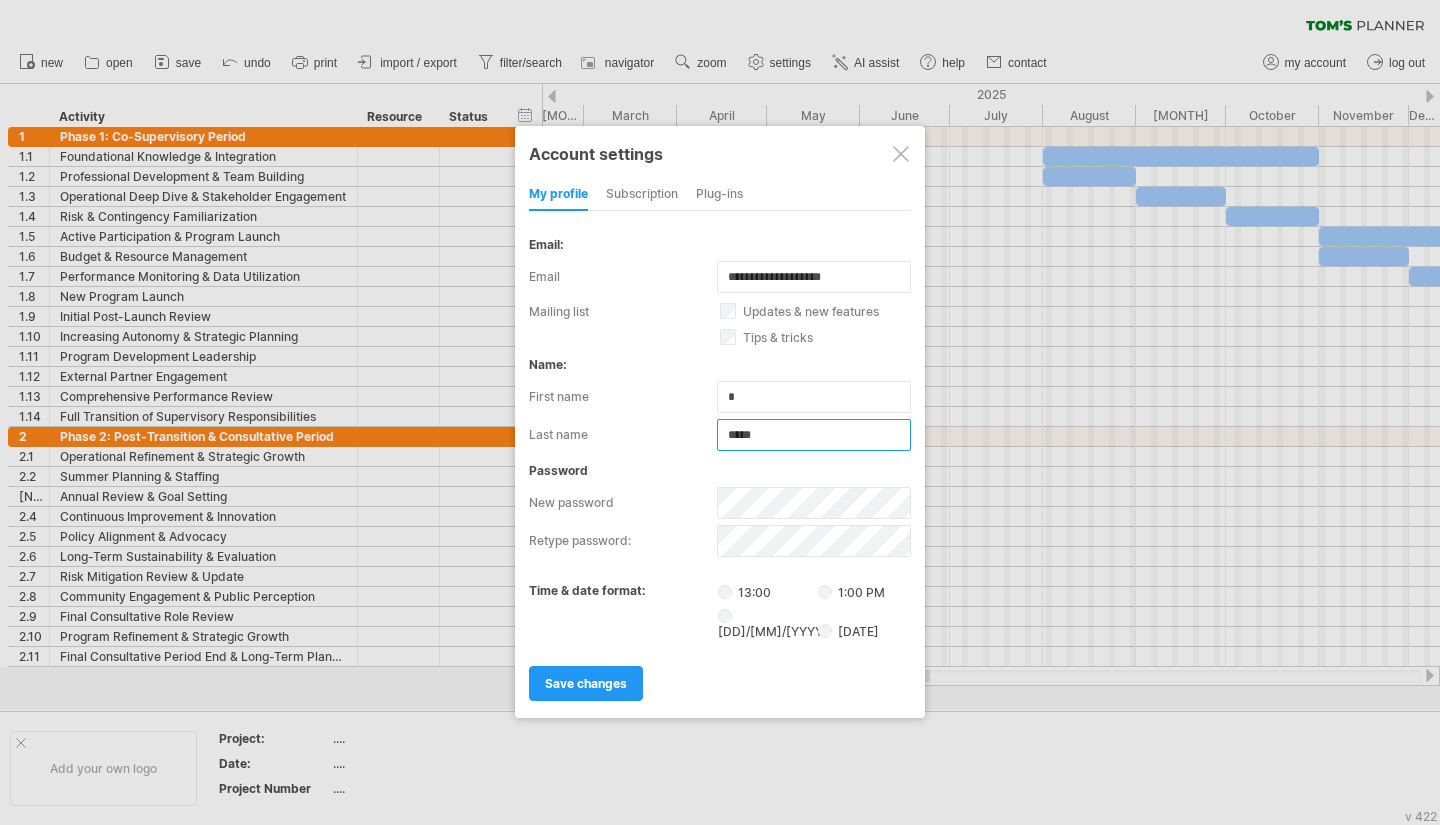 type on "*****" 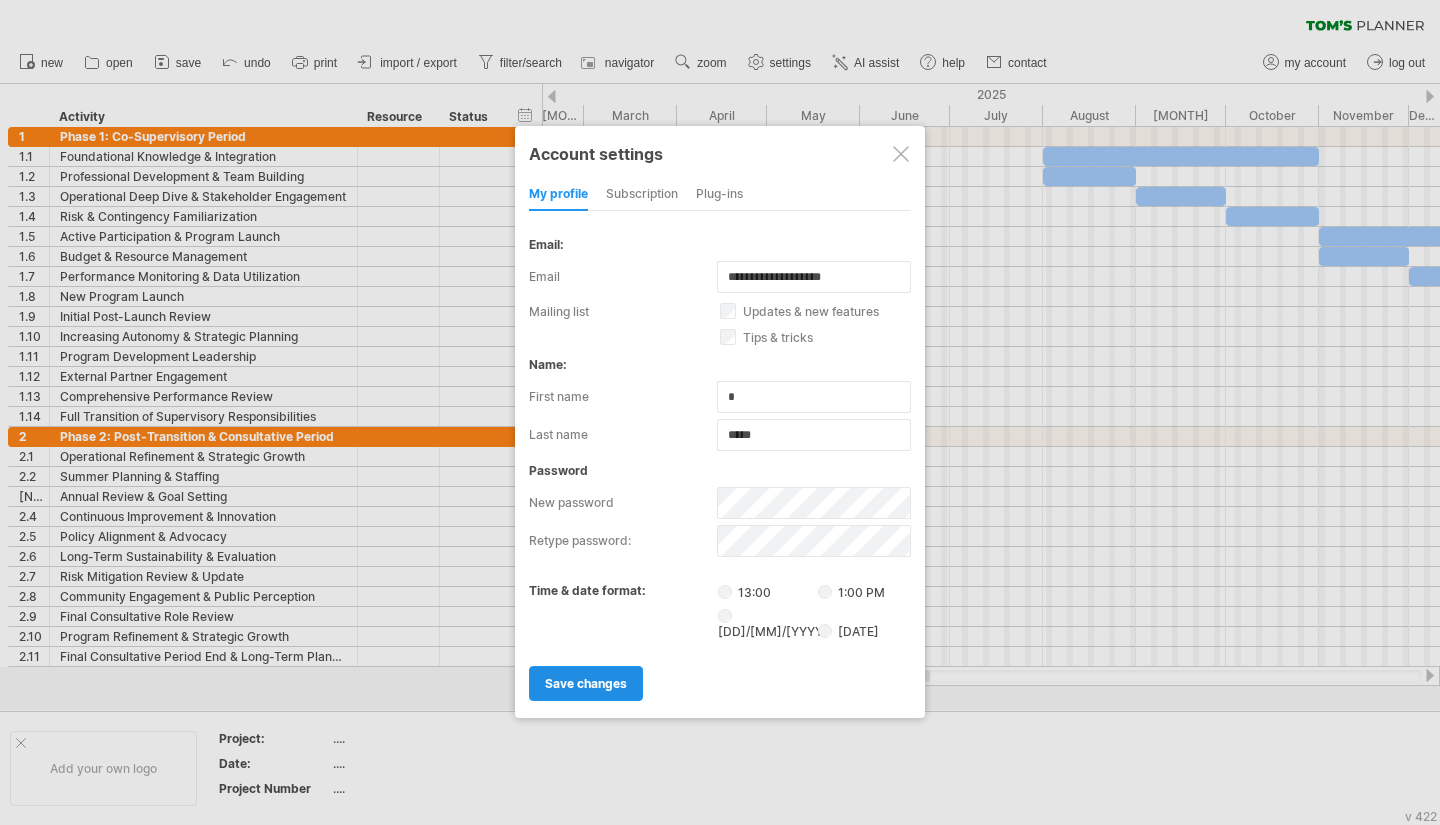 click on "save changes" at bounding box center (586, 683) 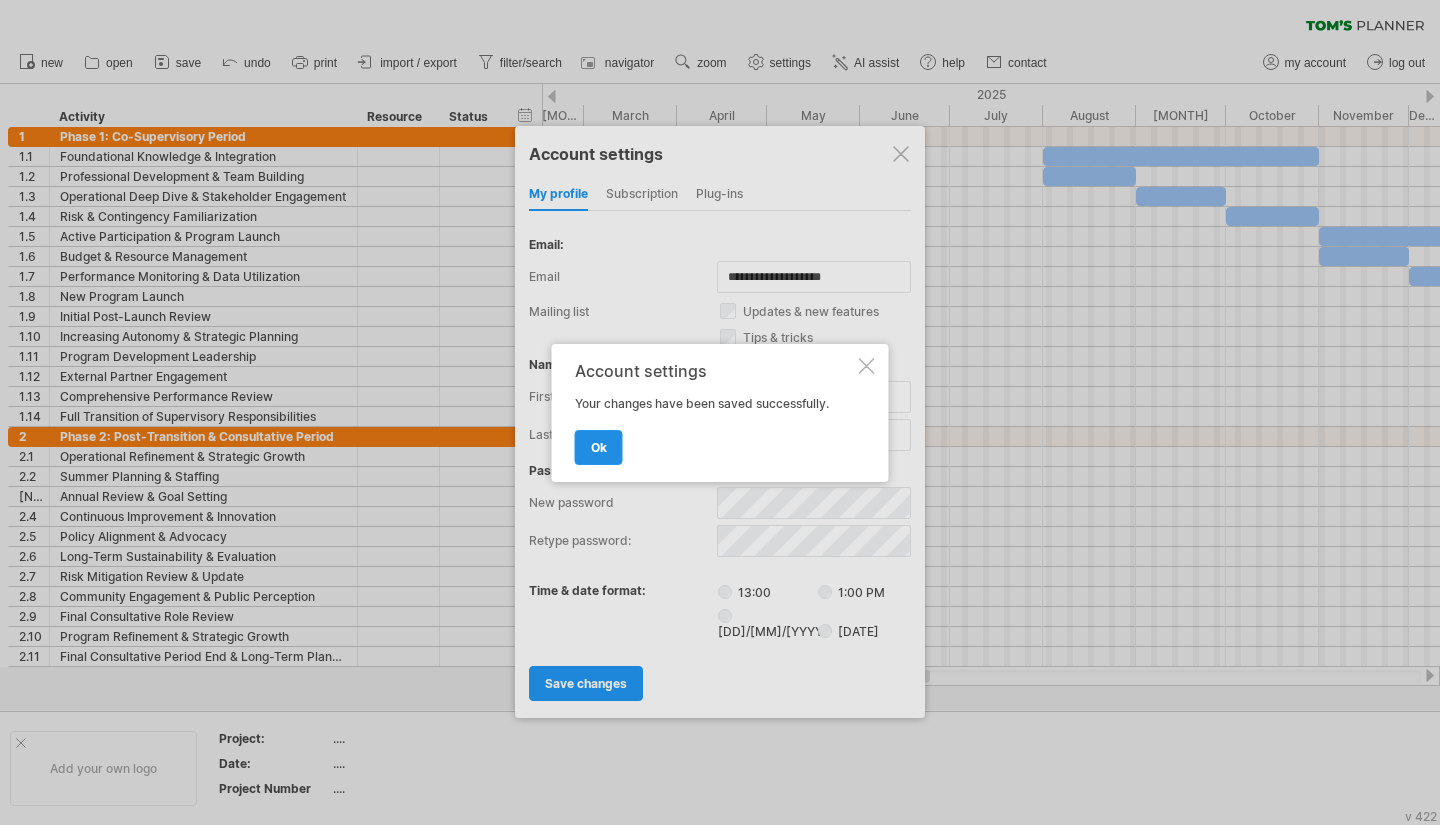 click on "ok" at bounding box center (599, 447) 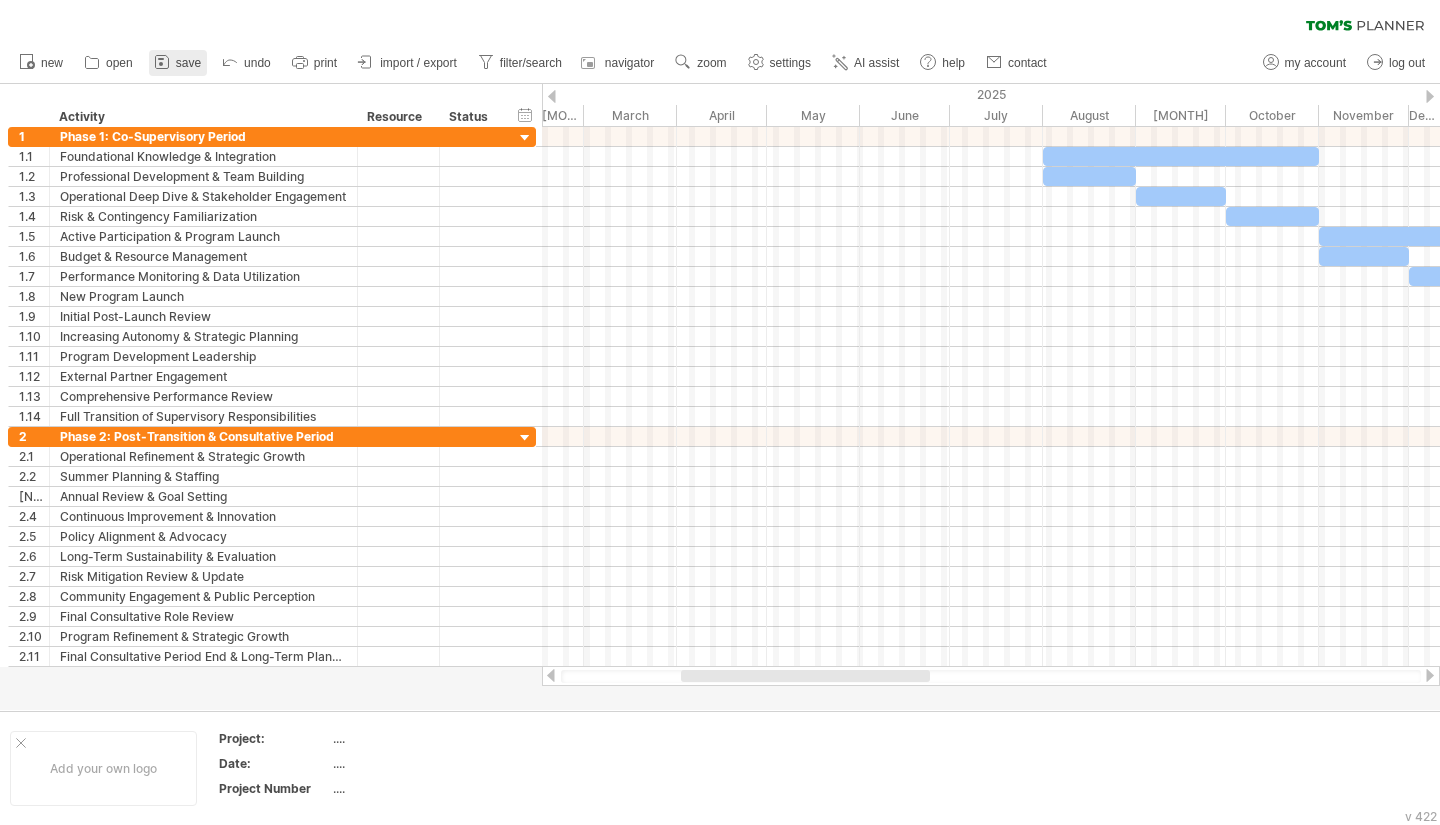 click on "save" at bounding box center [178, 63] 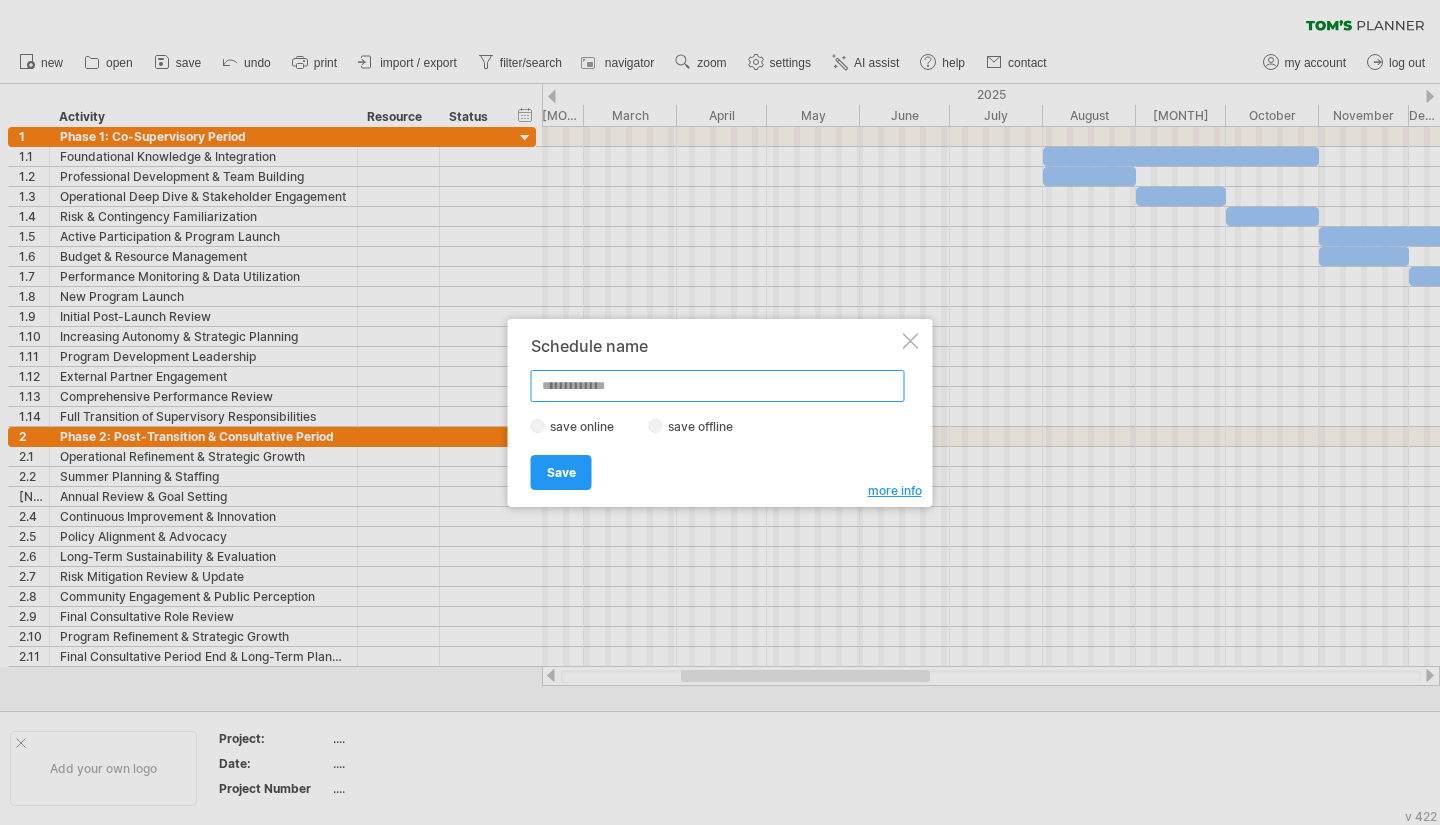 paste on "**********" 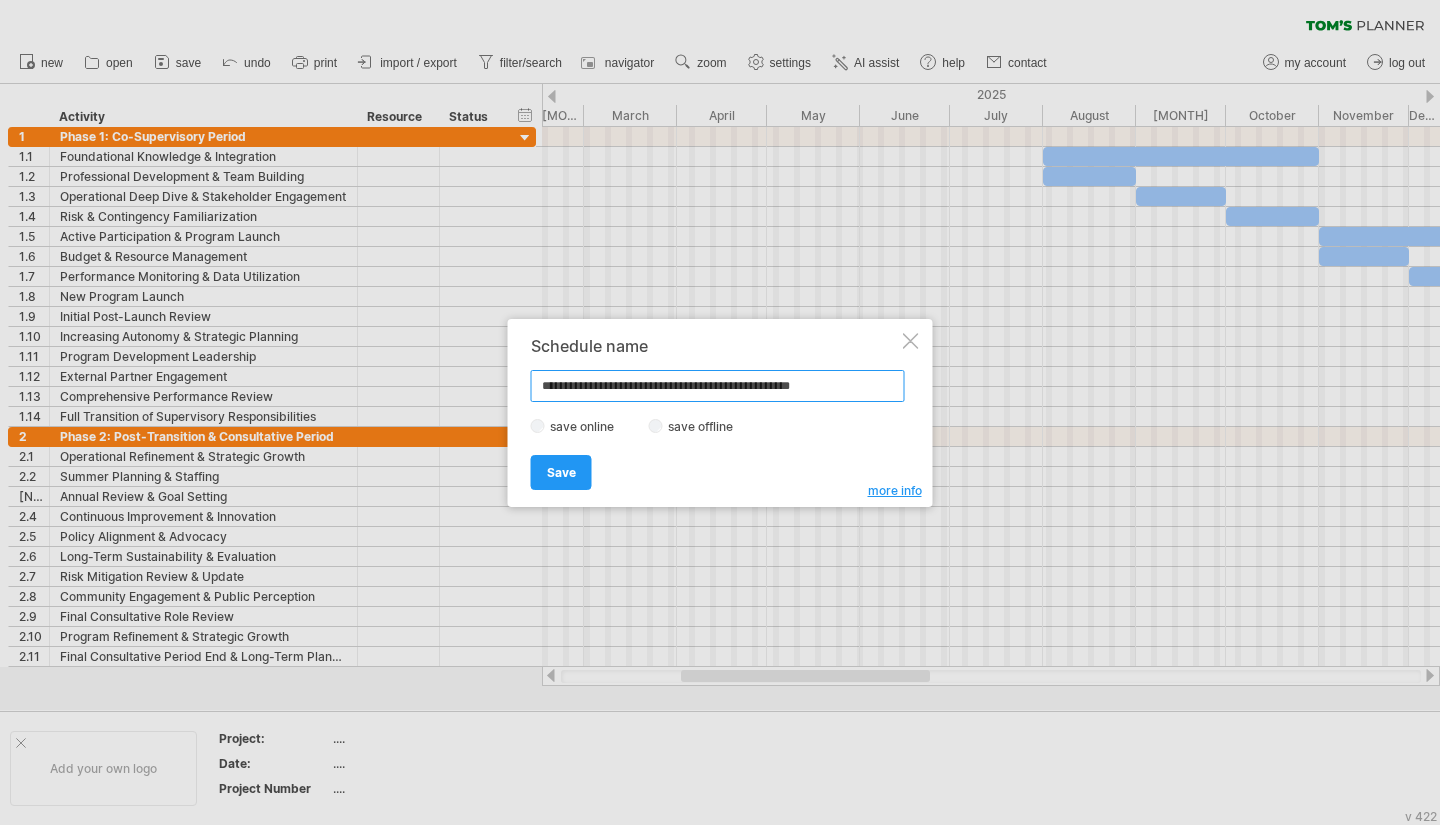 click on "**********" at bounding box center (718, 386) 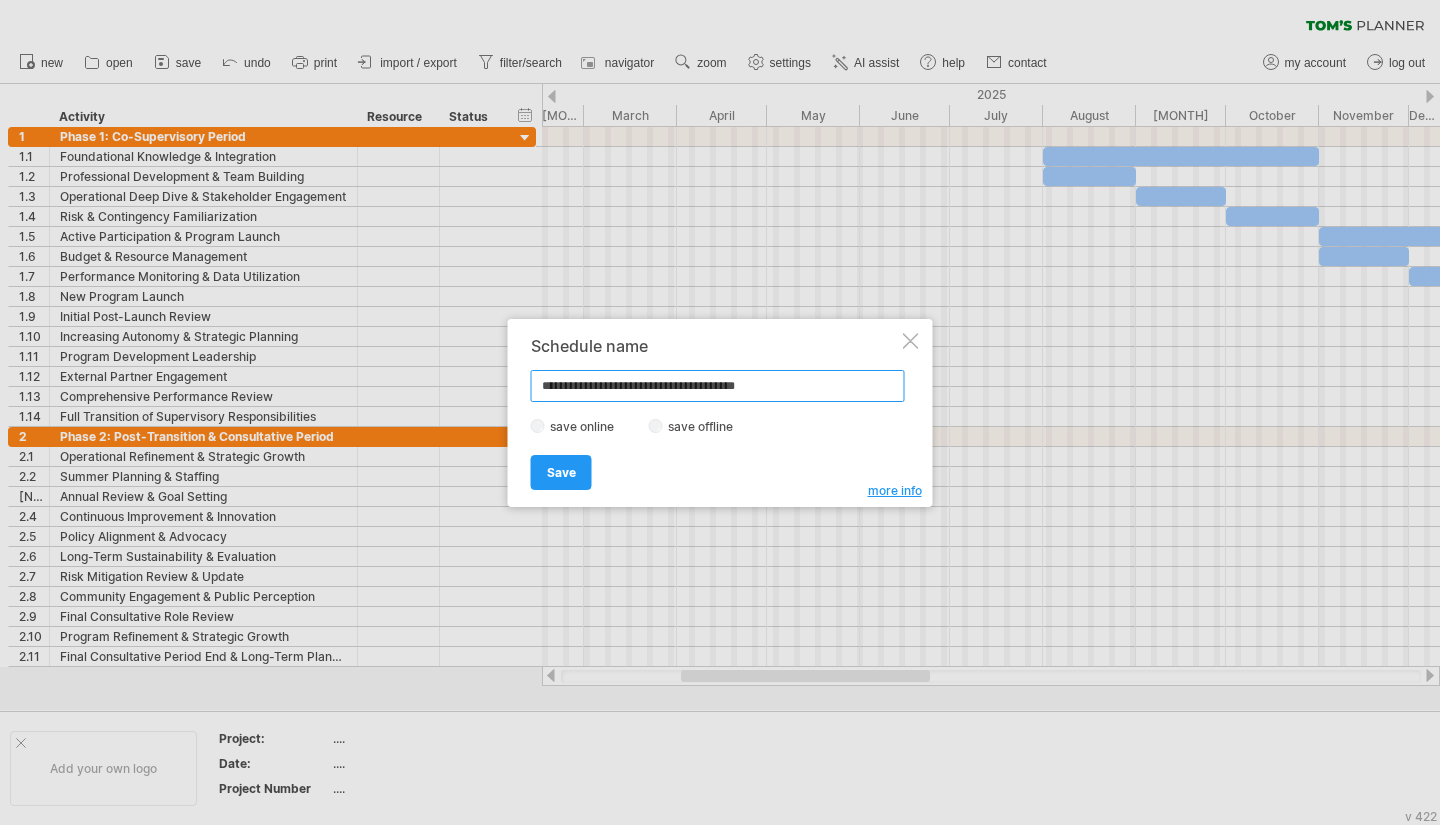 click on "**********" at bounding box center [718, 386] 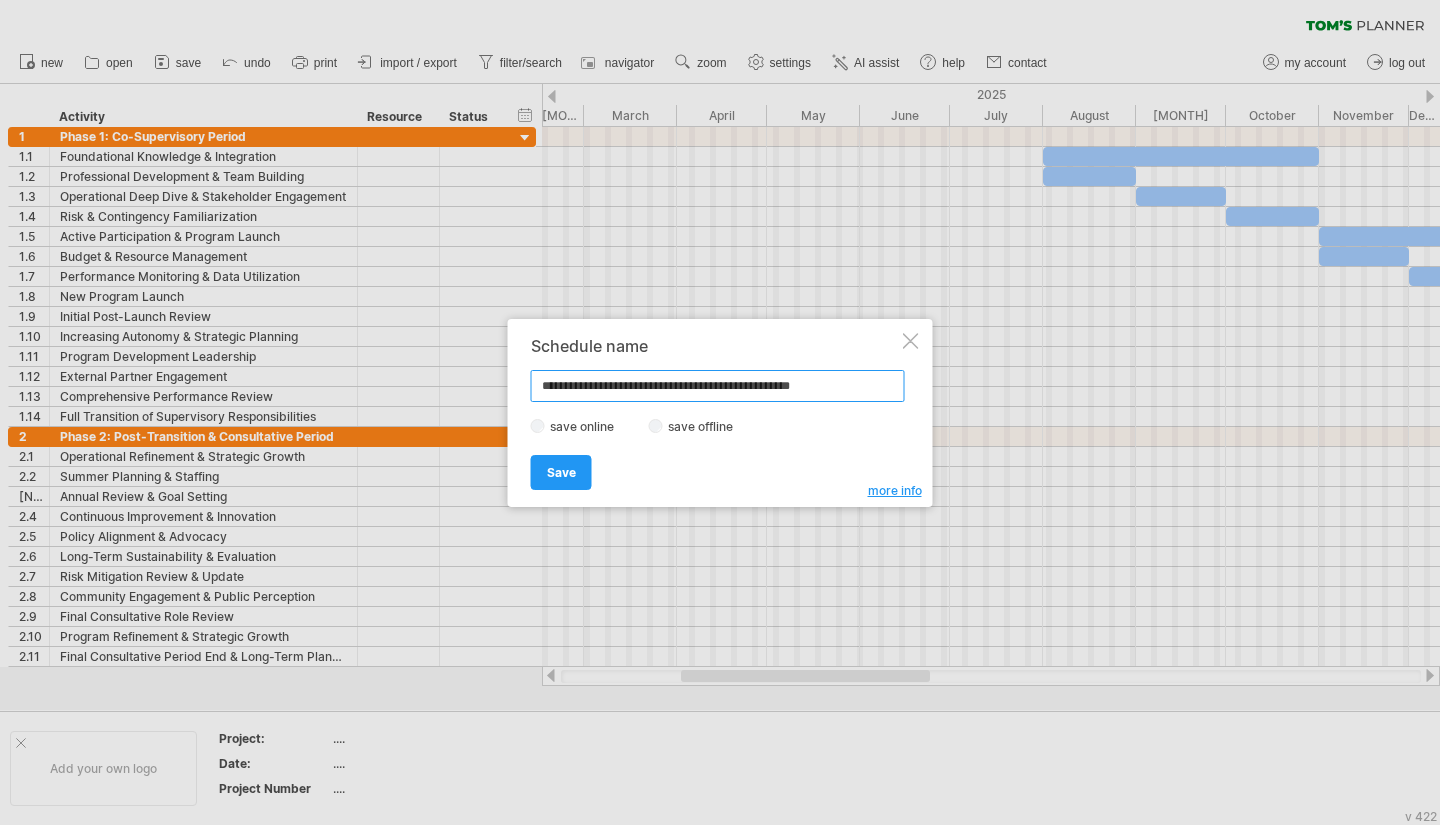 click on "**********" at bounding box center [718, 386] 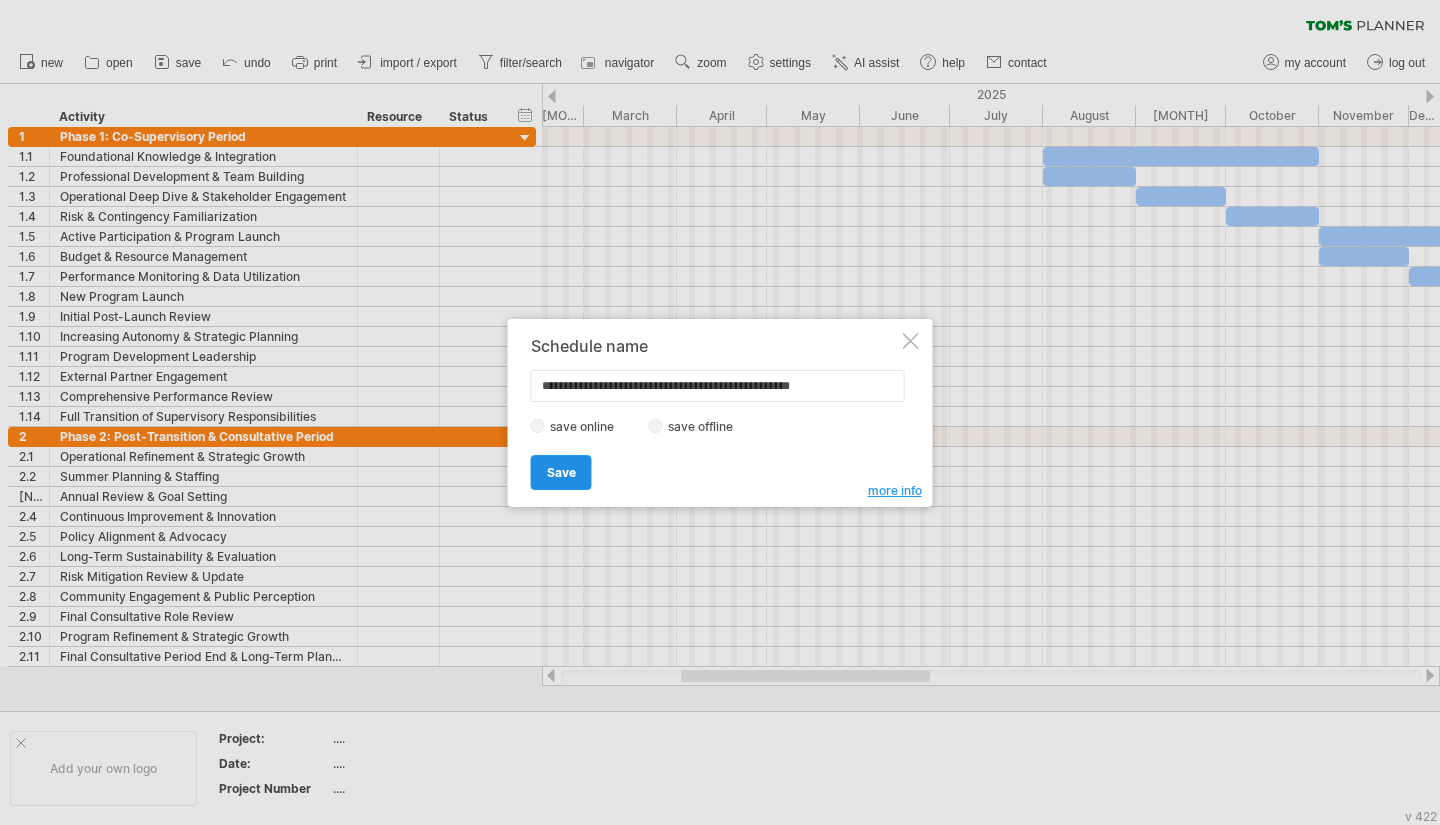 click on "Save" at bounding box center (561, 472) 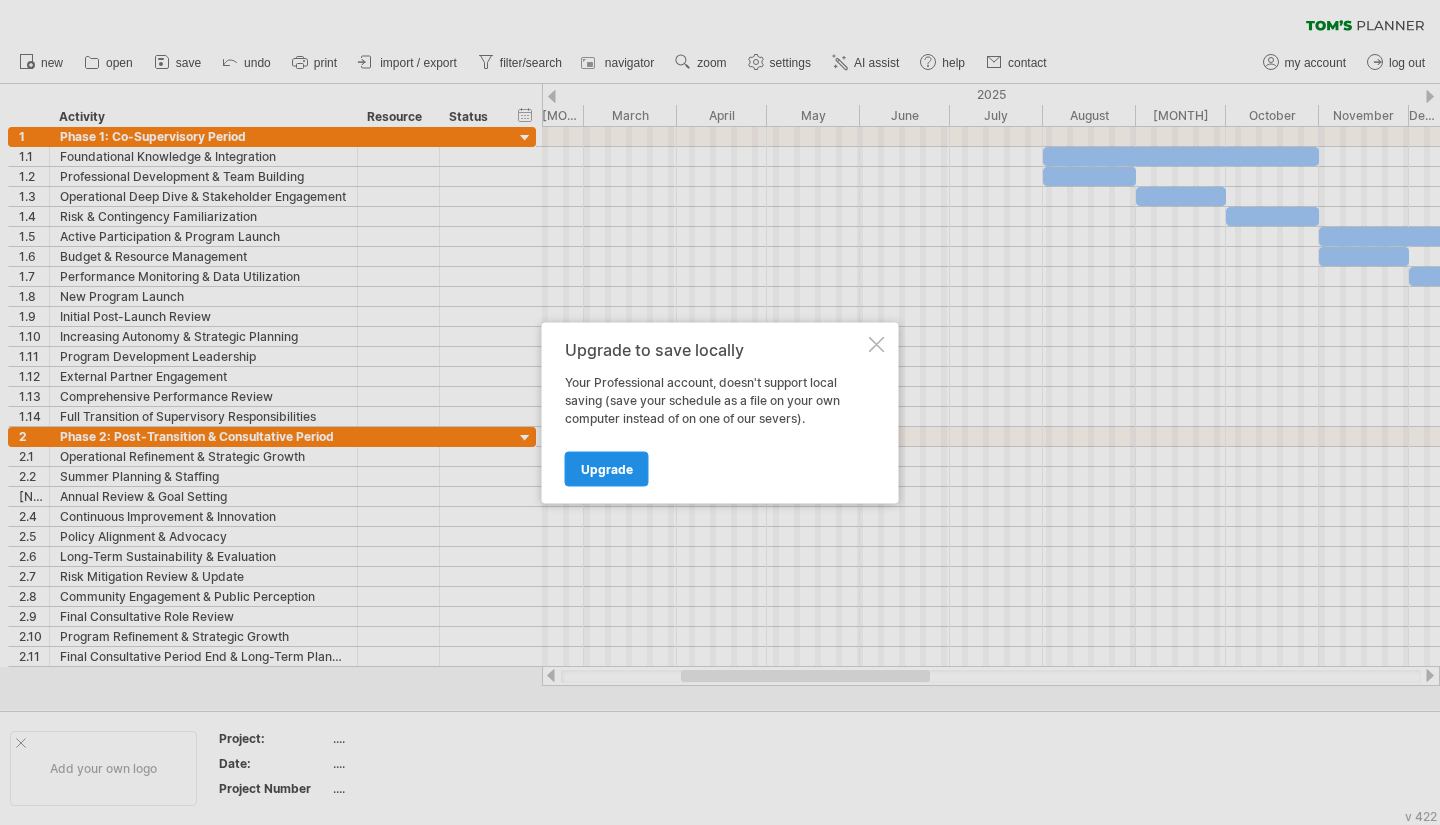 click on "Upgrade" at bounding box center (607, 468) 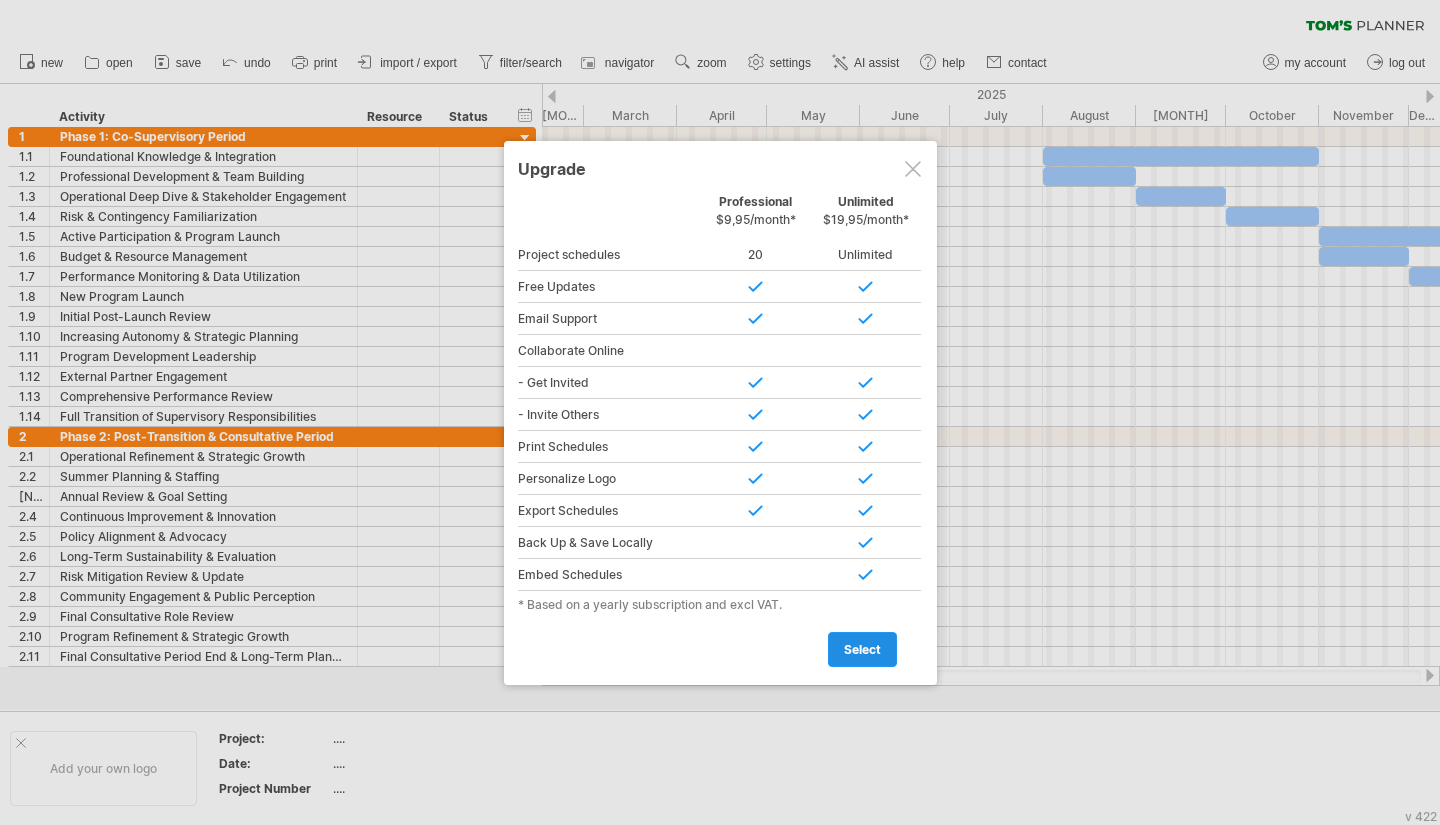 click on "select" at bounding box center [862, 649] 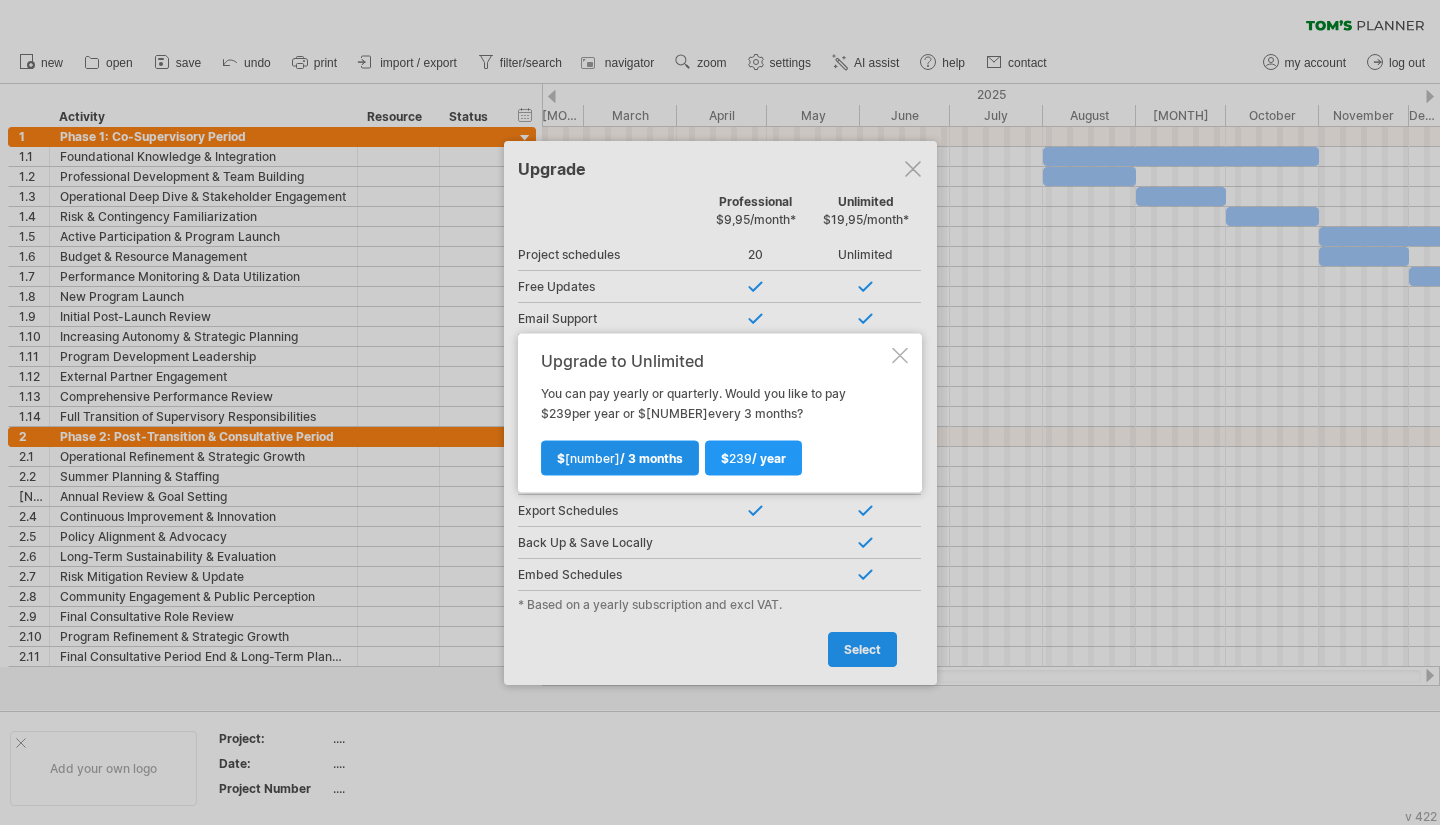 click on "$ 79  / 3 months" at bounding box center [620, 457] 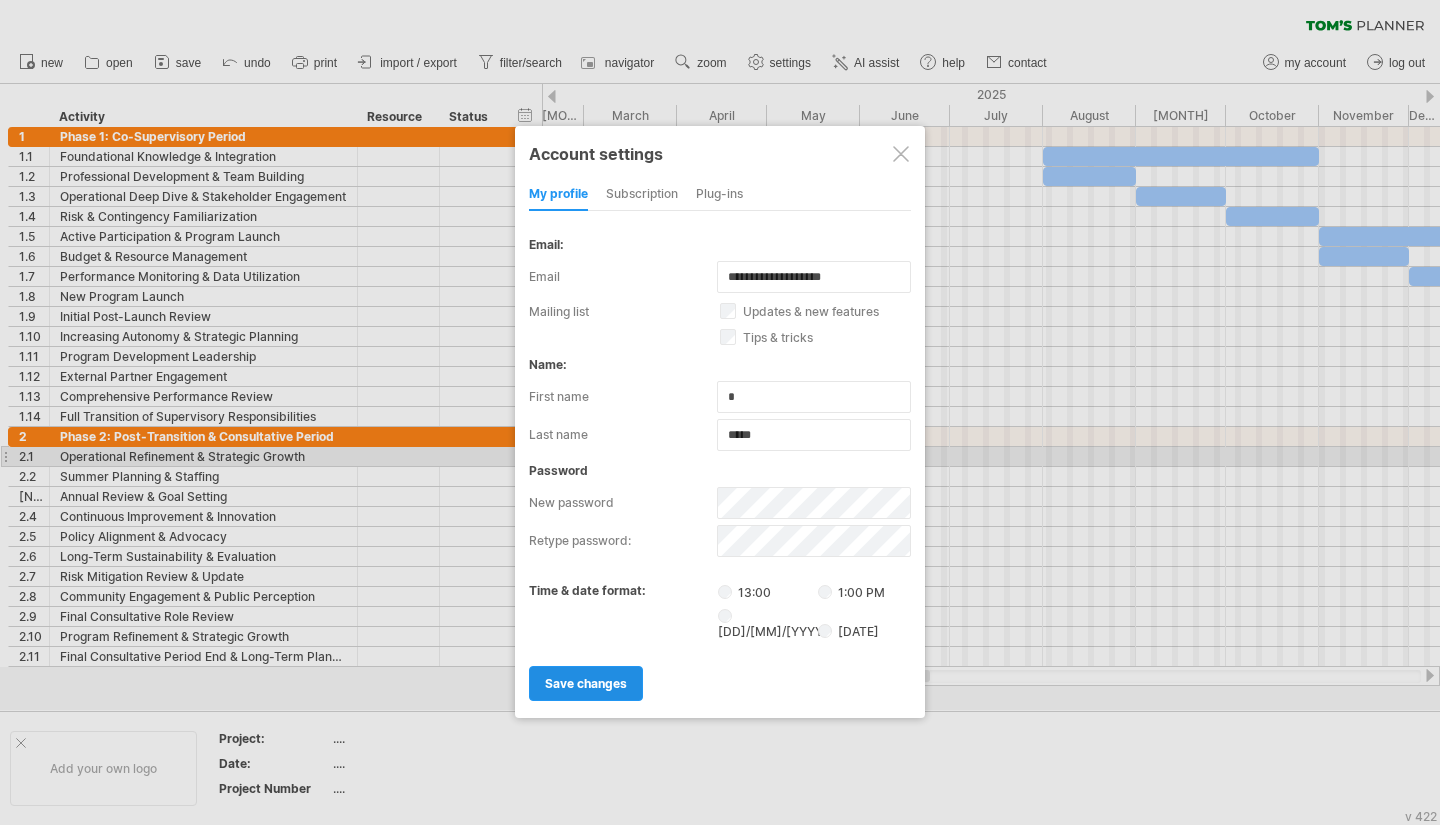 click on "save changes" at bounding box center [586, 683] 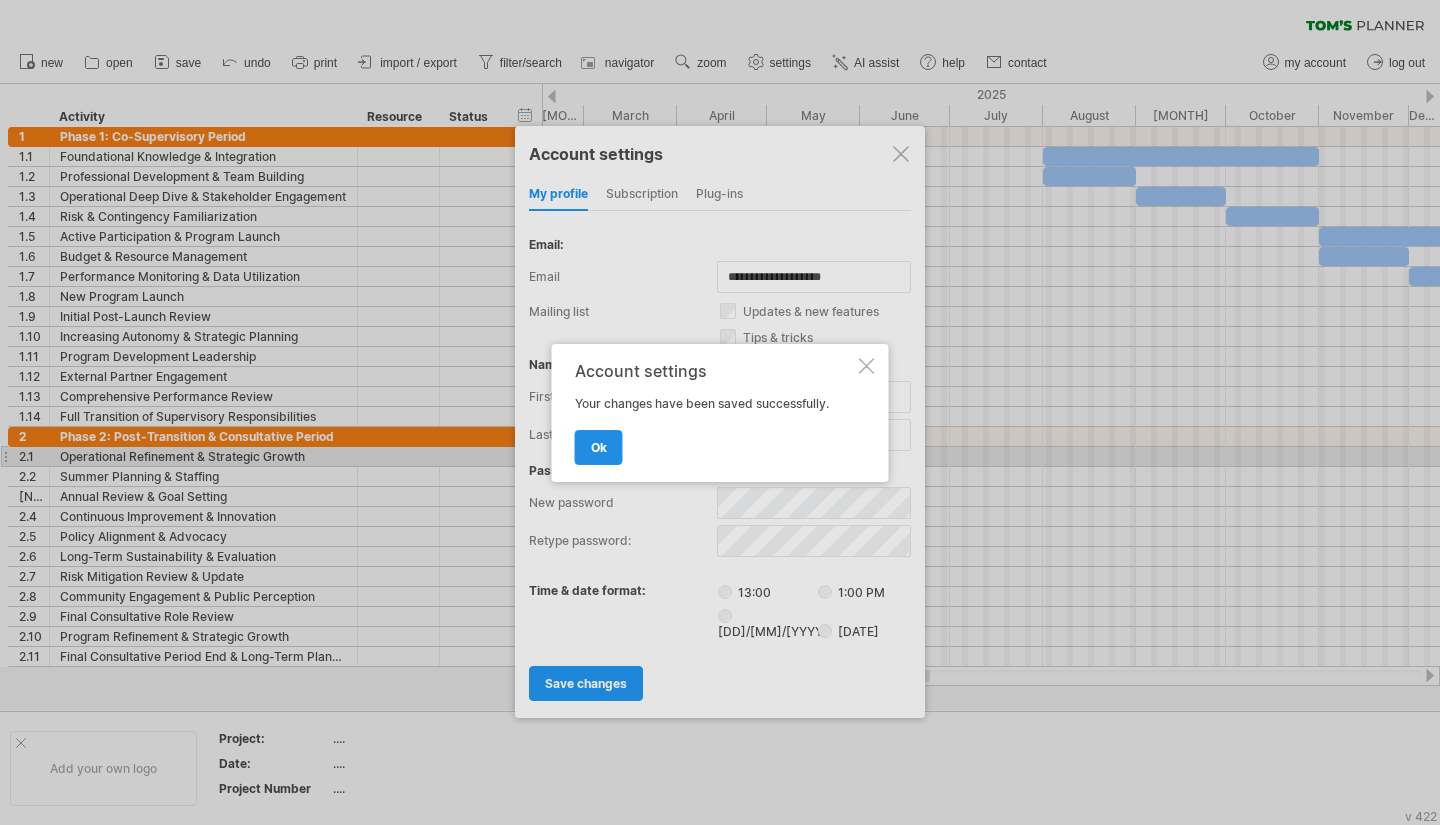 click on "ok" at bounding box center [599, 447] 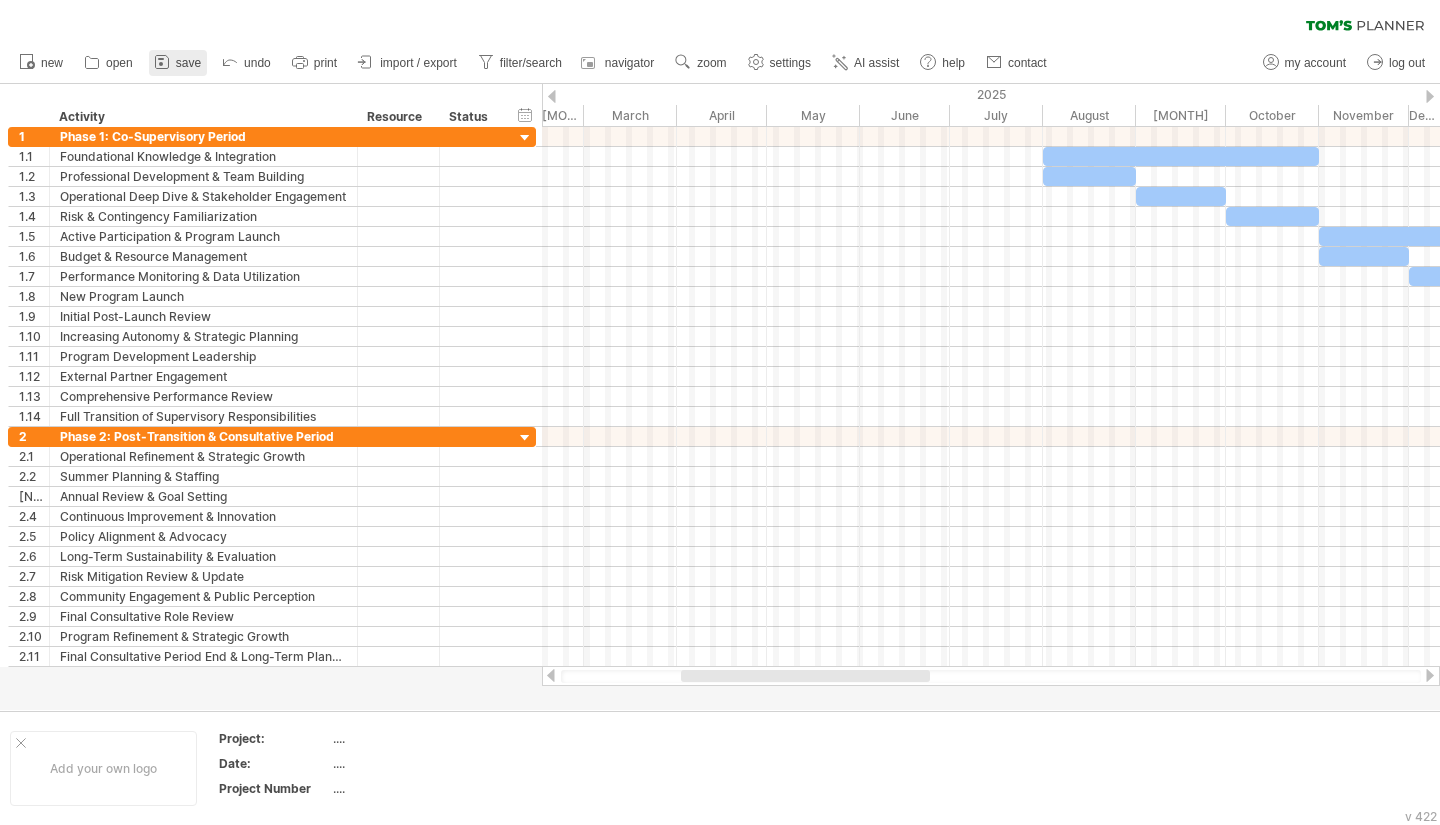 click on "save" at bounding box center (188, 63) 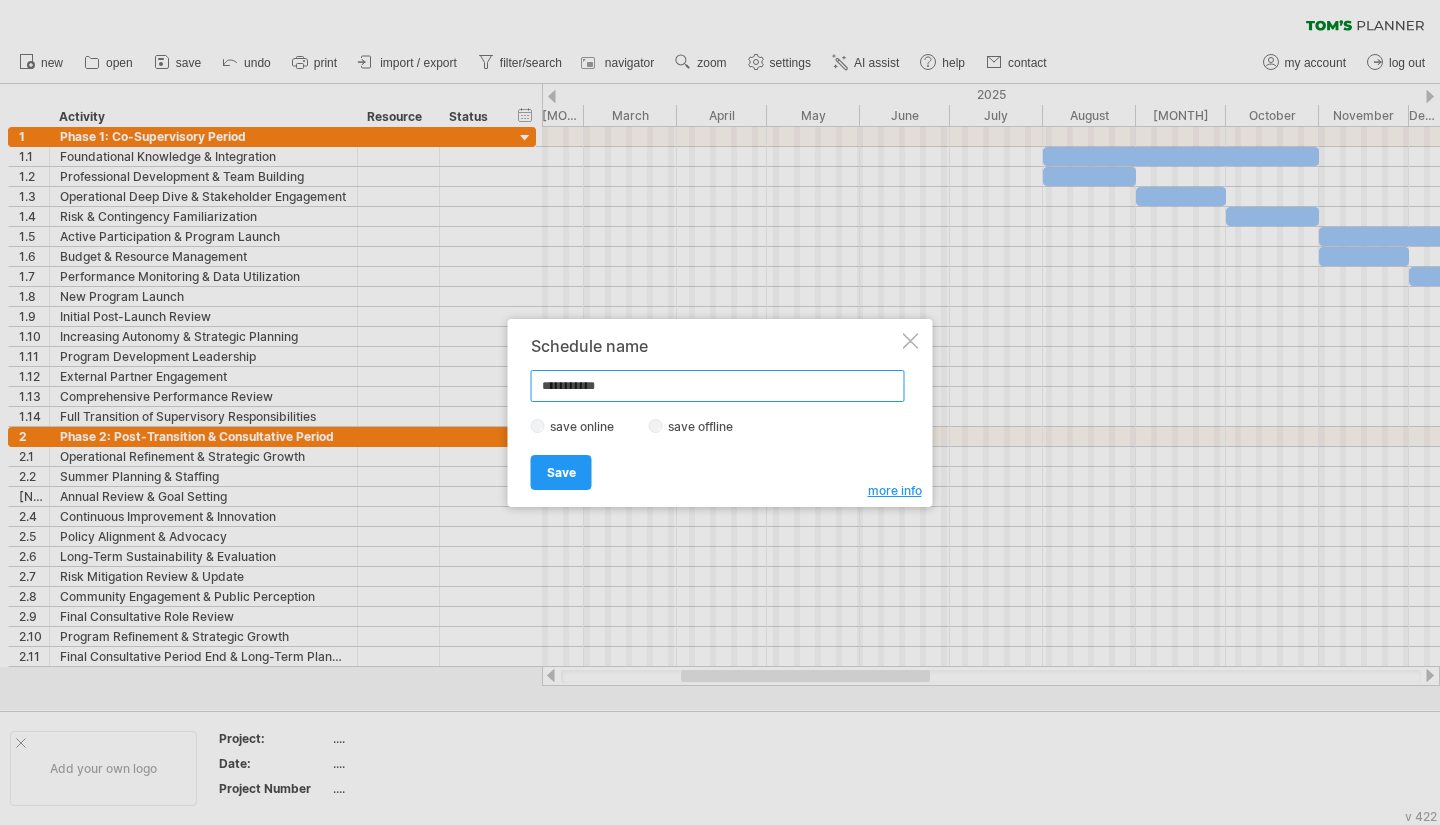 click on "**********" at bounding box center [718, 386] 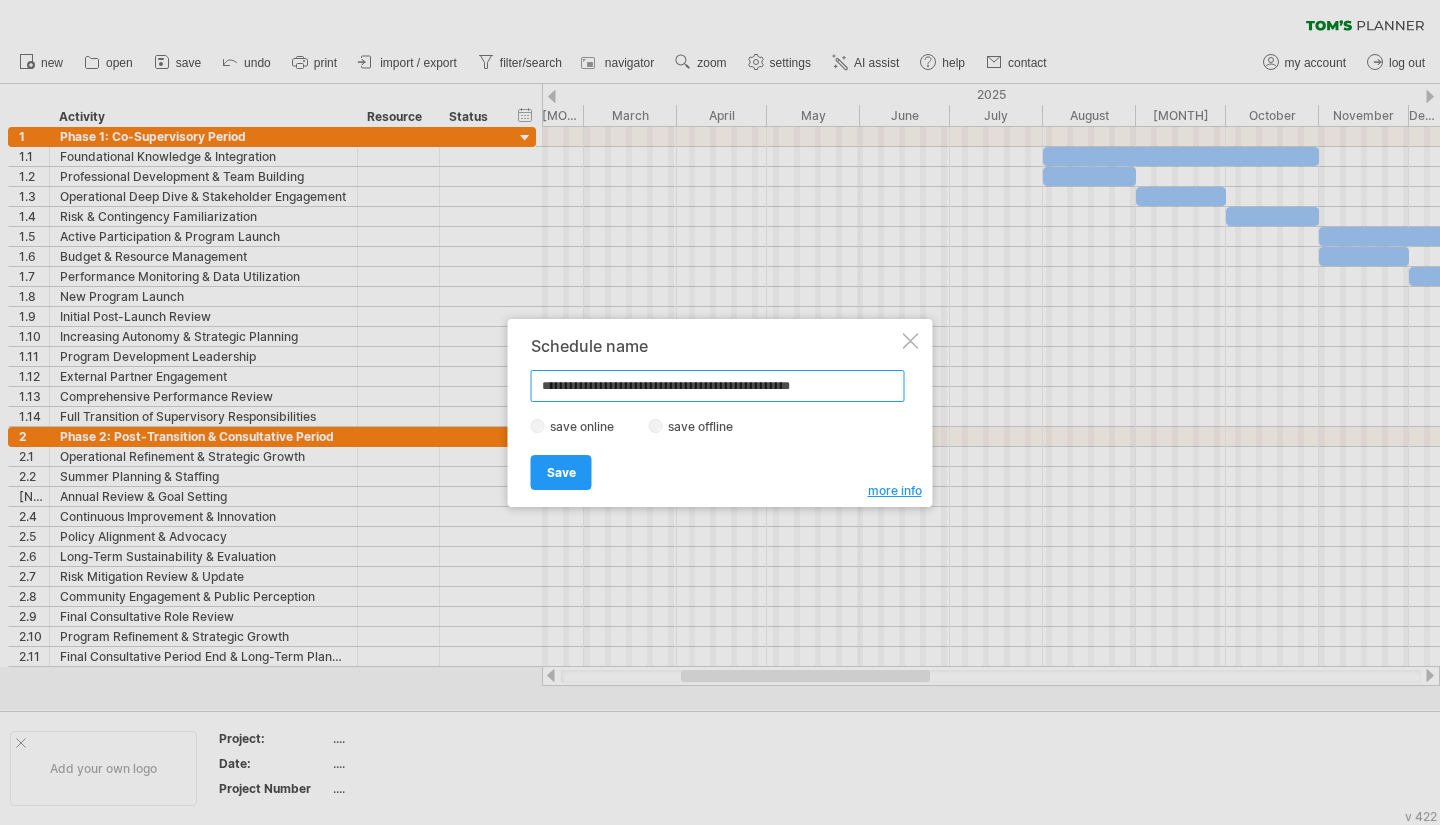 click on "**********" at bounding box center [718, 386] 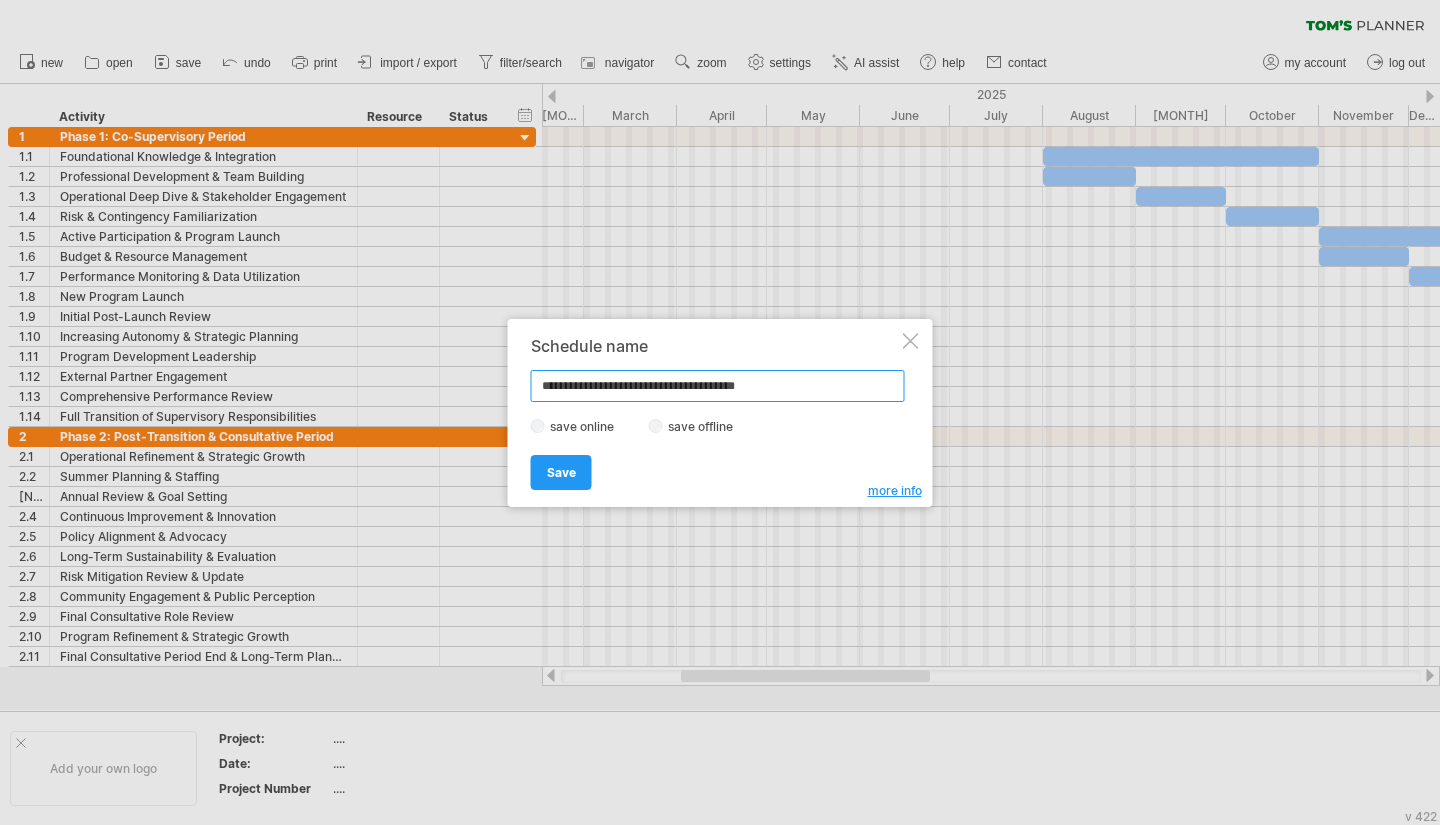 click on "**********" at bounding box center (718, 386) 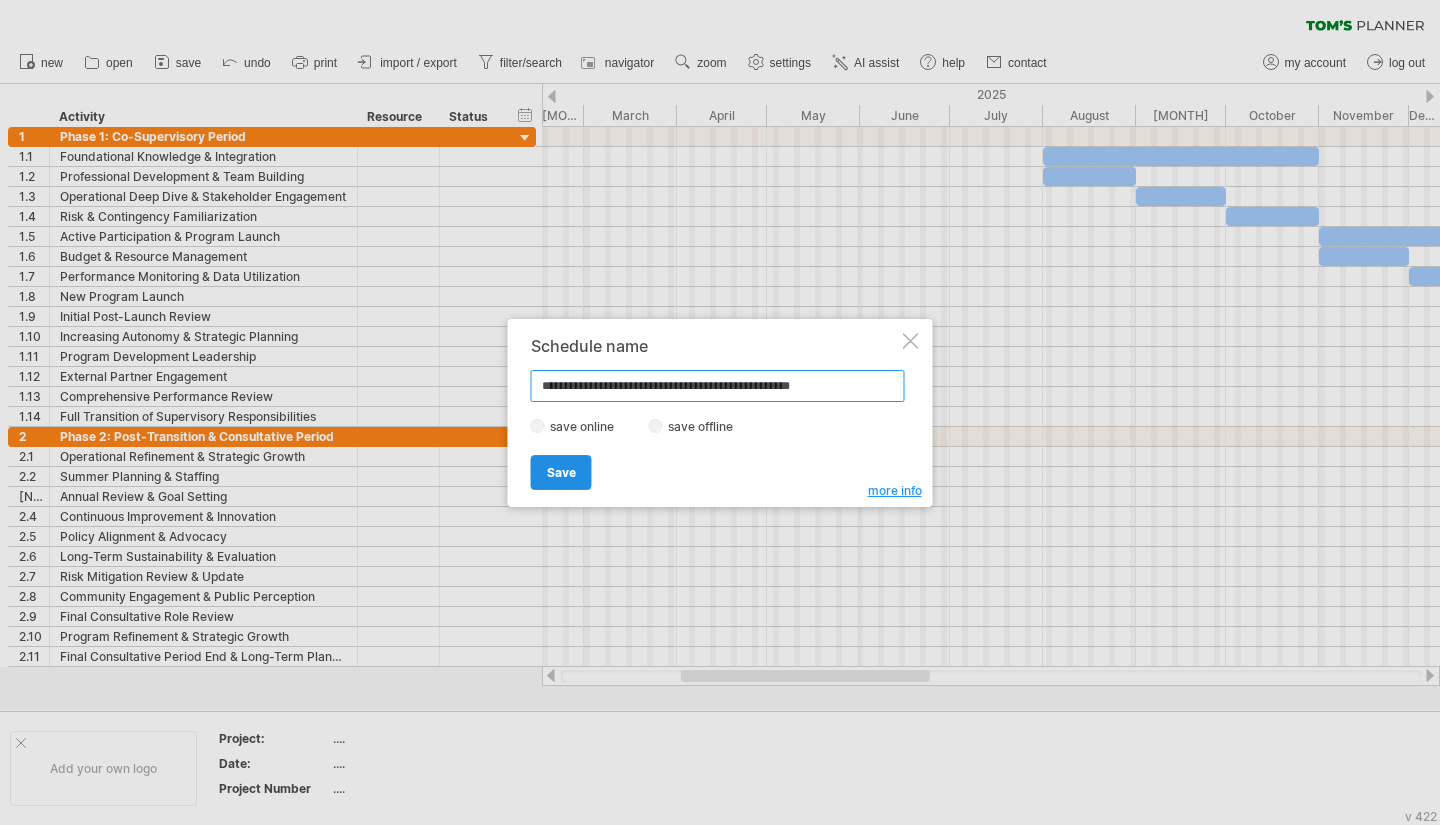 type on "**********" 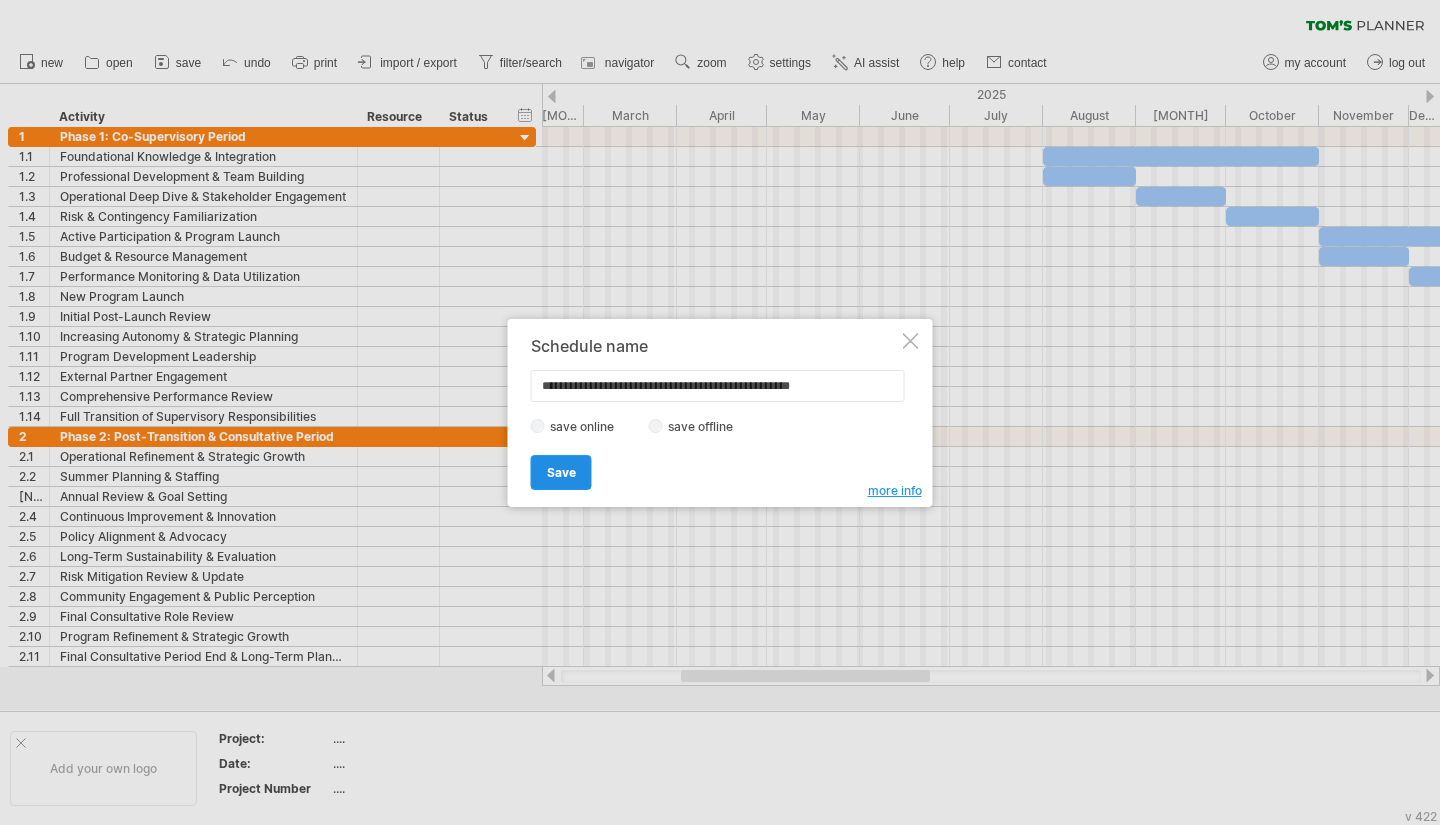 click on "Save" at bounding box center (561, 472) 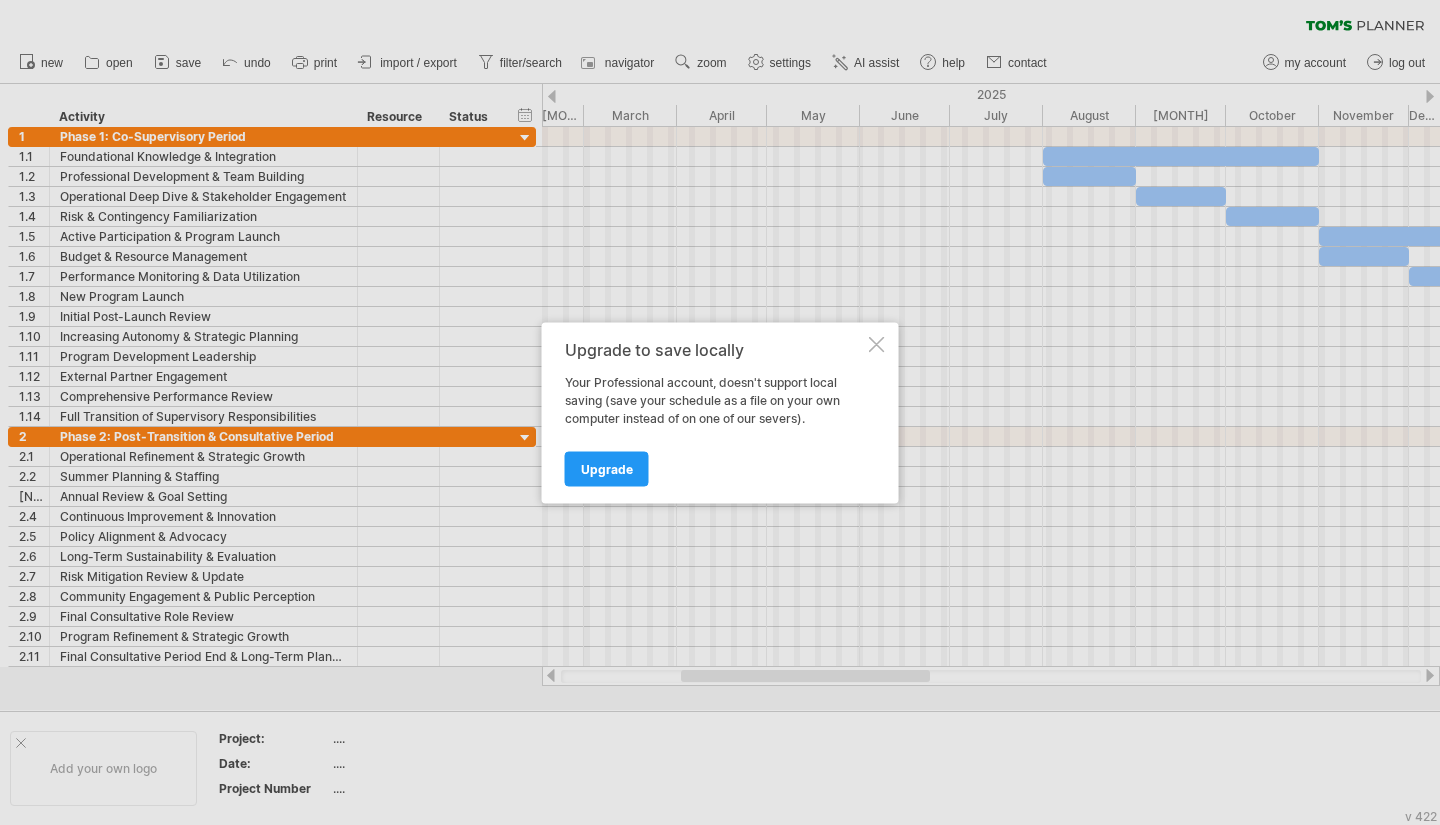 click on "Upgrade to save locally Your Professional account, doesn't support local saving (save your schedule as a file on your own computer instead of on one of our severs). Upgrade" at bounding box center [720, 412] 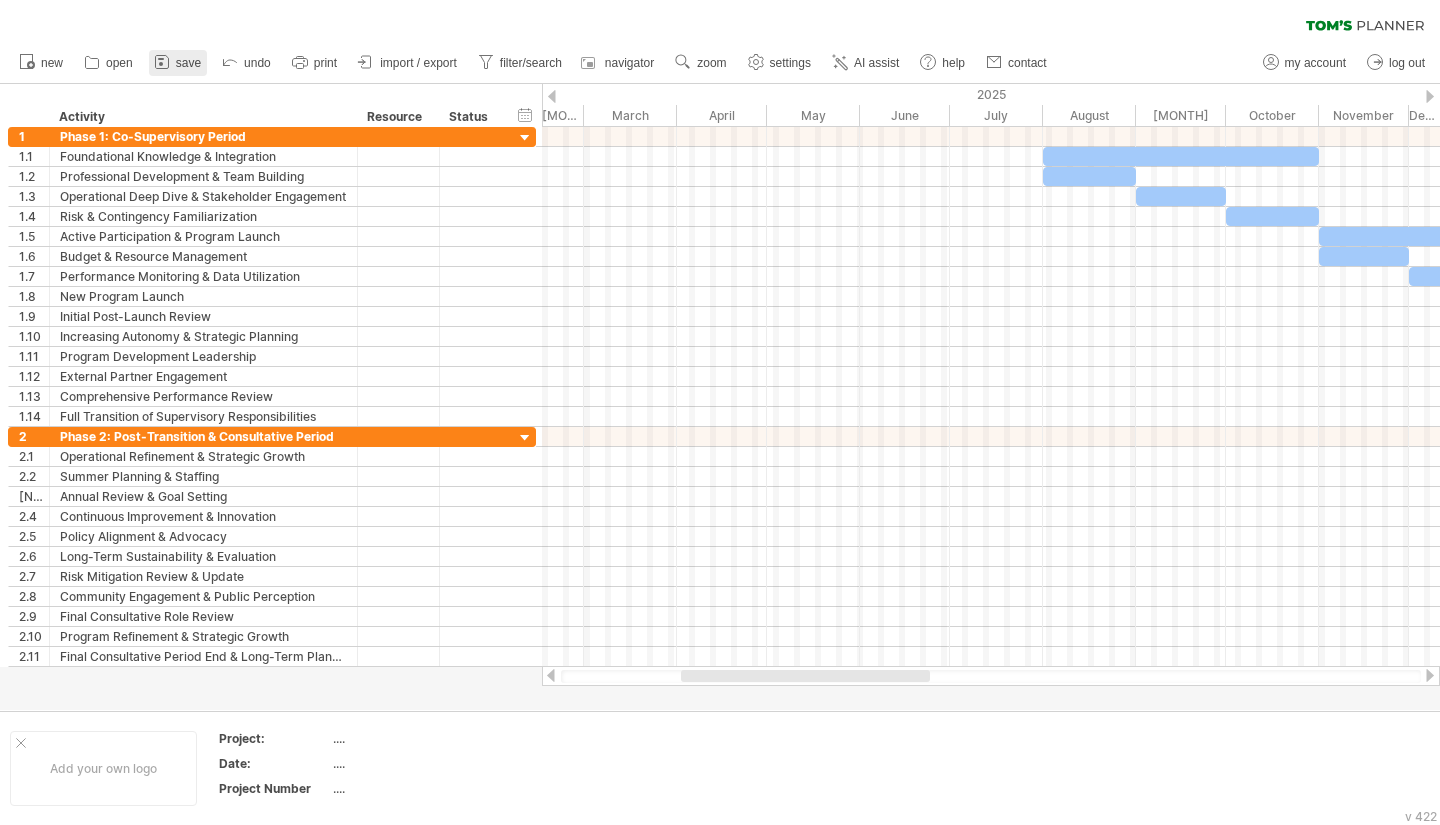 click at bounding box center (161, 59) 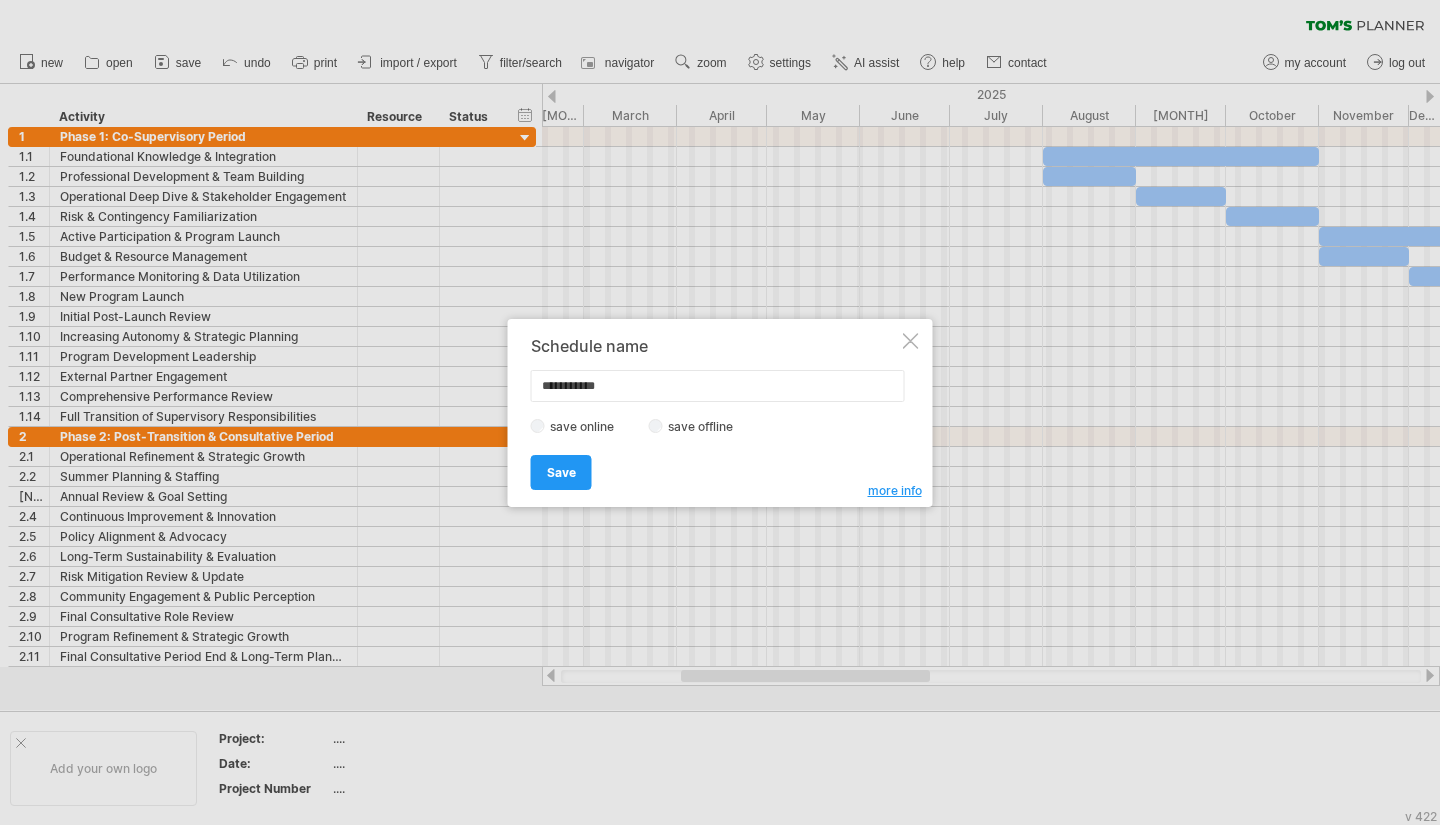 click on "**********" at bounding box center [720, 413] 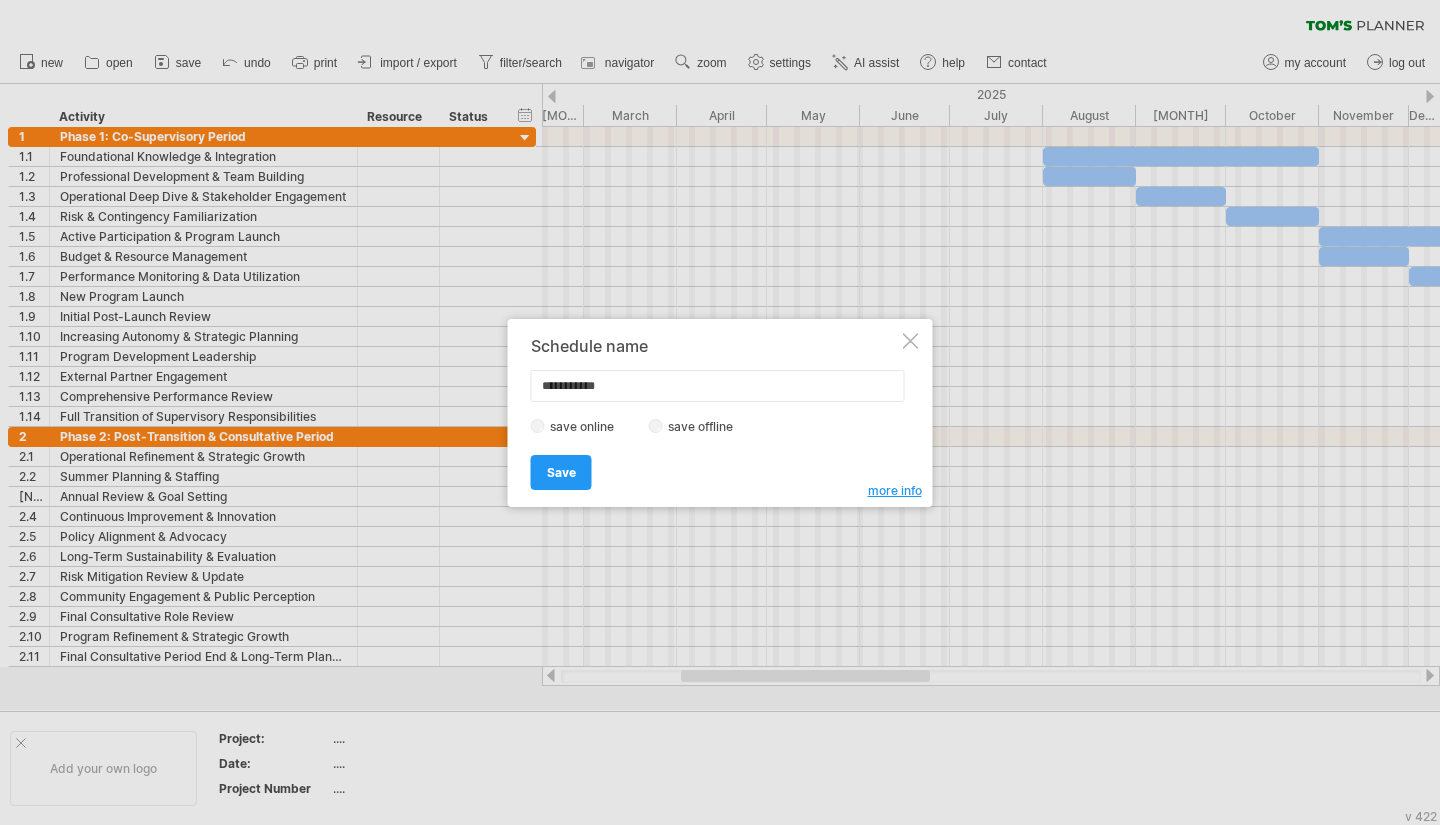 click at bounding box center (911, 341) 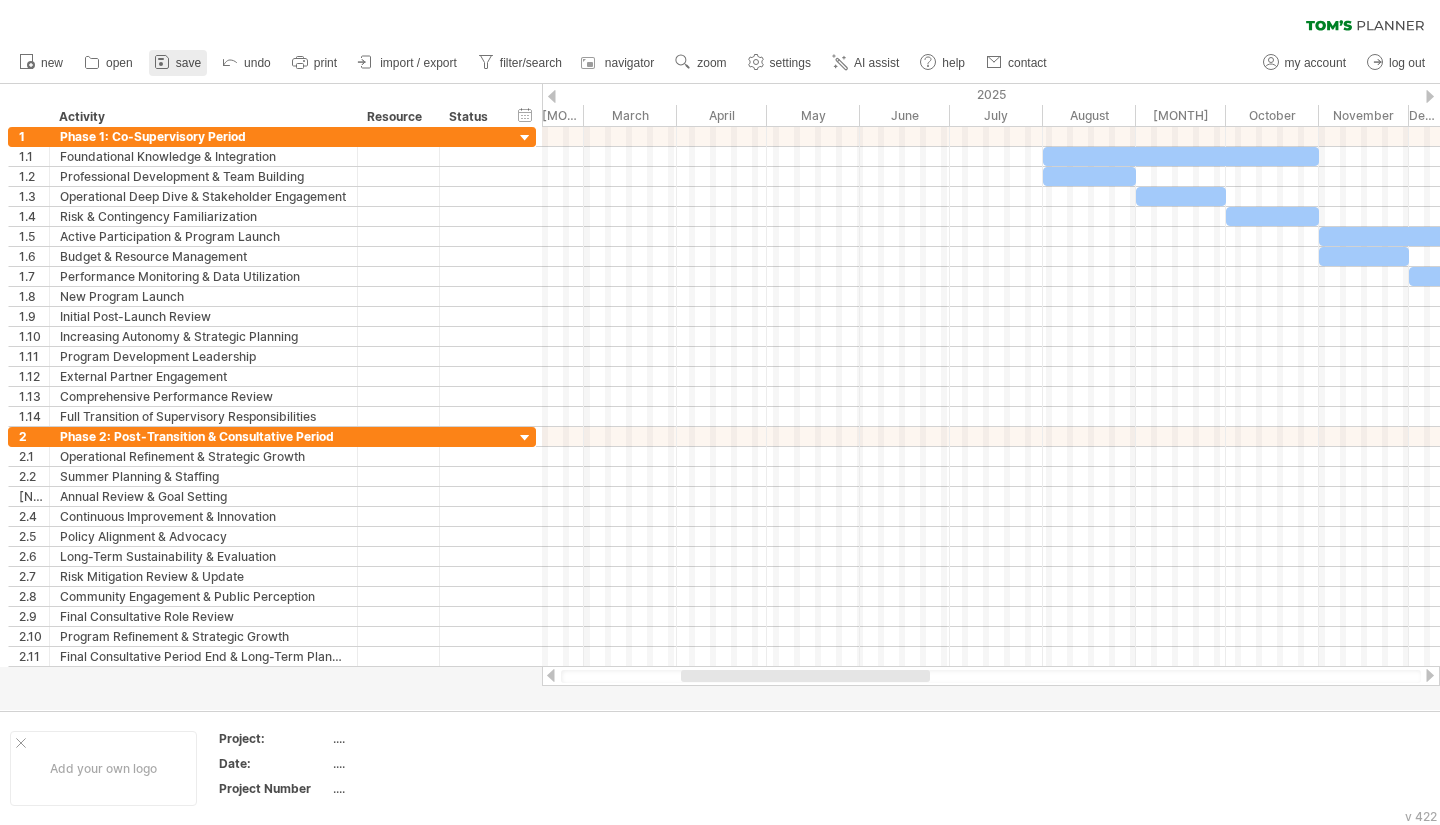 click on "save" at bounding box center (188, 63) 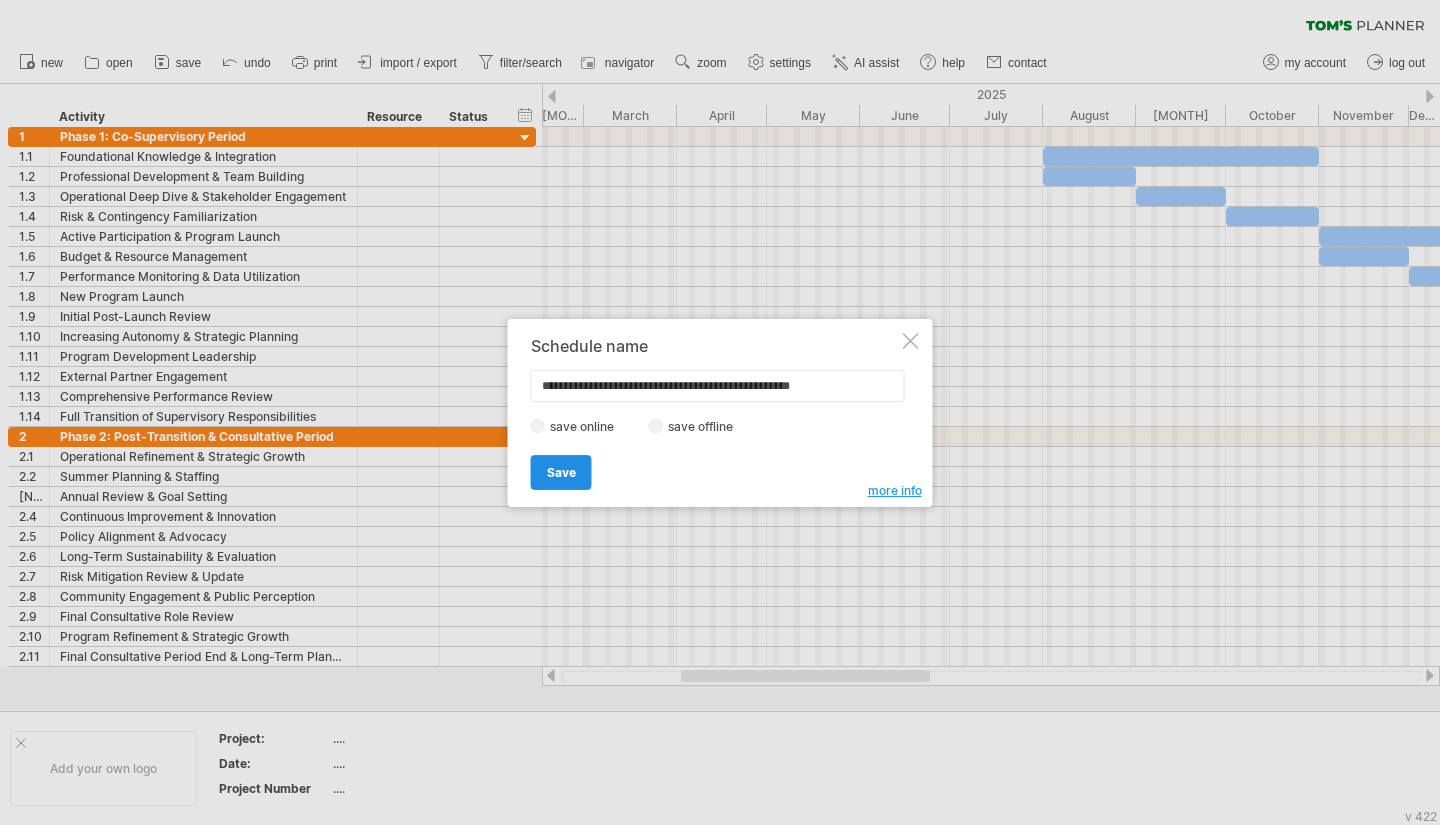 type on "**********" 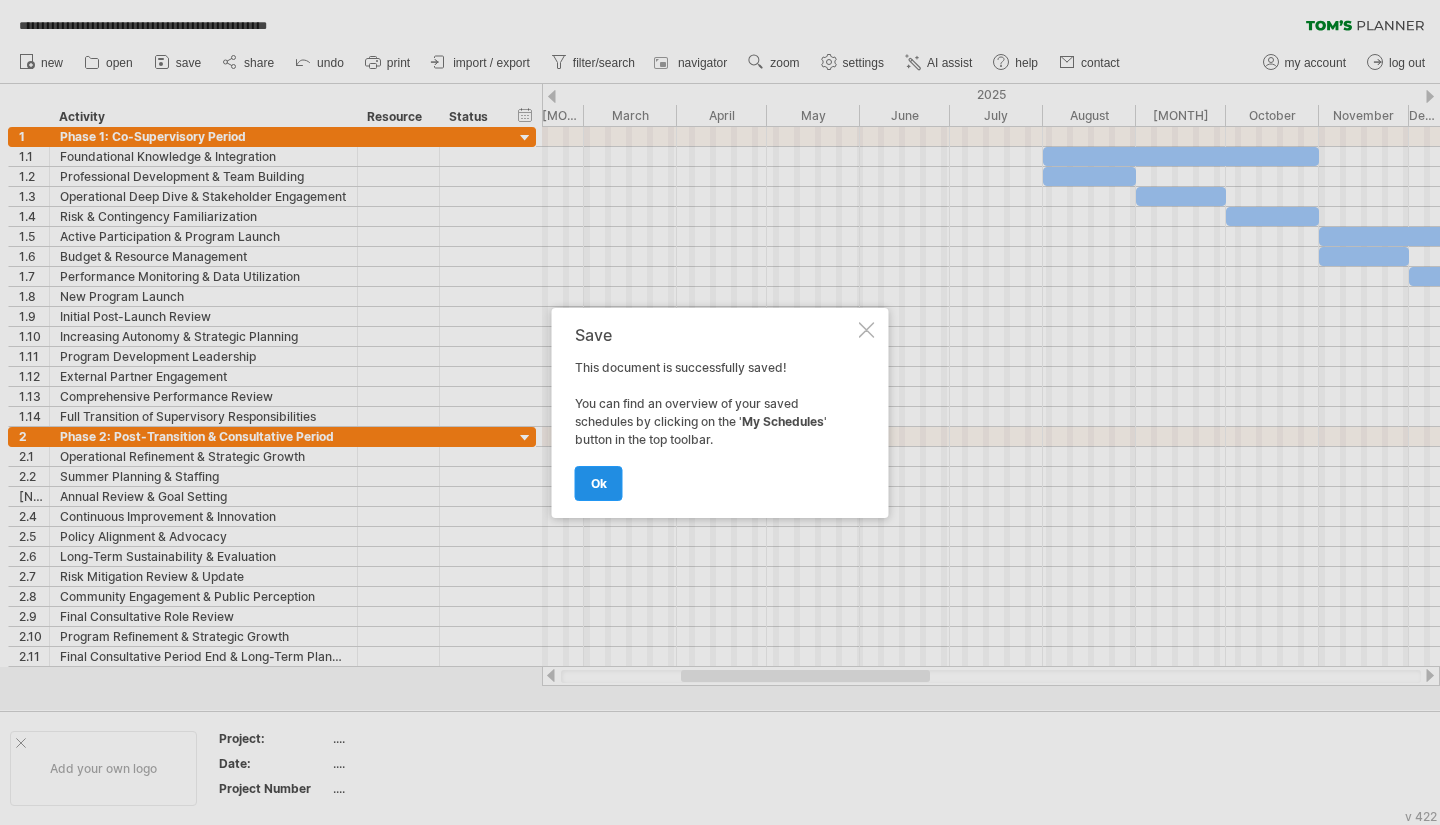 click on "ok" at bounding box center [599, 483] 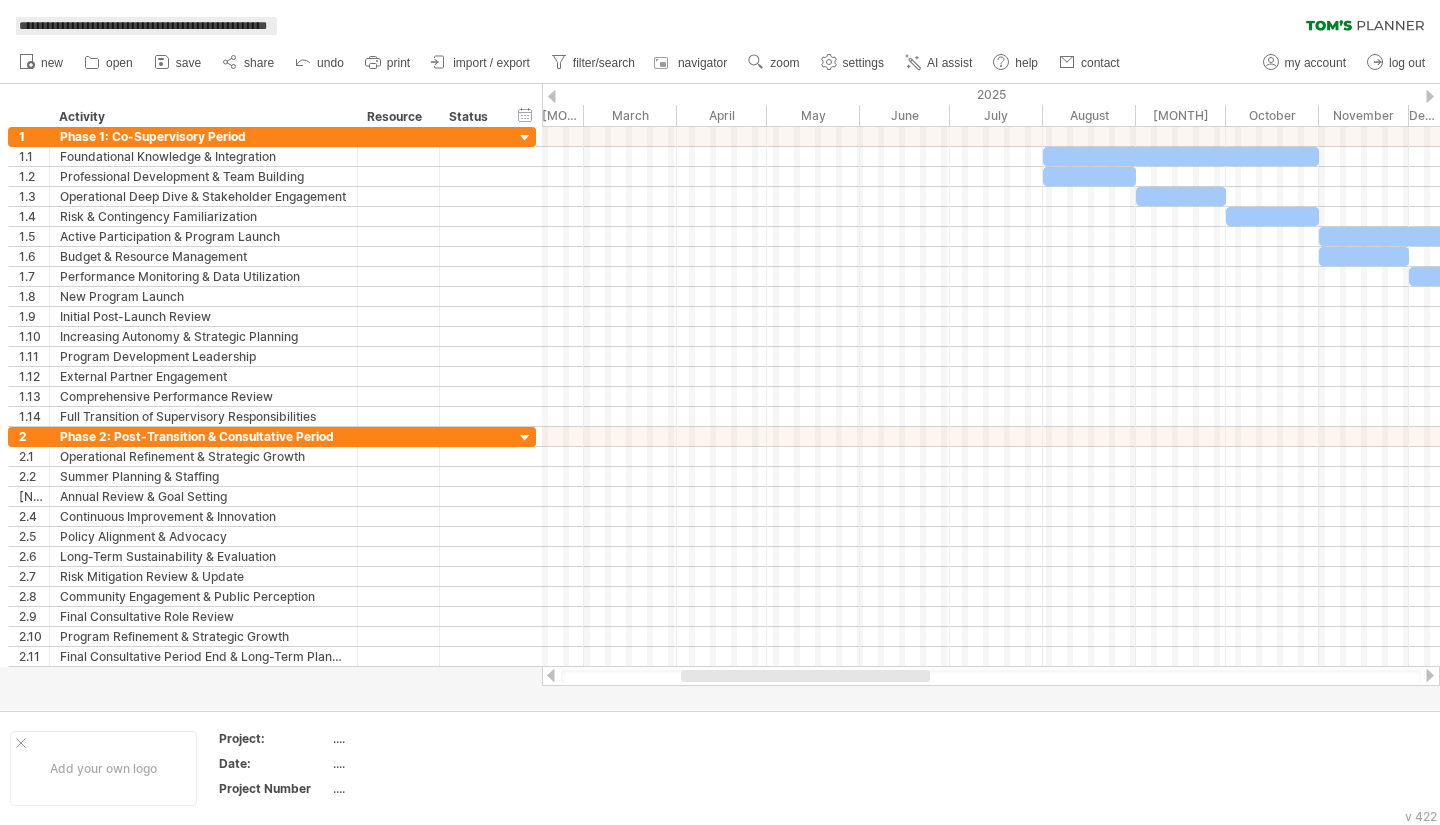click on "**********" at bounding box center (143, 26) 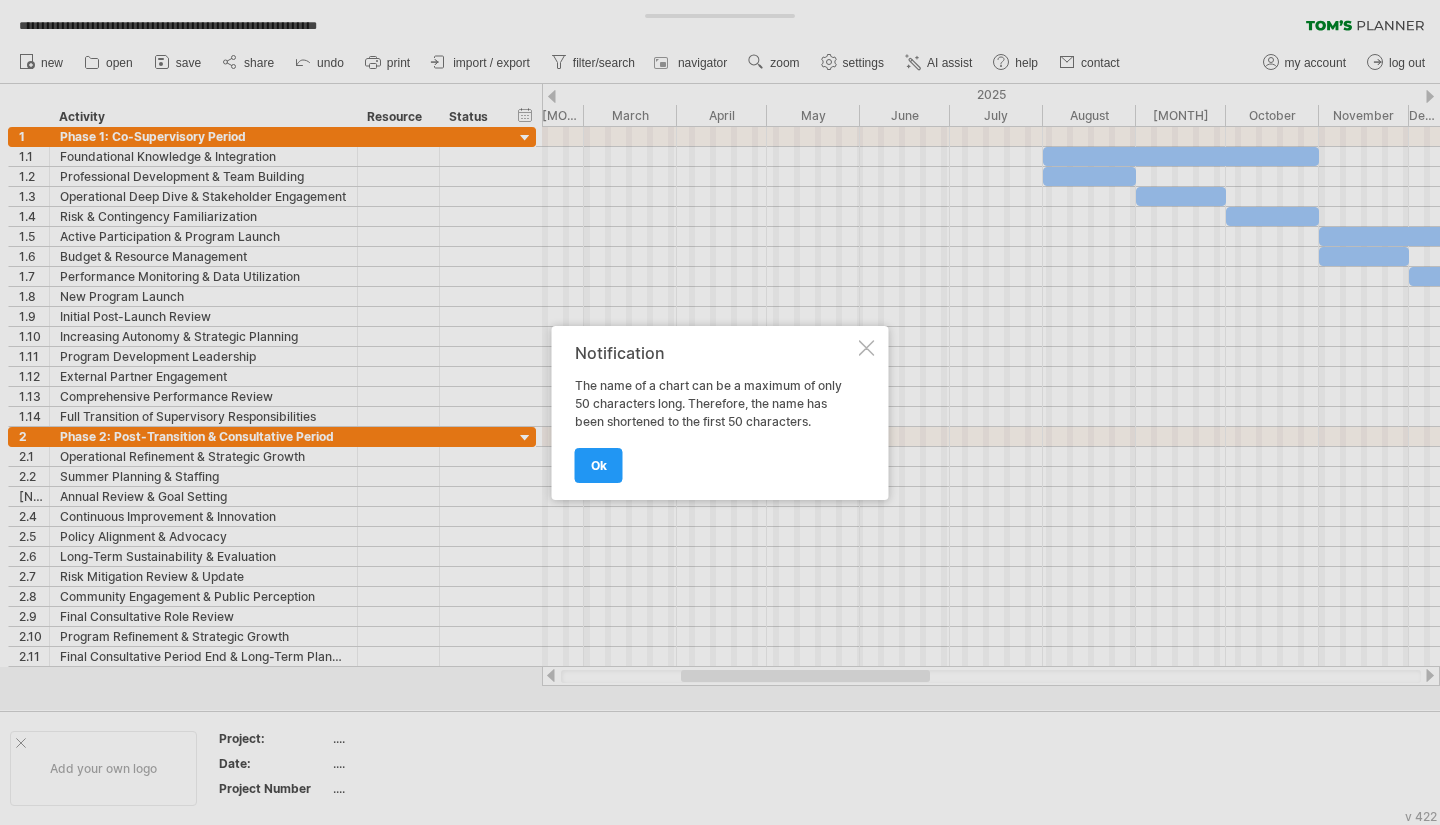 click on "**********" at bounding box center (720, 412) 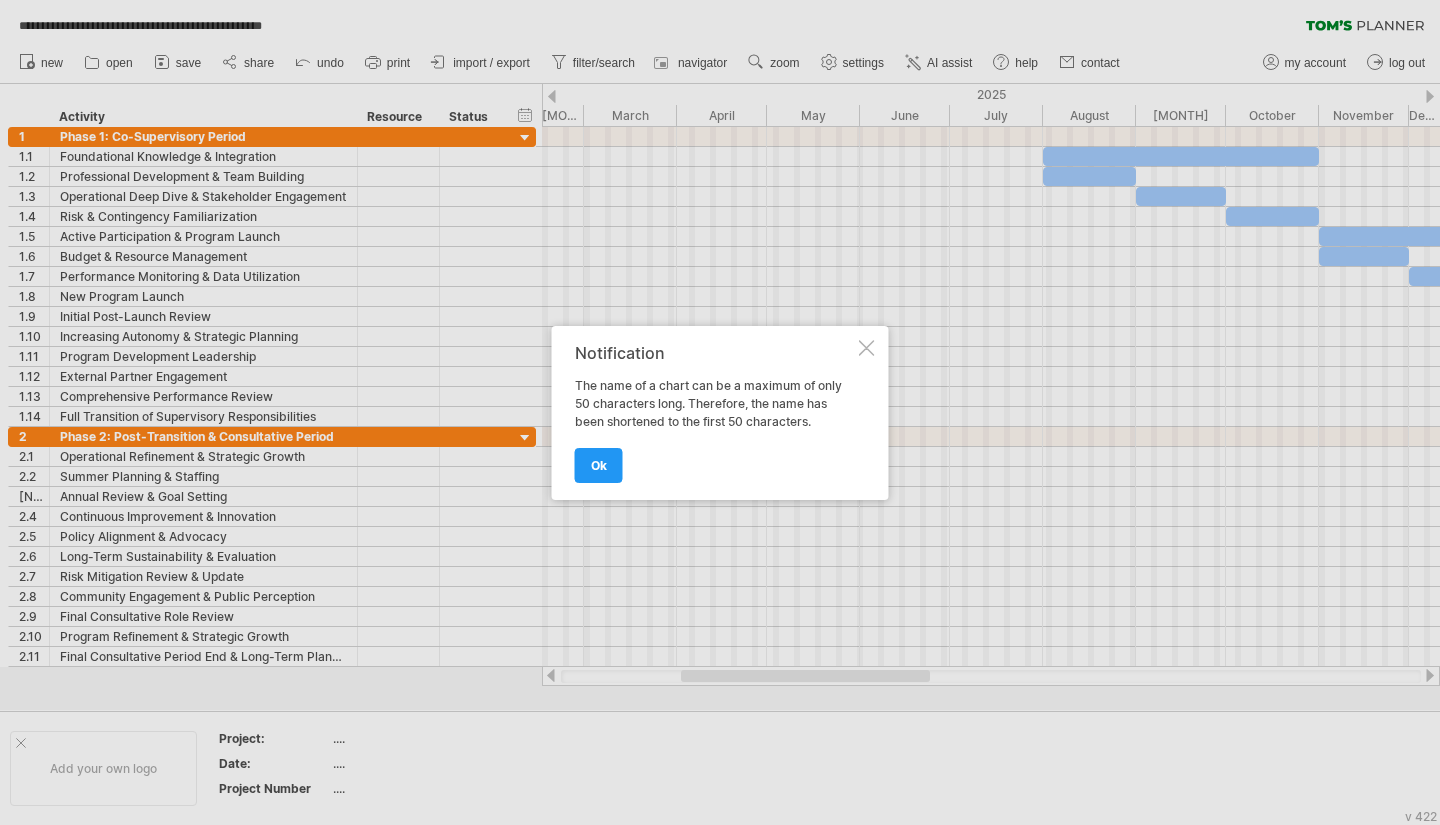 click at bounding box center [720, 412] 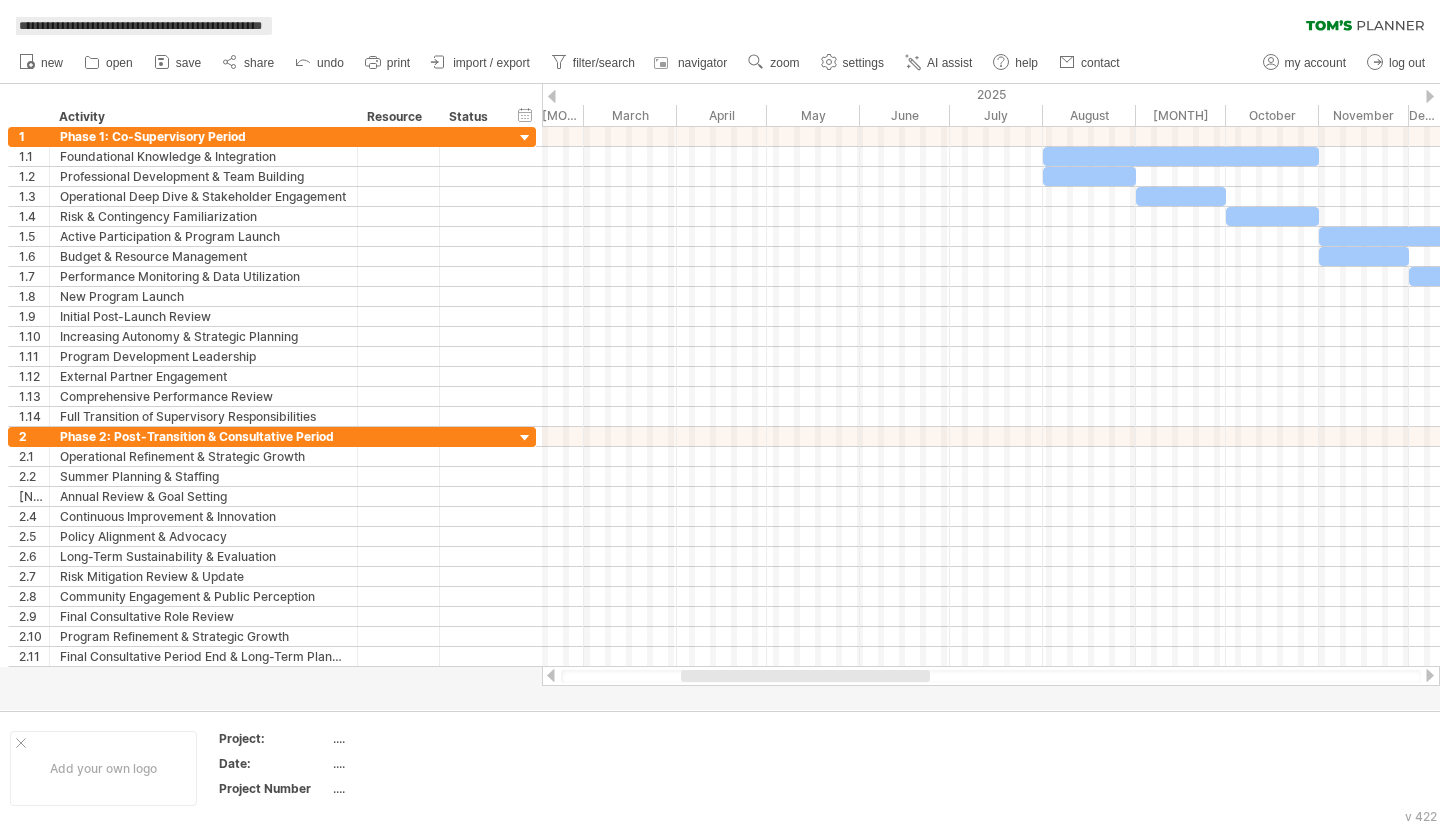 click on "**********" at bounding box center [140, 26] 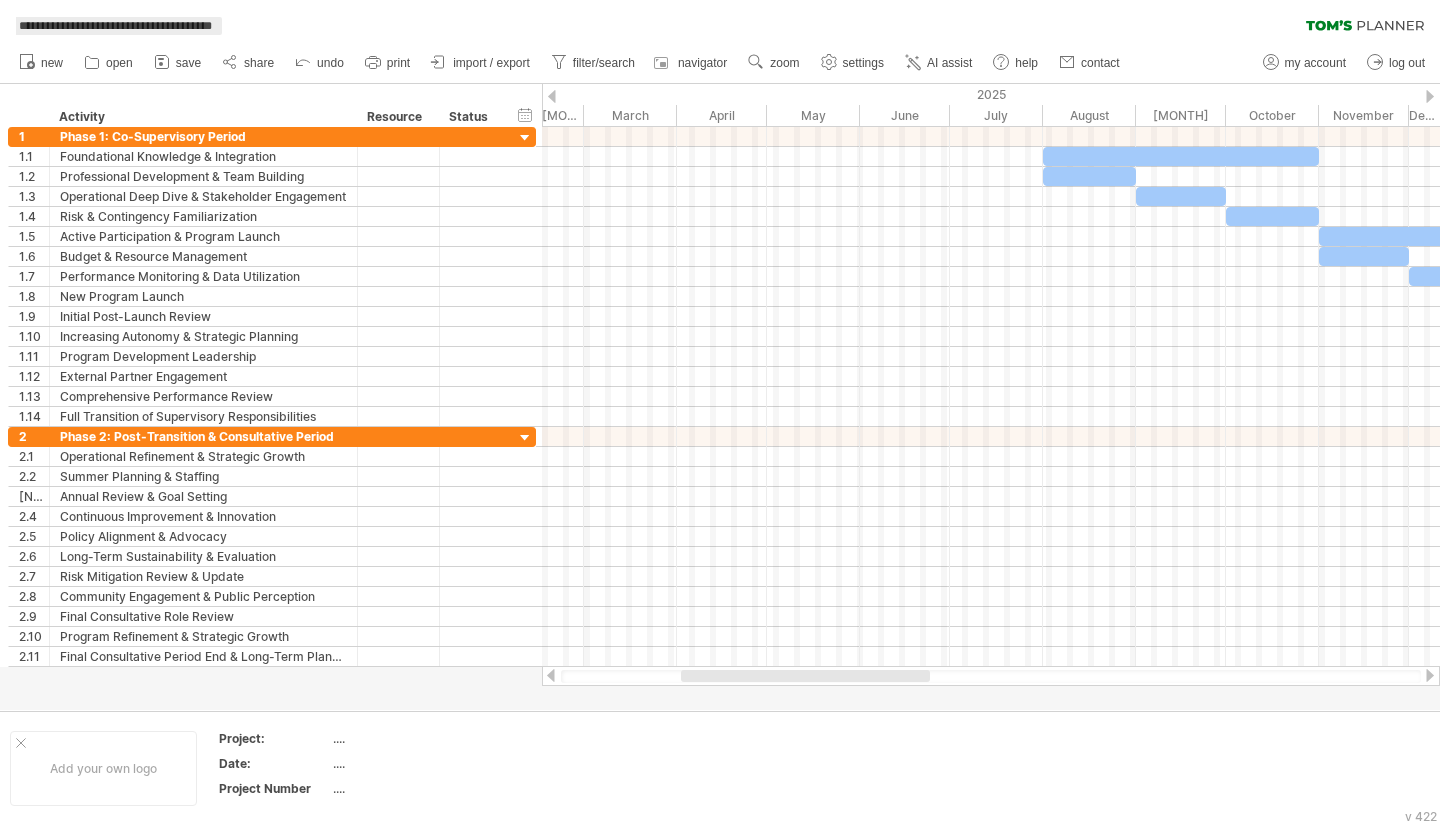 click on "**********" at bounding box center (115, 26) 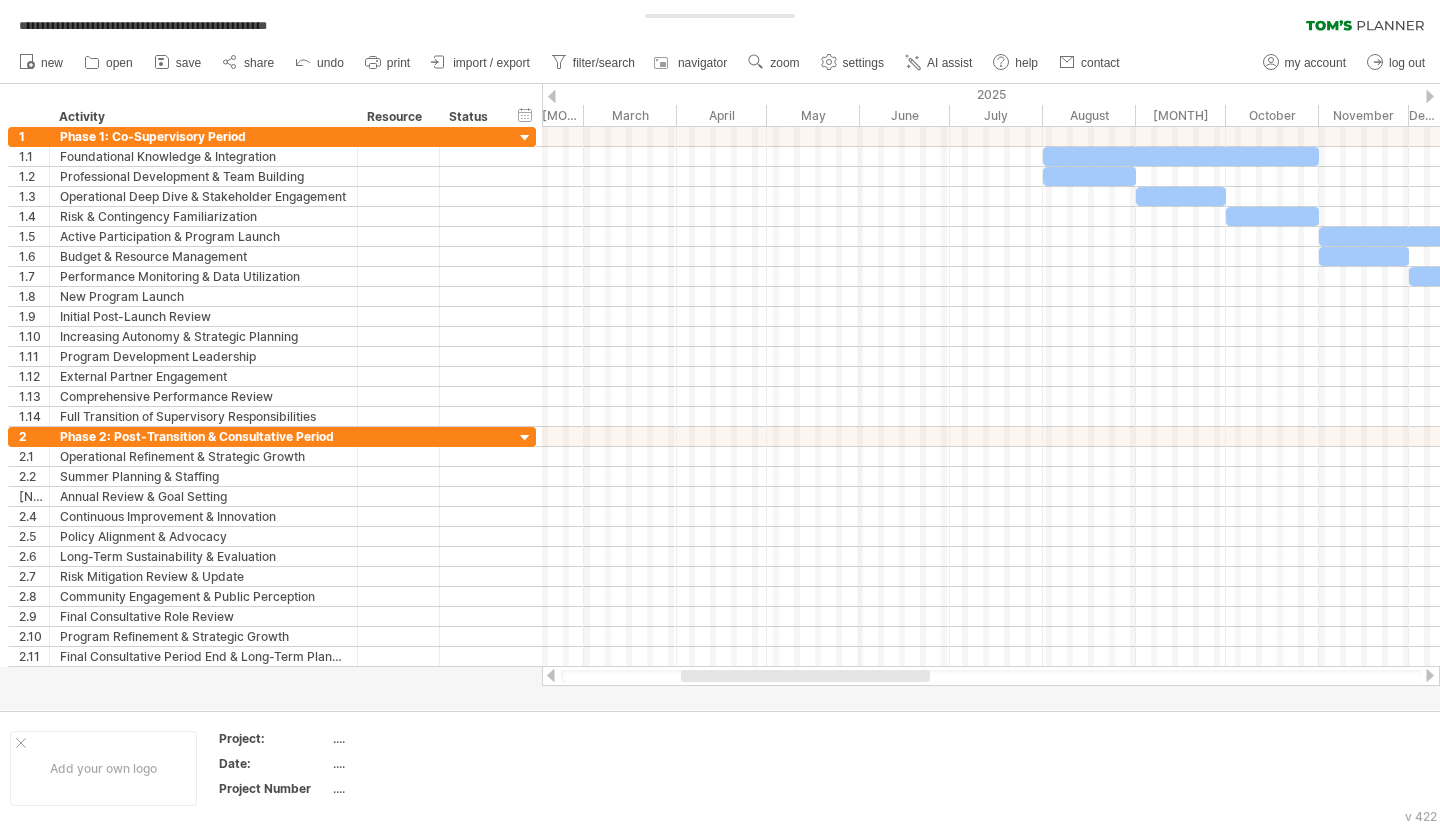 click on "**********" at bounding box center [720, 21] 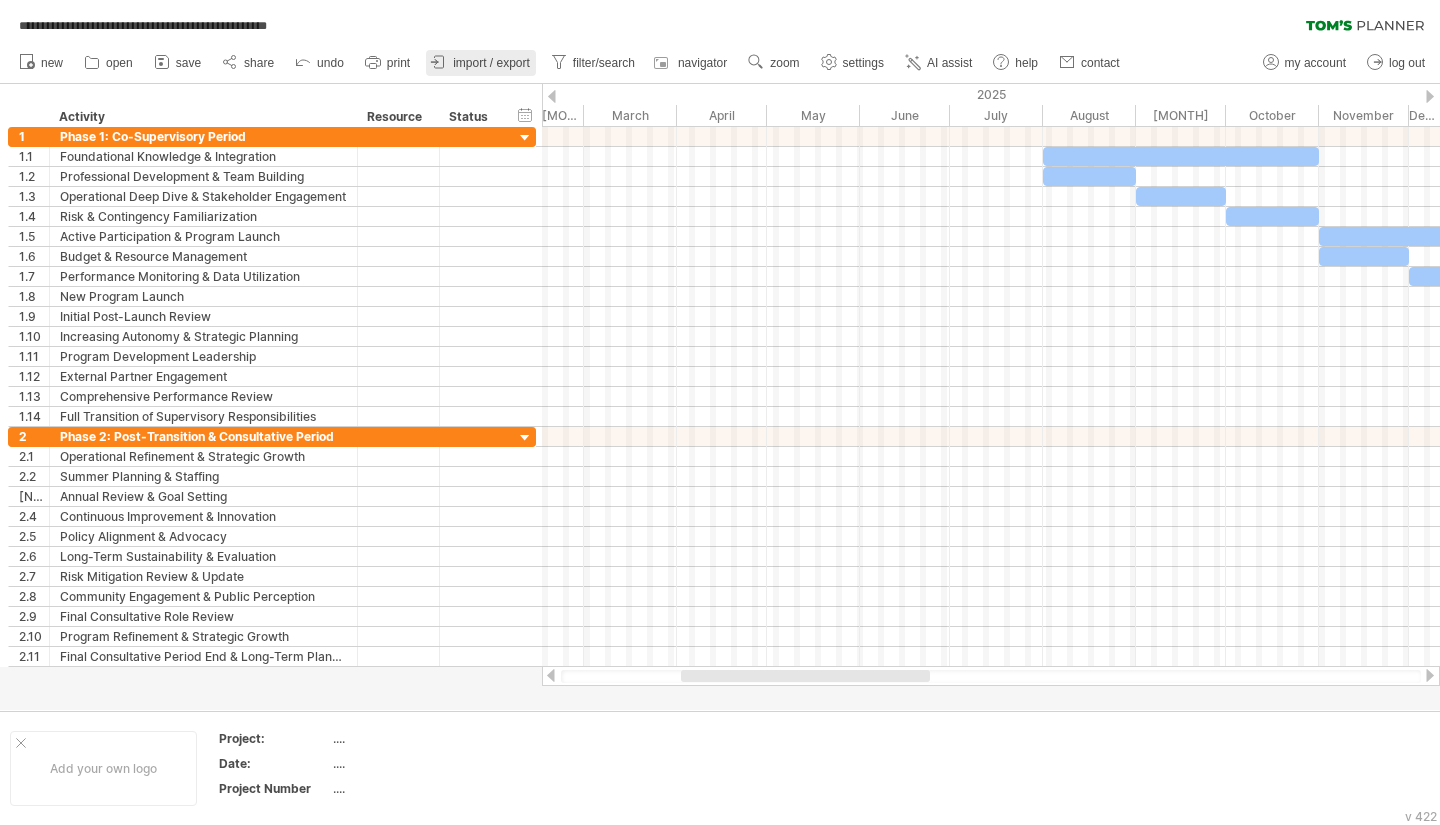 click on "import / export" at bounding box center (481, 63) 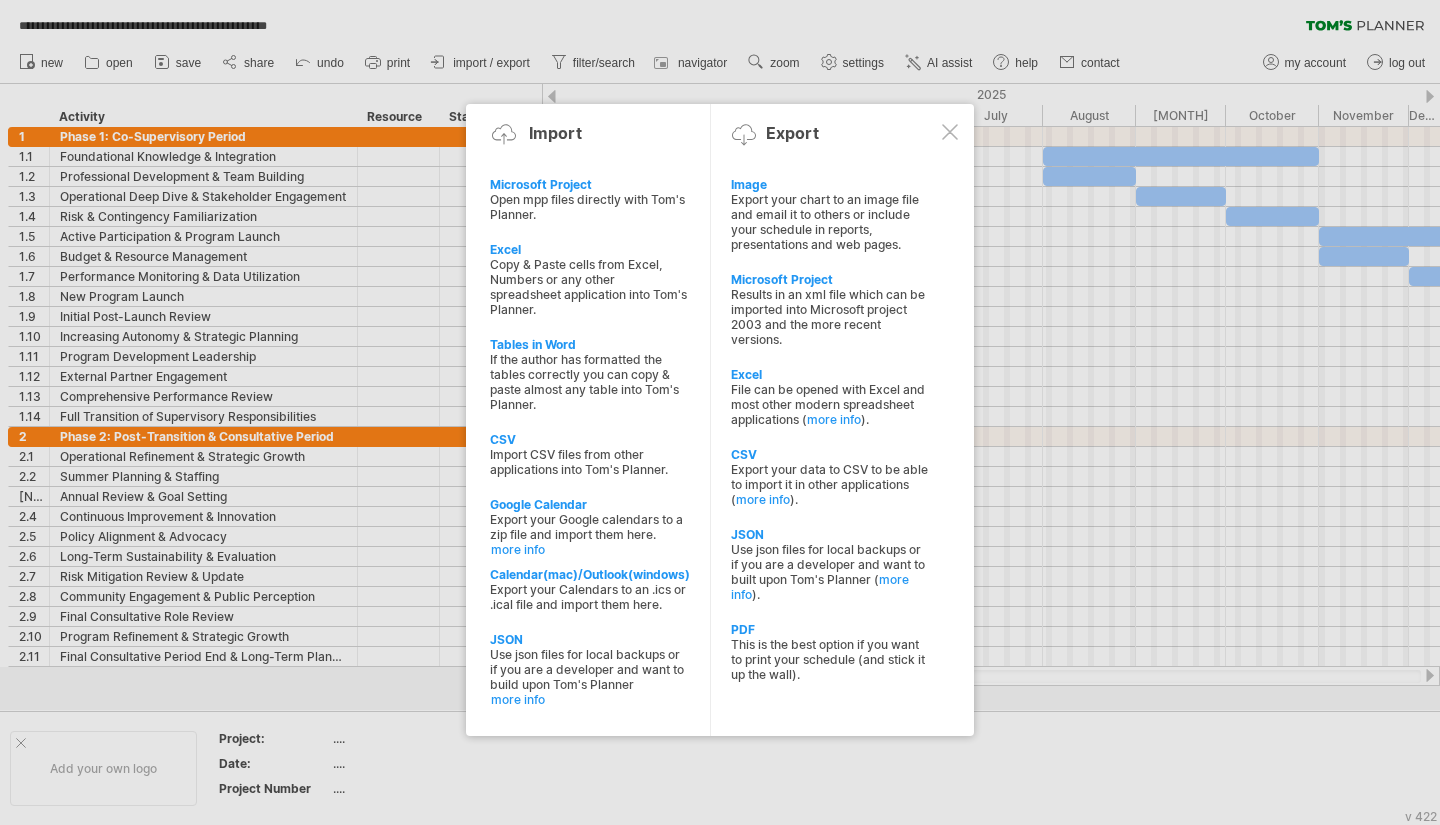 click at bounding box center [720, 412] 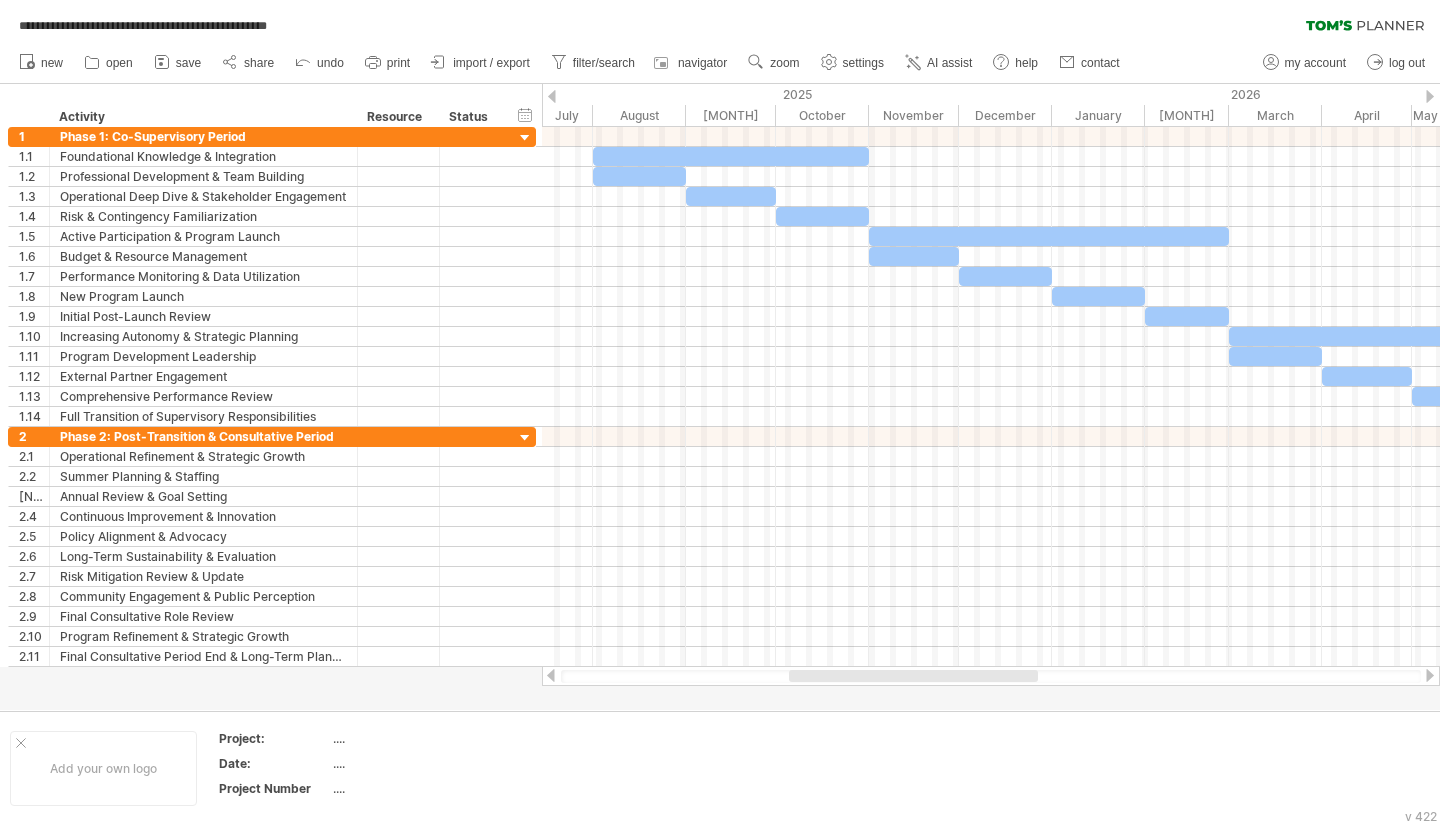 drag, startPoint x: 796, startPoint y: 670, endPoint x: 904, endPoint y: 668, distance: 108.01852 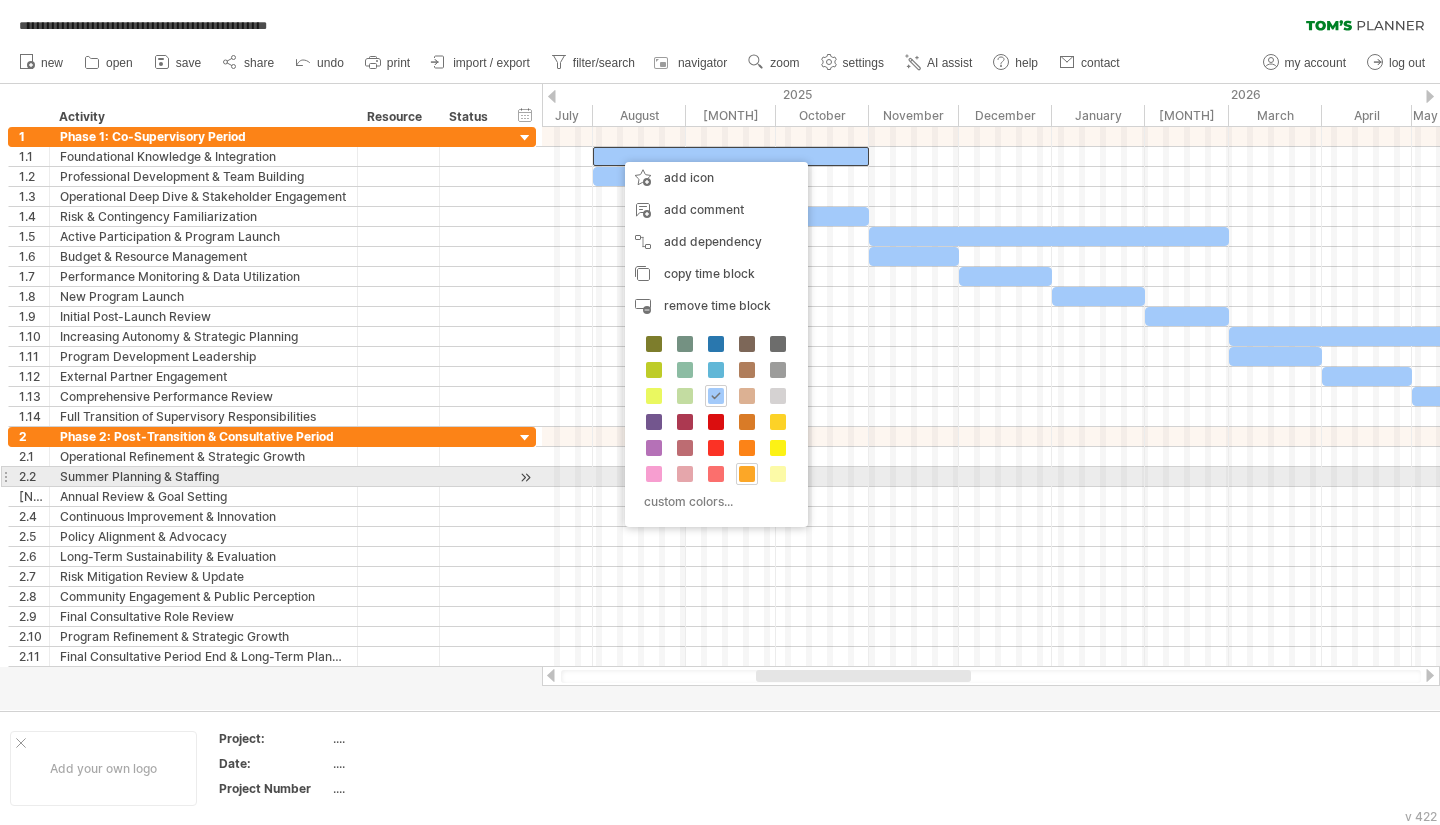 click at bounding box center [747, 474] 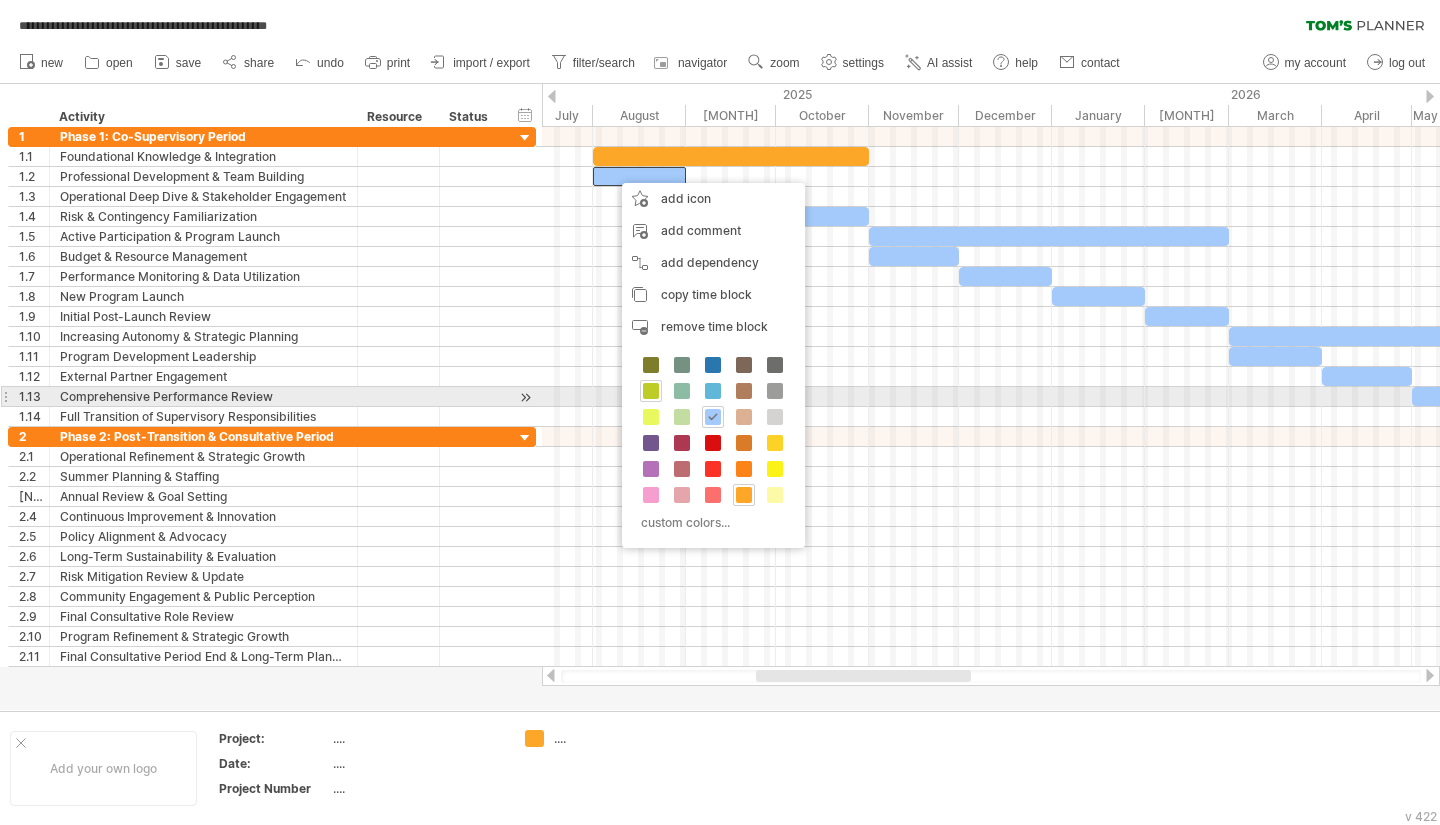 click at bounding box center (651, 391) 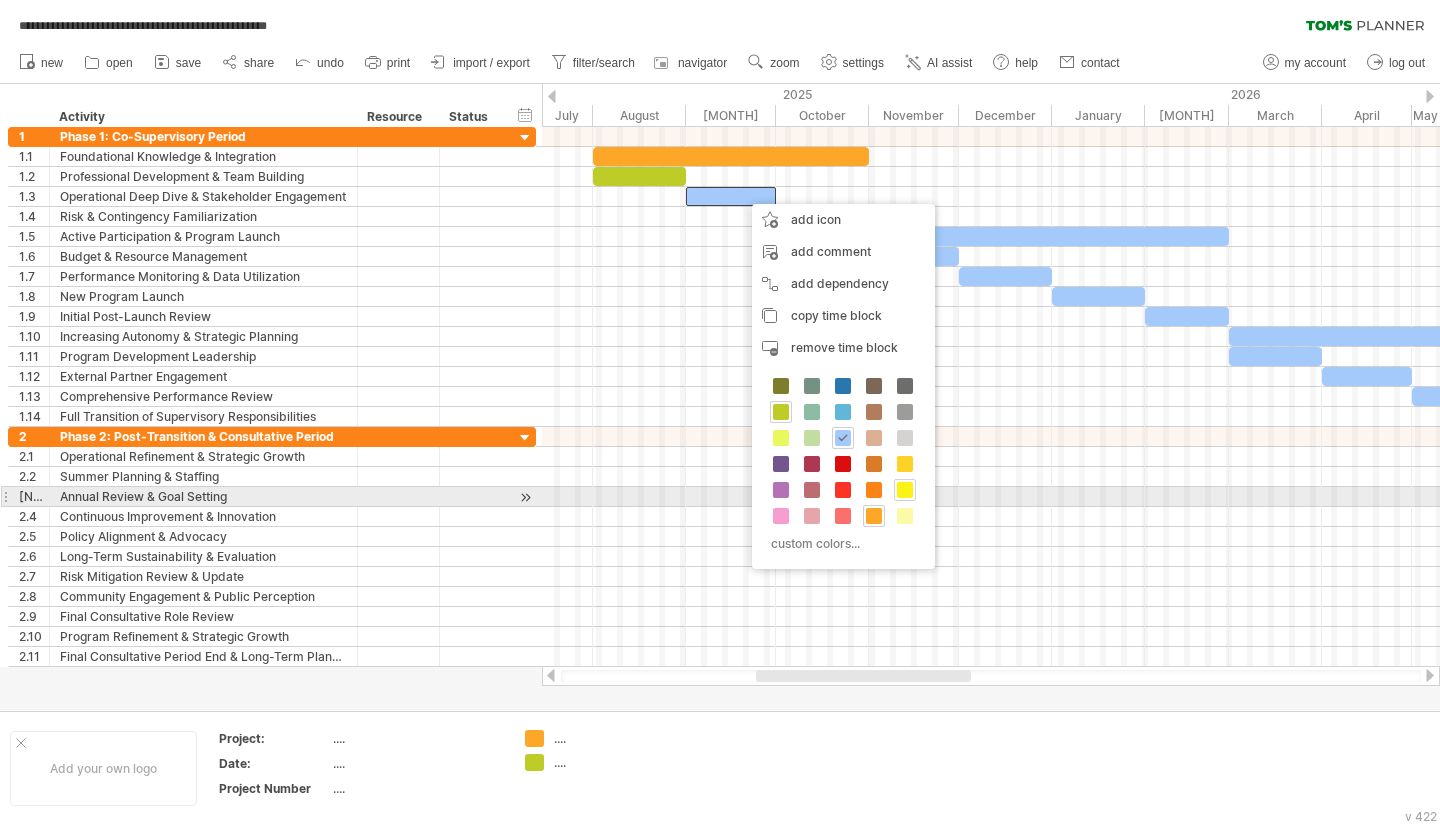 click at bounding box center [905, 490] 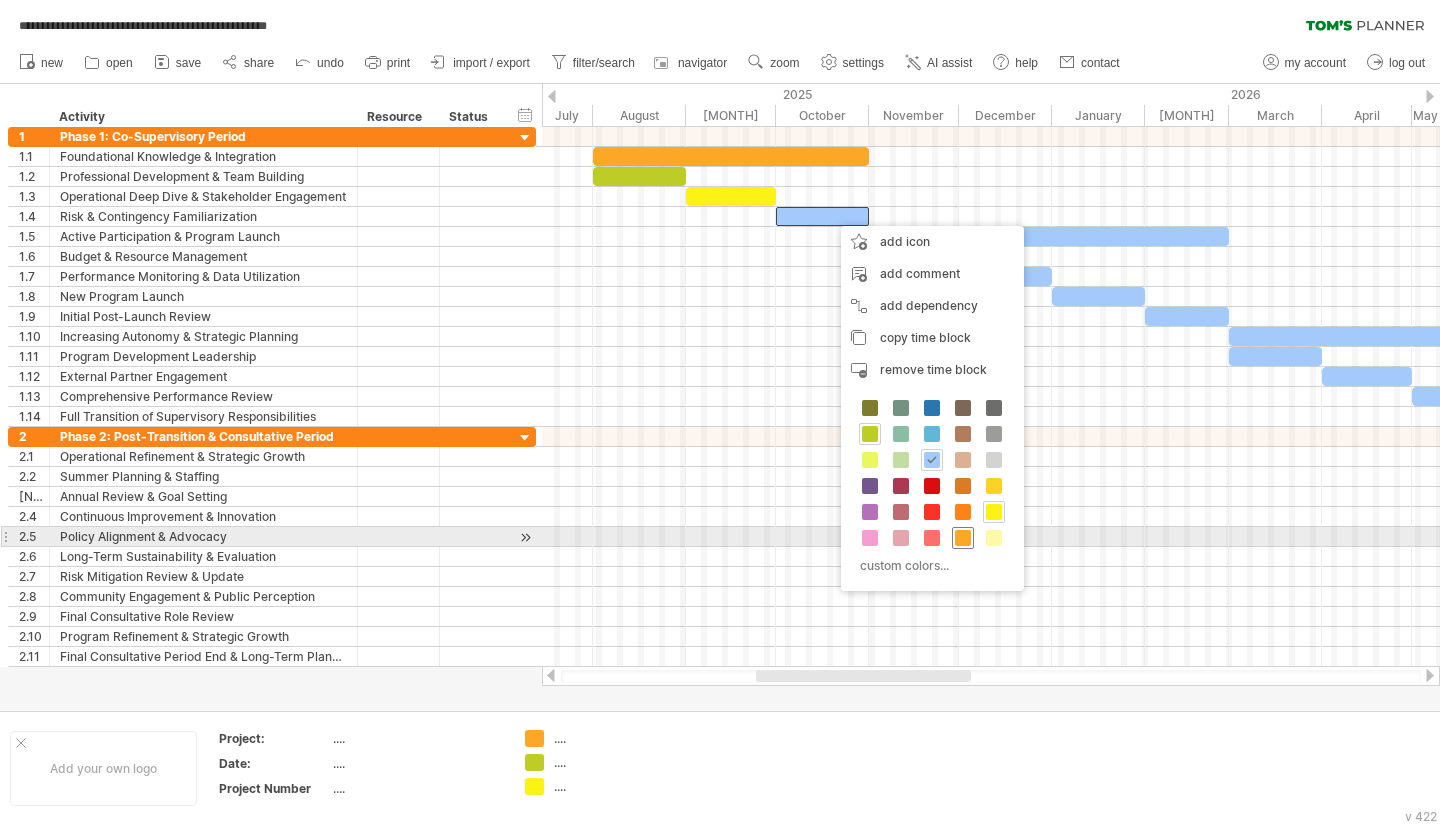 click at bounding box center (963, 538) 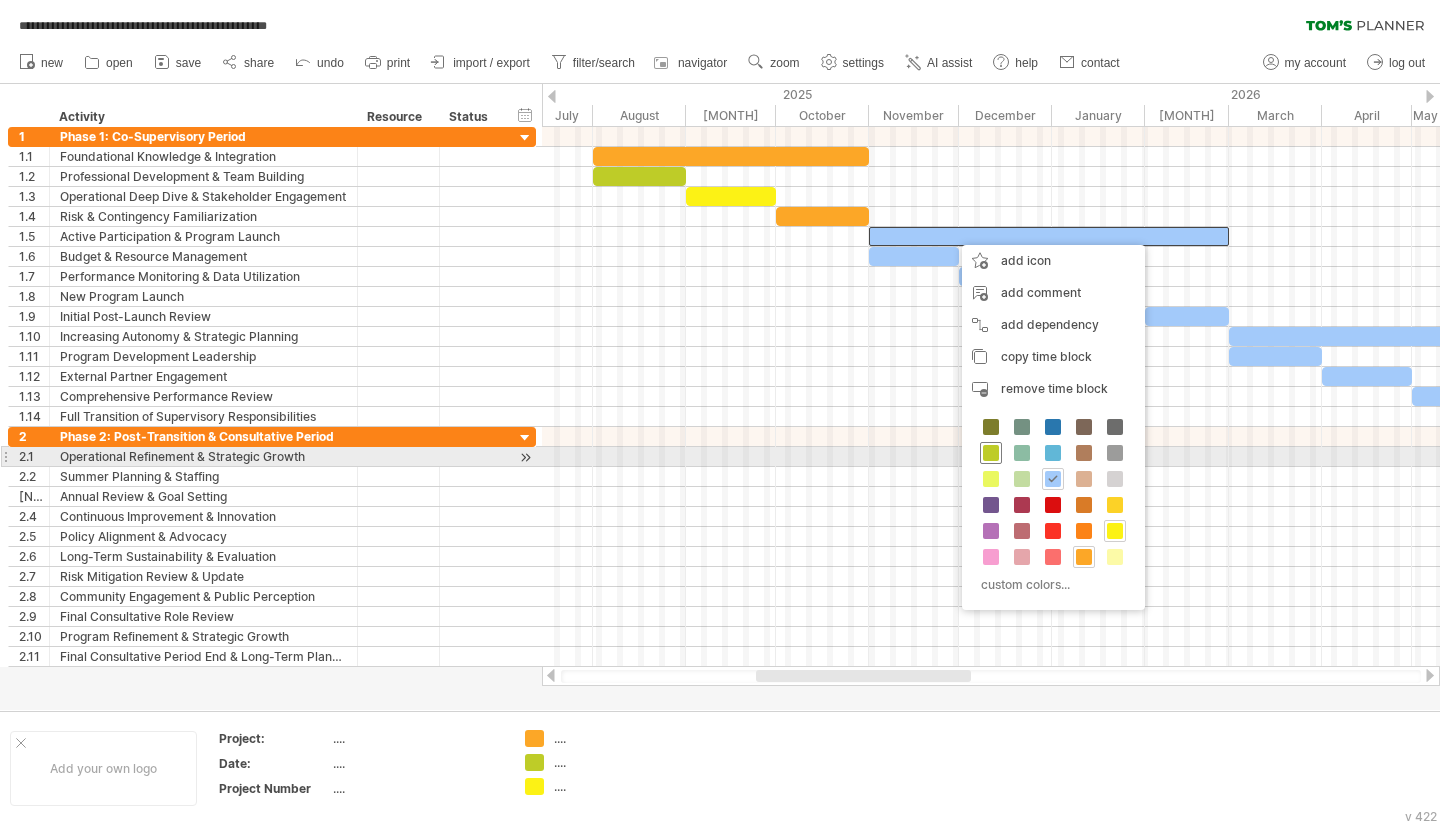 click at bounding box center (991, 453) 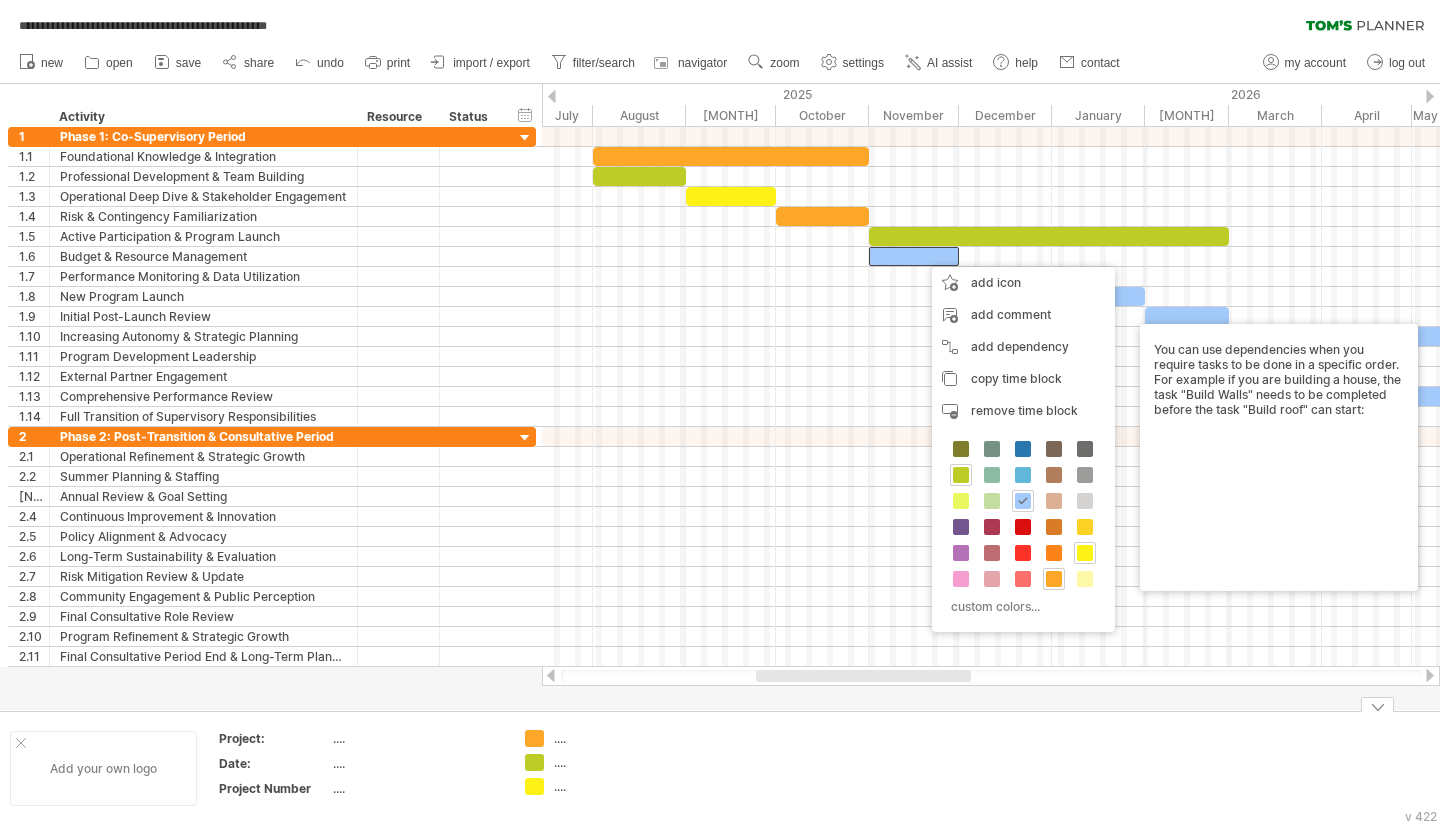 click on "Add your own logo" at bounding box center (103, 768) 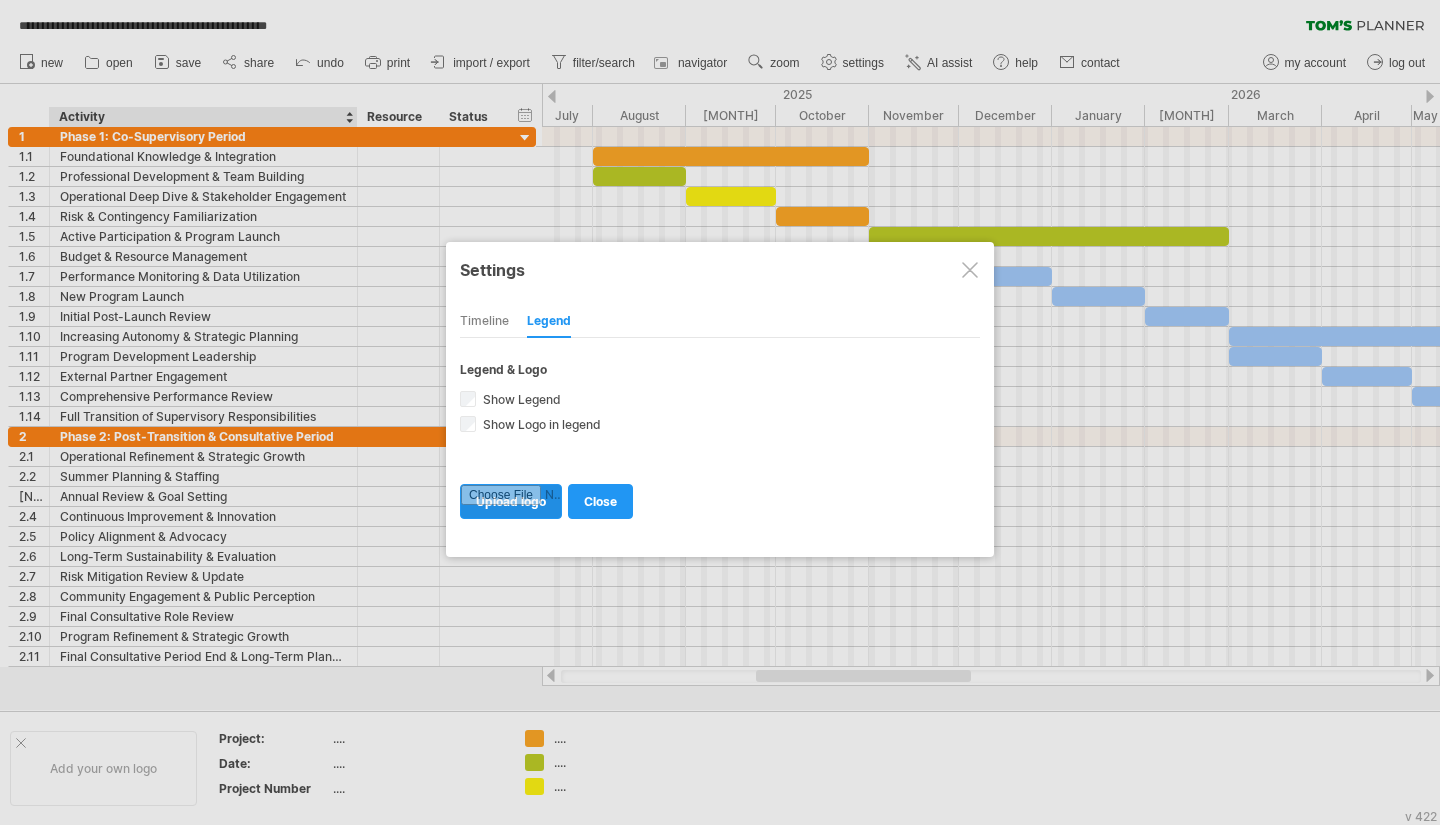click at bounding box center [511, 501] 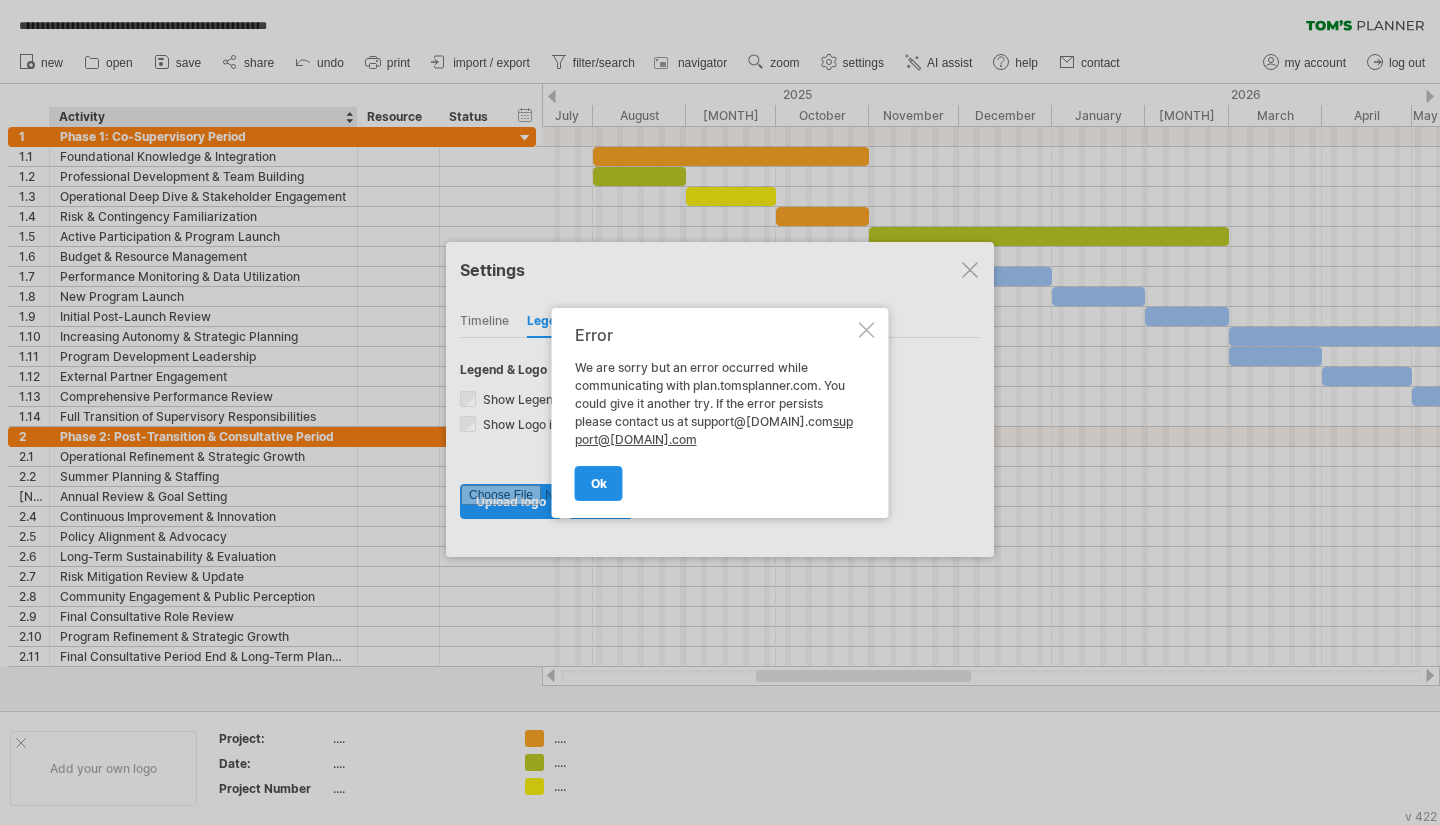 click on "ok" at bounding box center (599, 483) 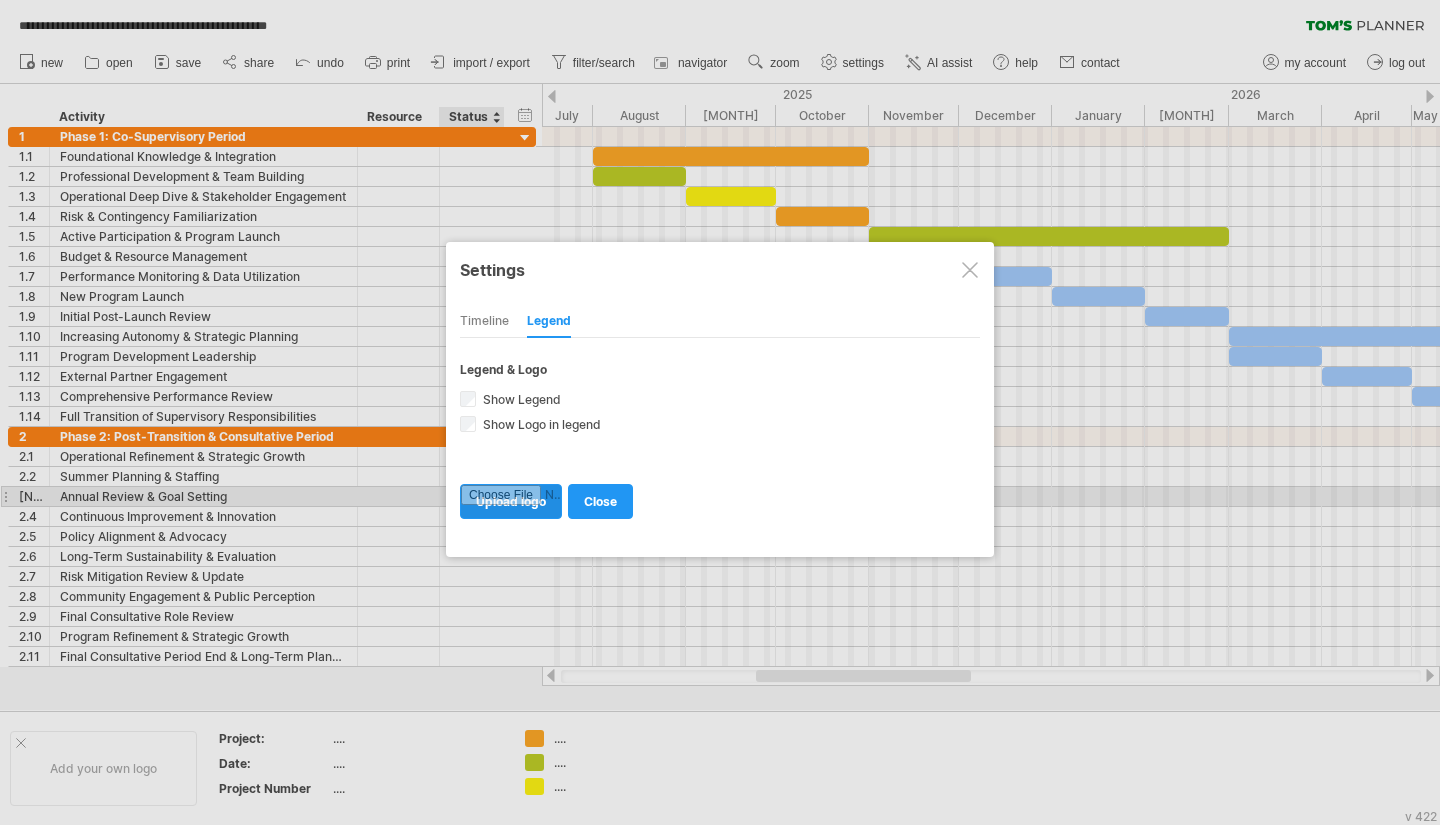 click at bounding box center (511, 501) 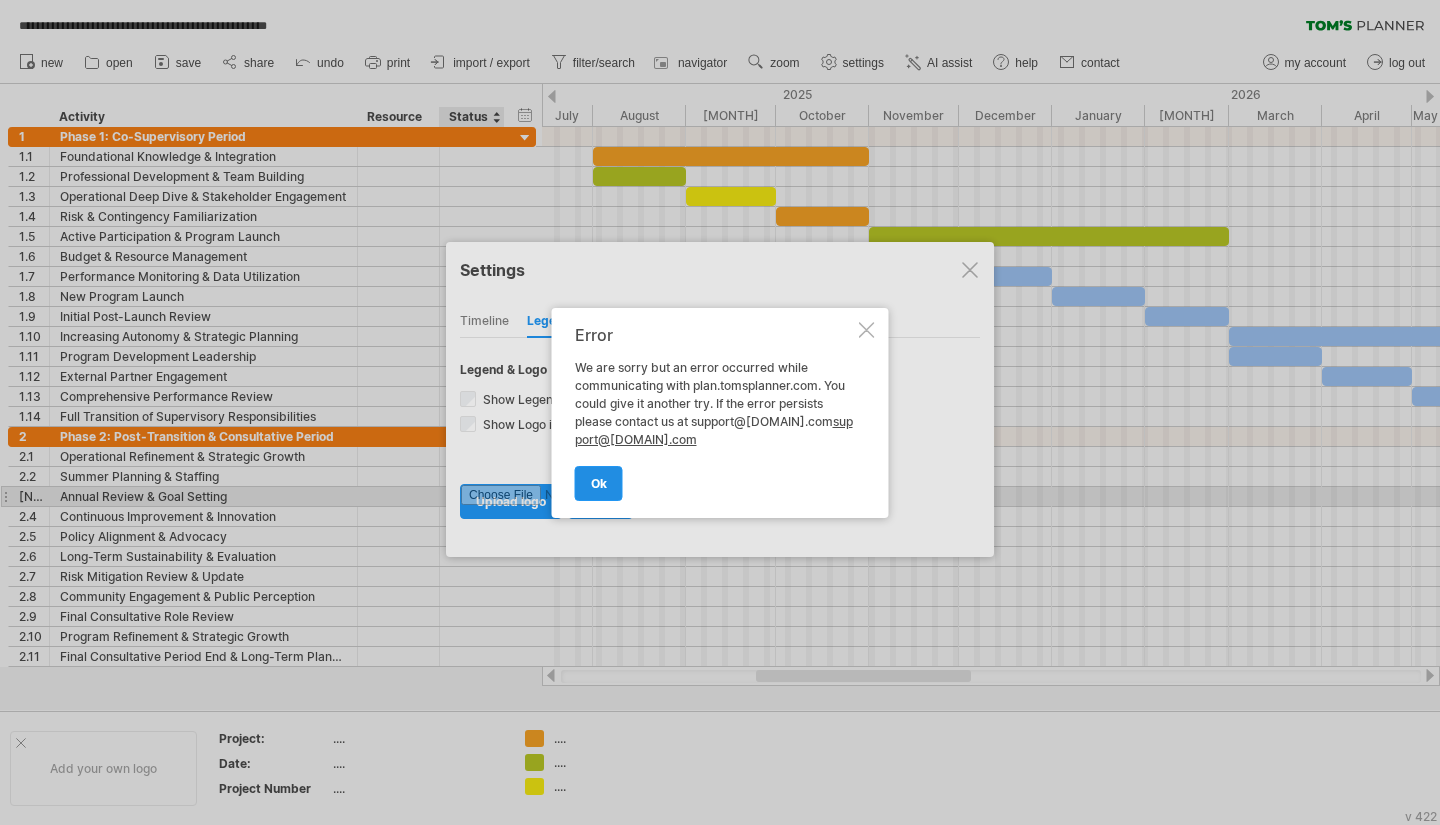 click on "ok" at bounding box center [599, 483] 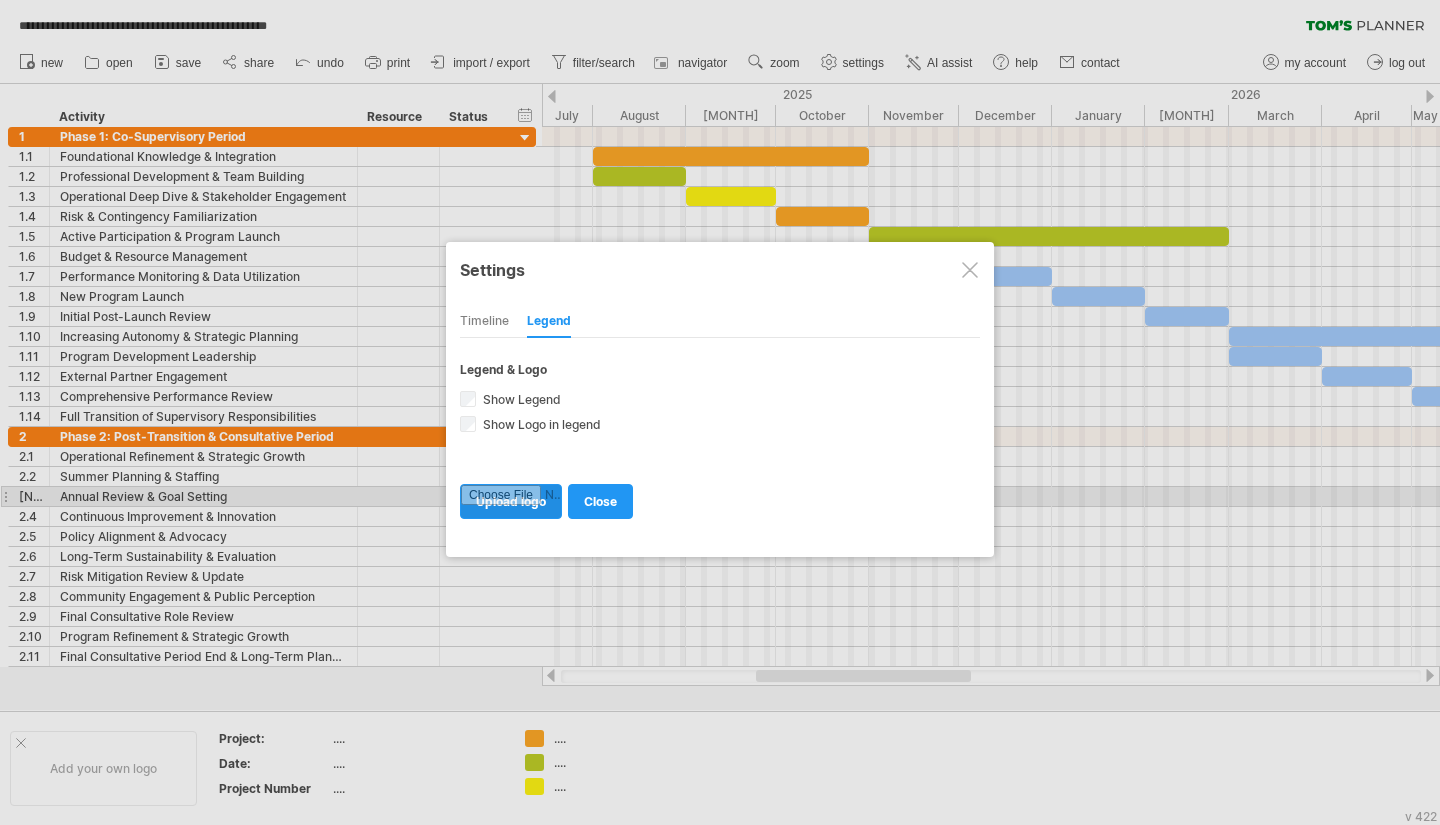 click at bounding box center (511, 501) 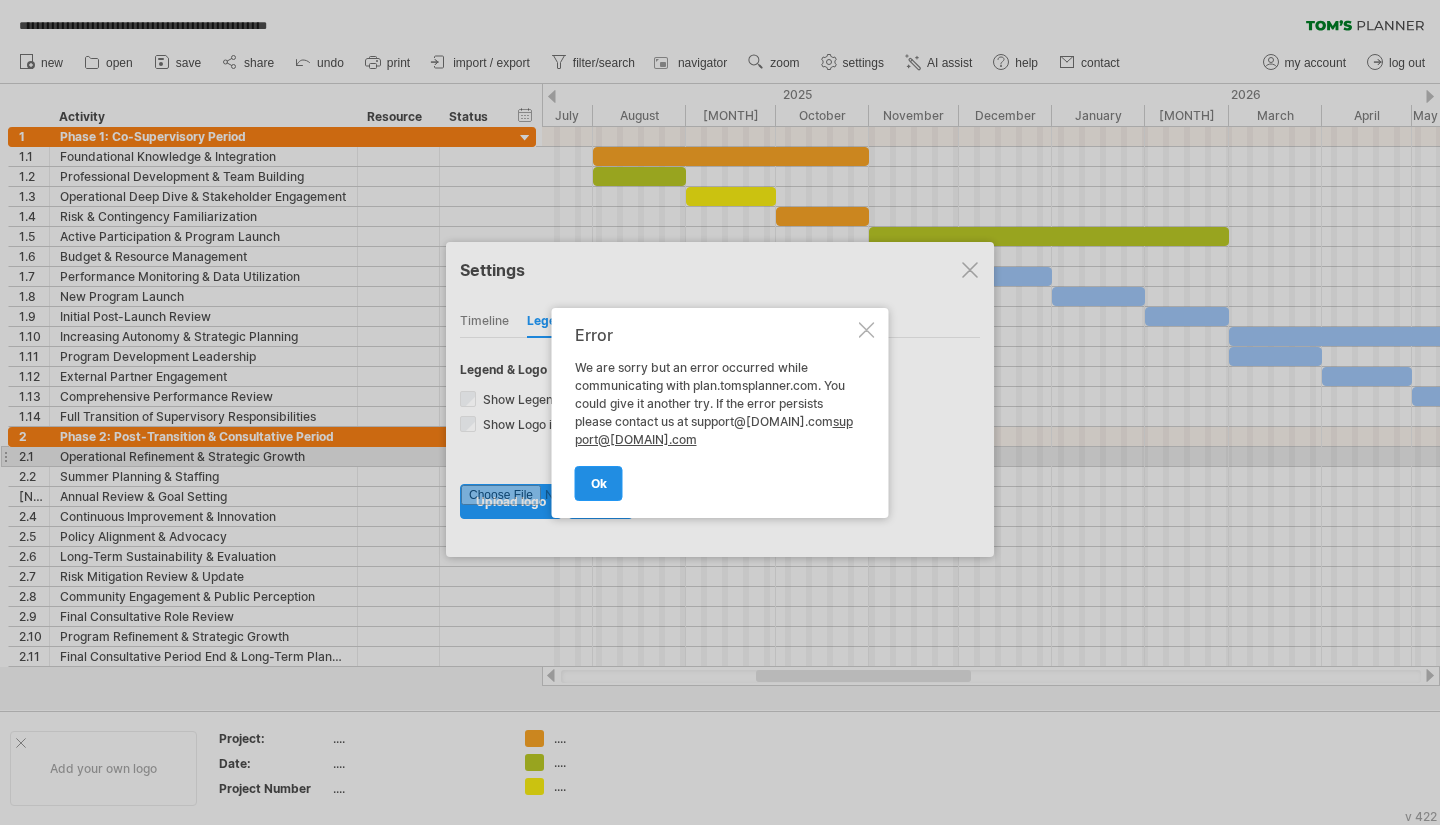 click on "ok" at bounding box center (599, 483) 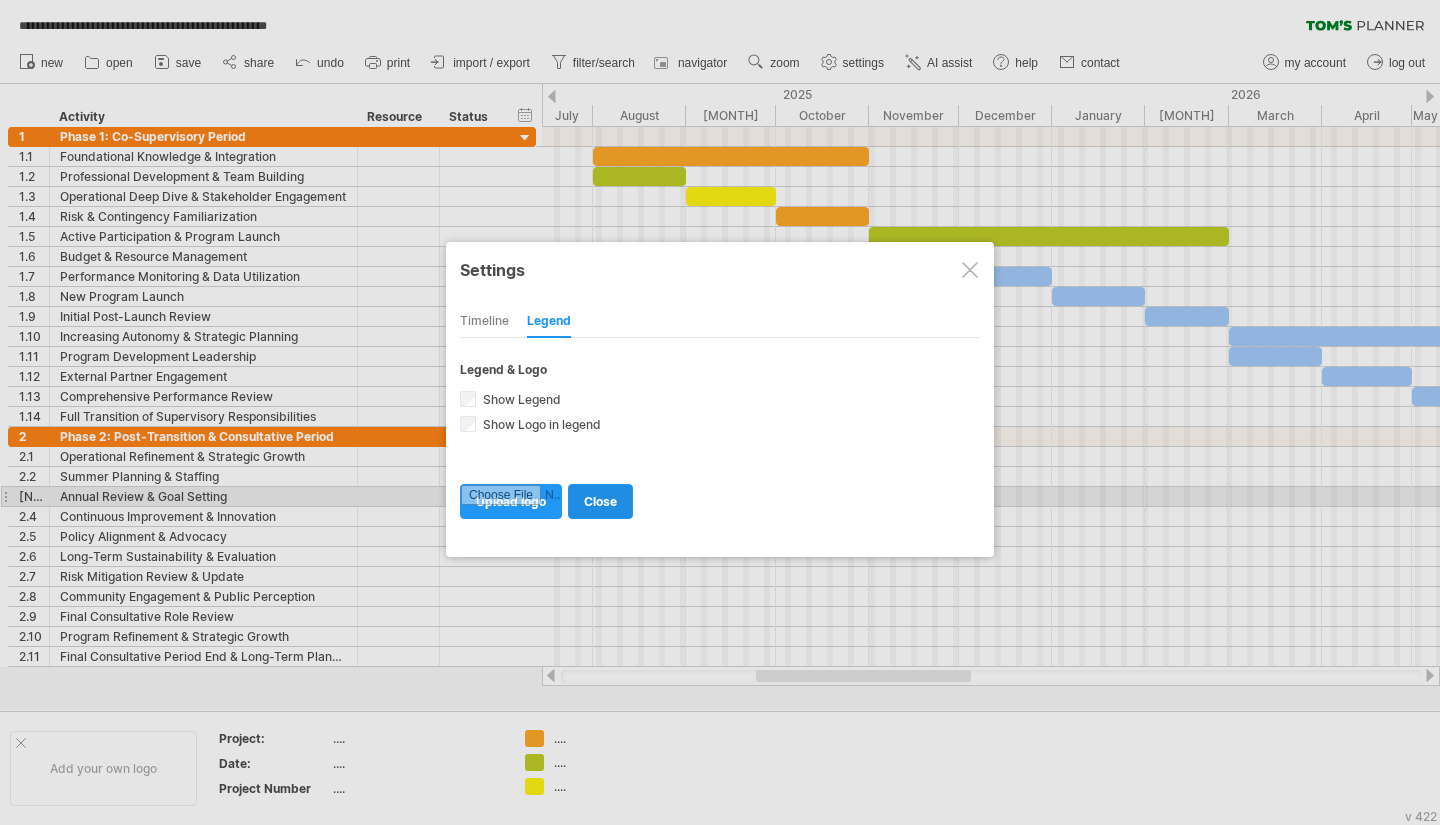 click on "close" at bounding box center (600, 501) 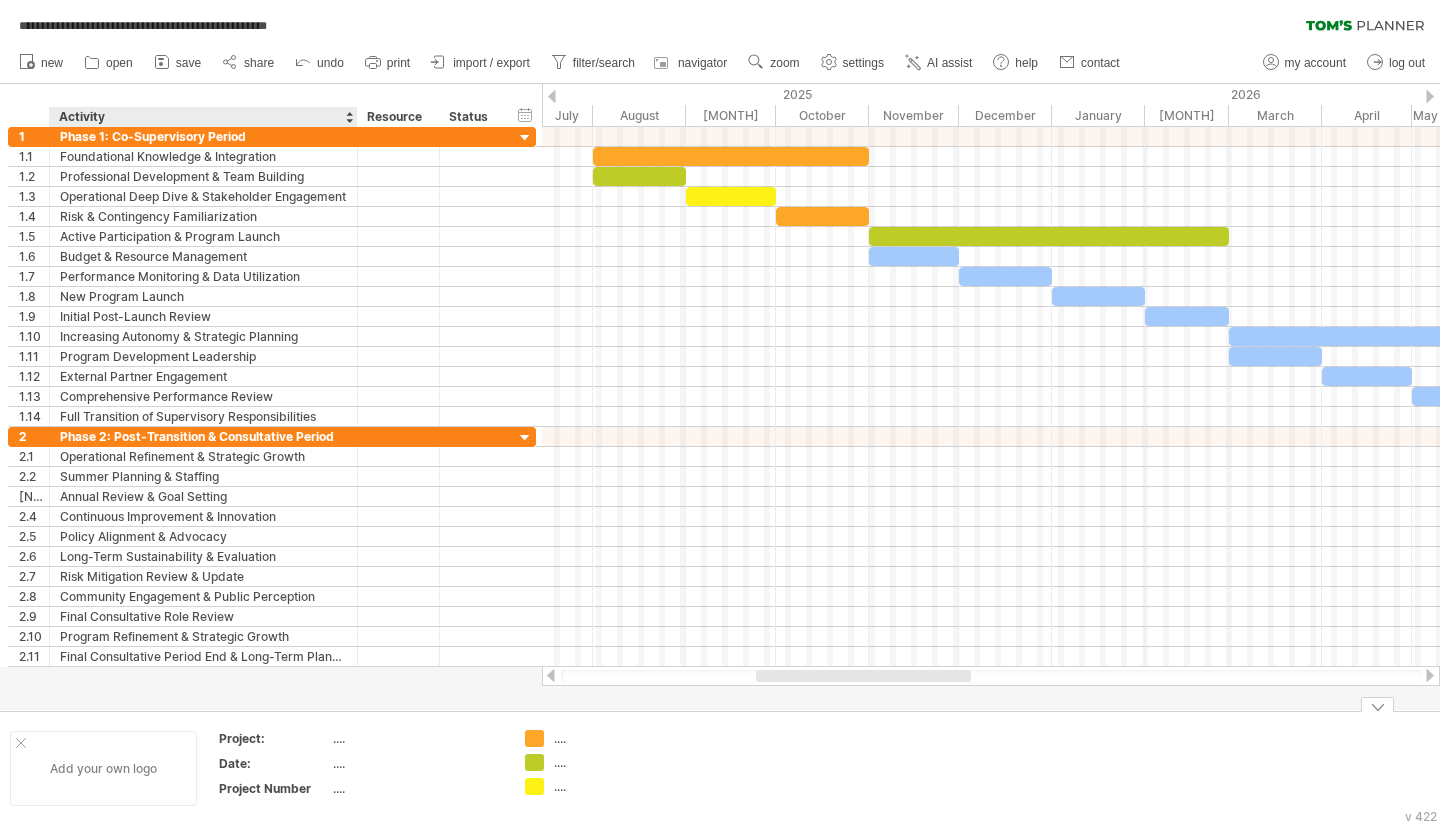 click on "Add your own logo" at bounding box center [103, 768] 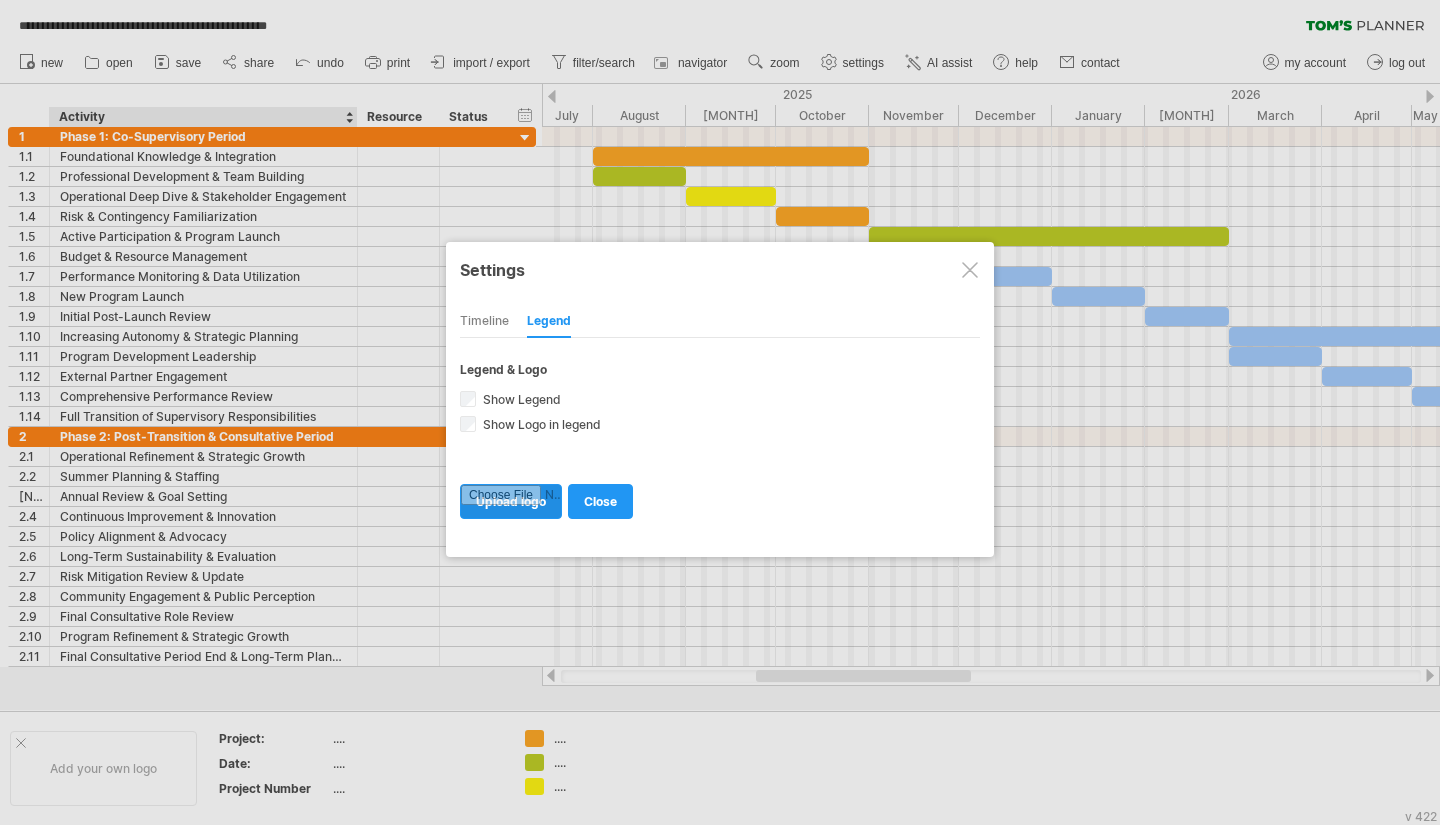 click at bounding box center [511, 501] 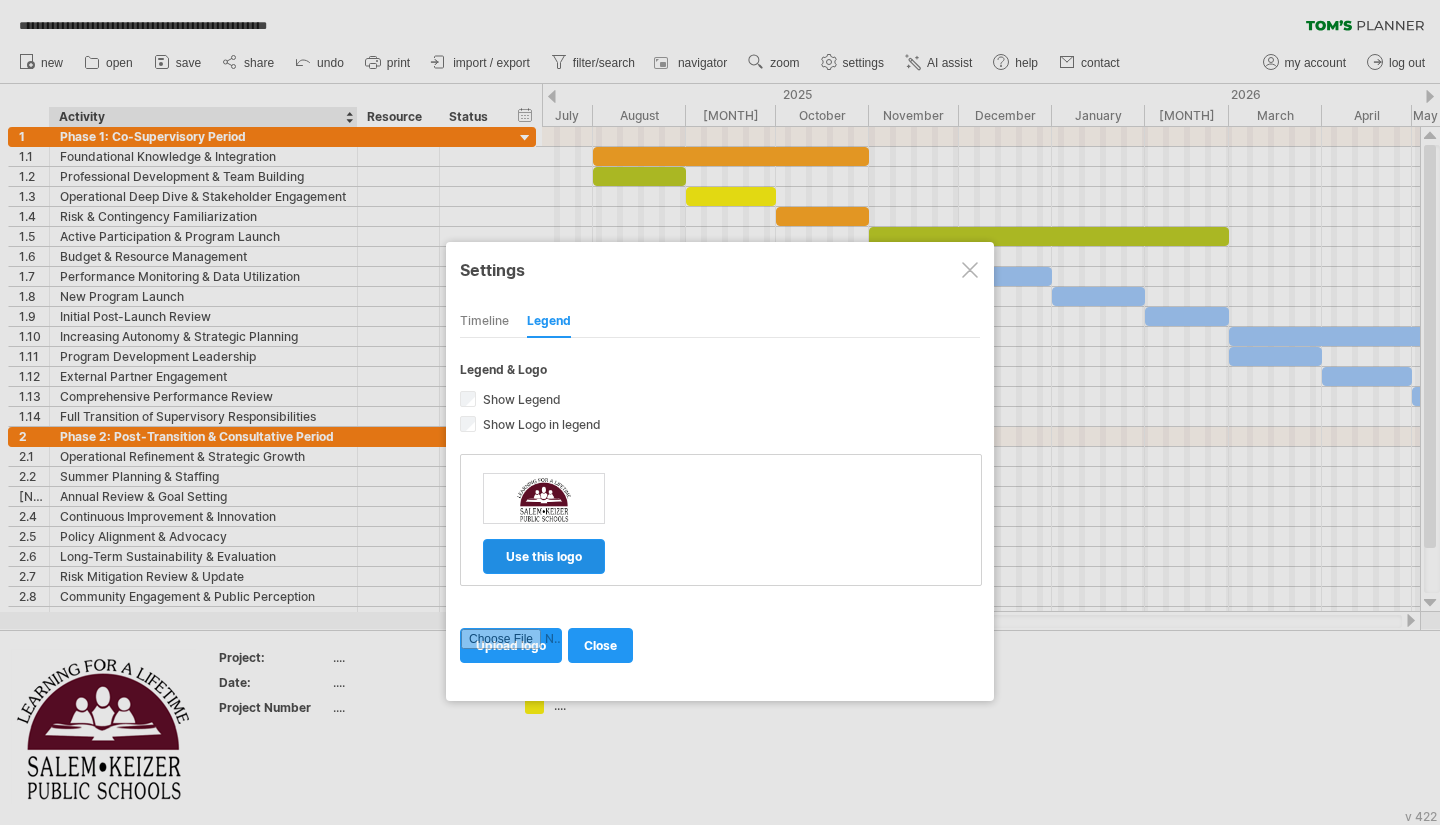 click on "use this logo" at bounding box center (544, 556) 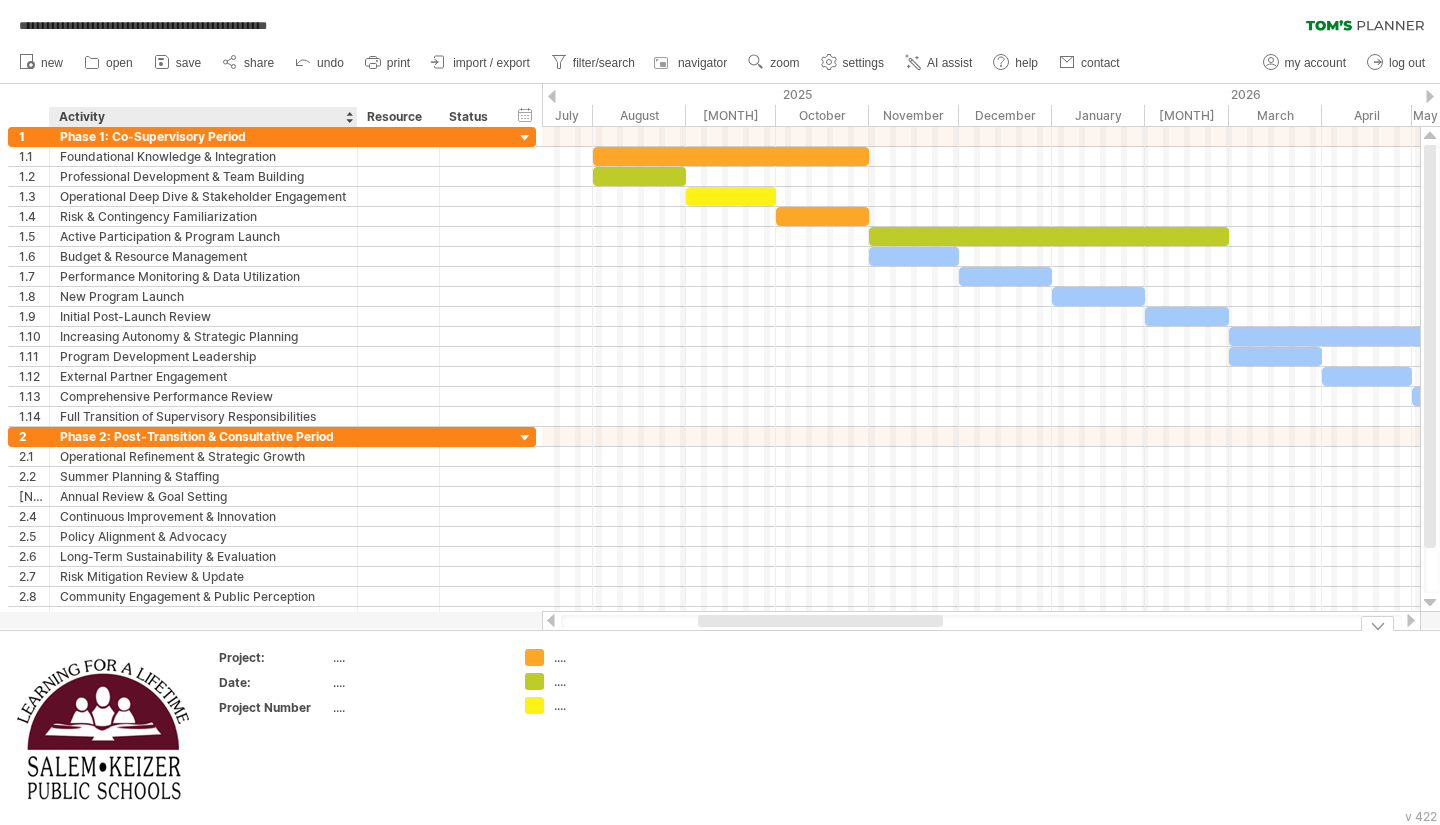 click on "...." at bounding box center (417, 657) 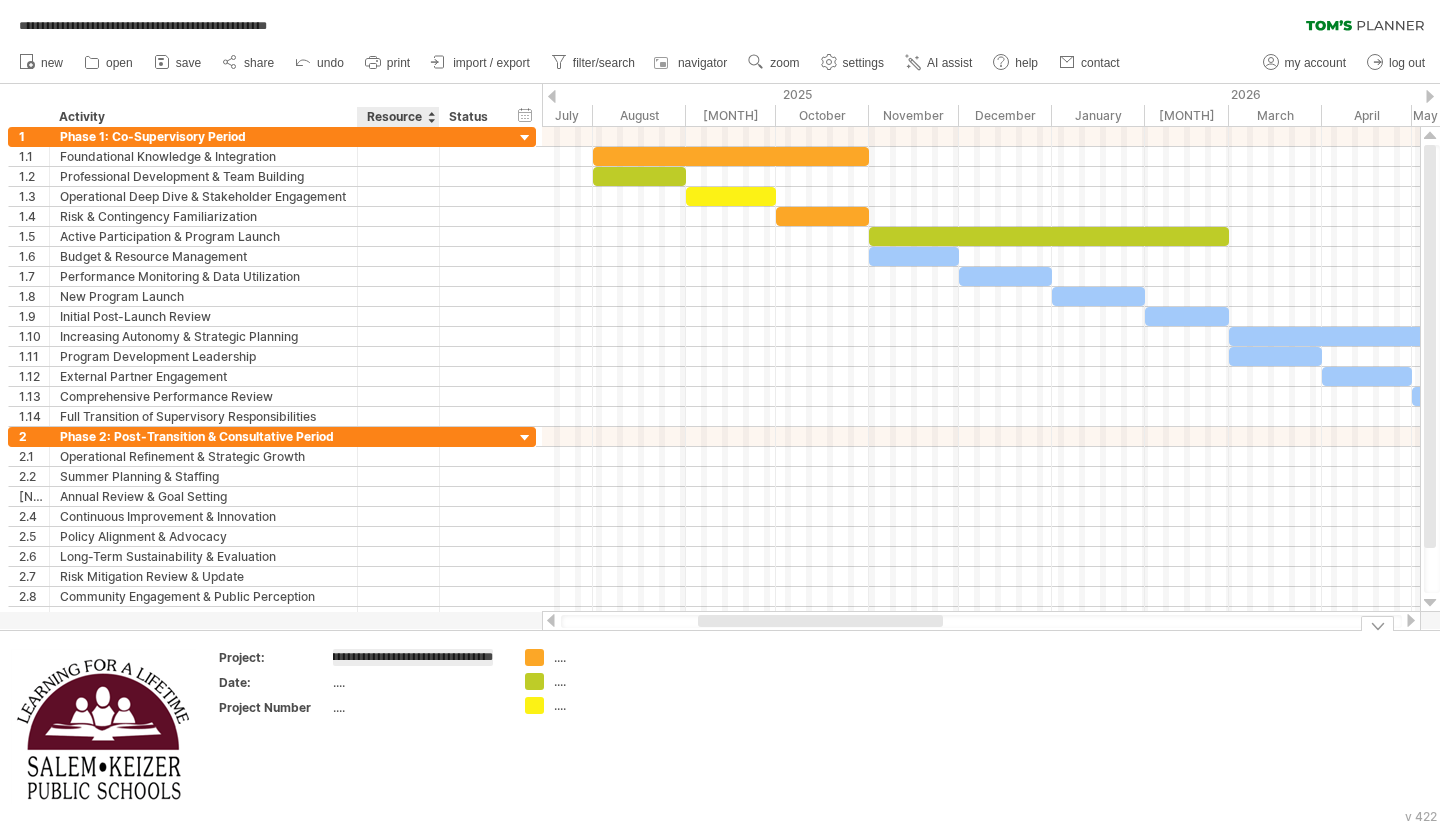 type on "**********" 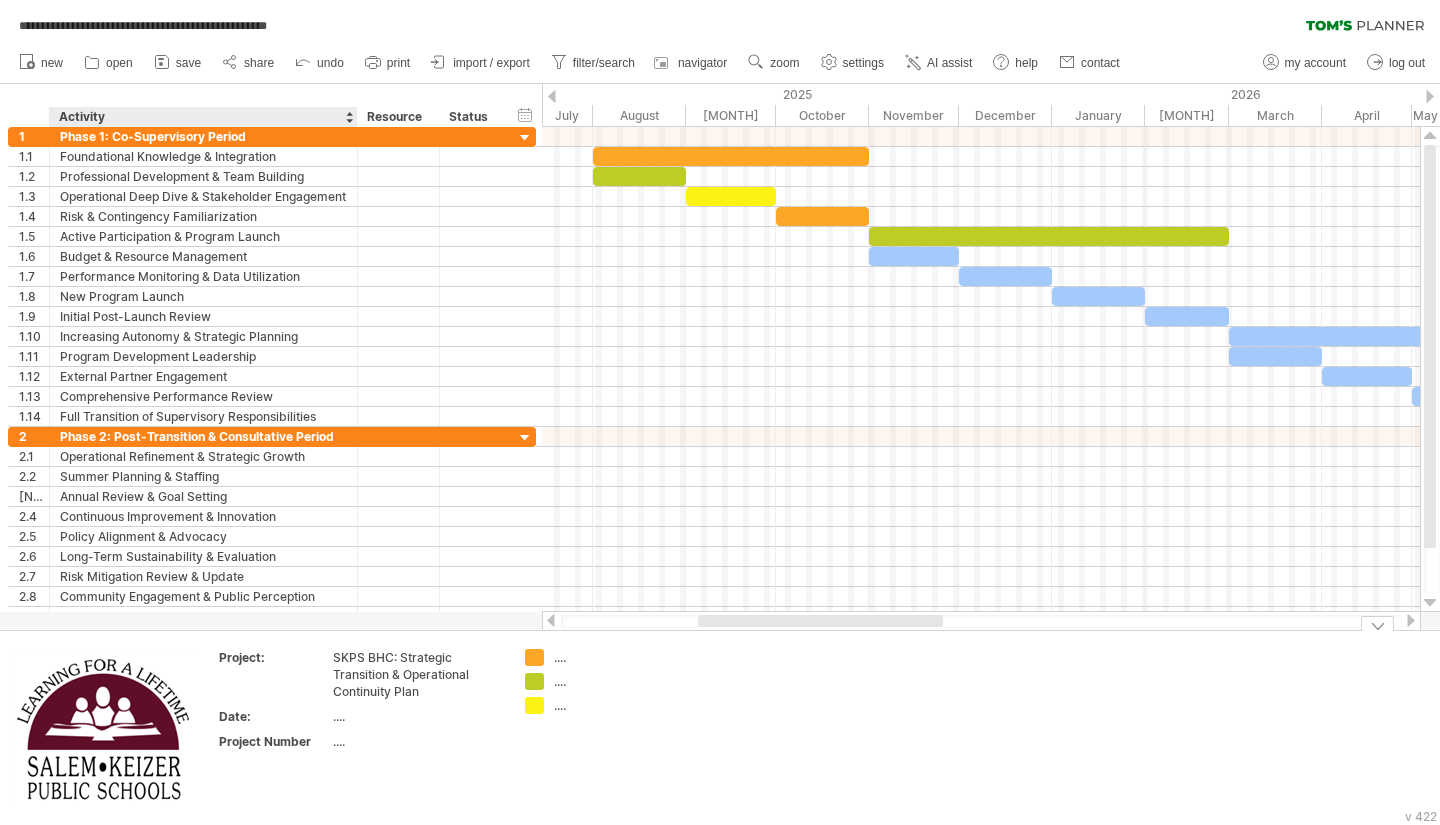 click on "Project: SKPS BHC: Strategic Transition & Operational Continuity Plan Date: .... Project Number ...." at bounding box center [361, 703] 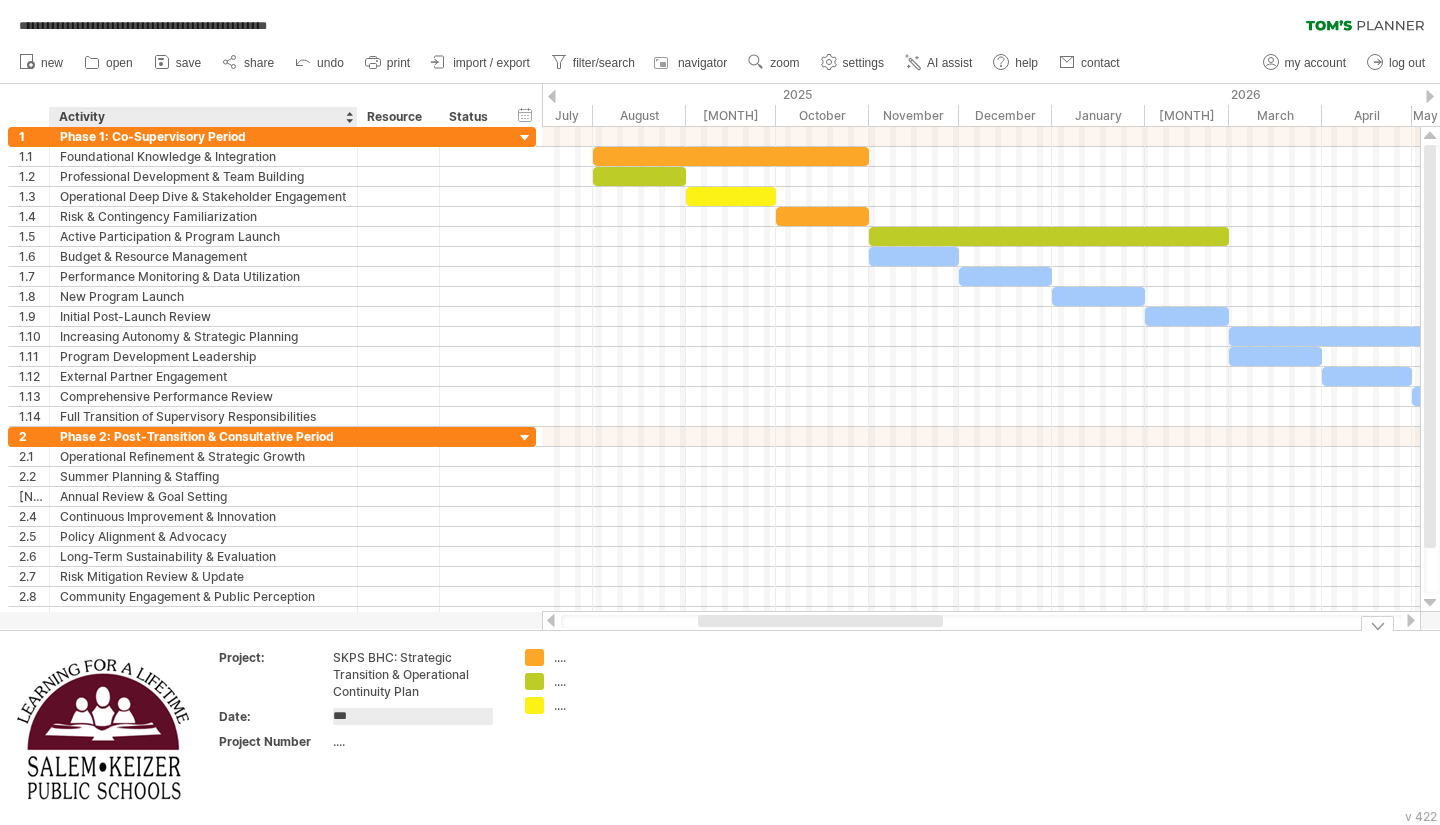 type on "****" 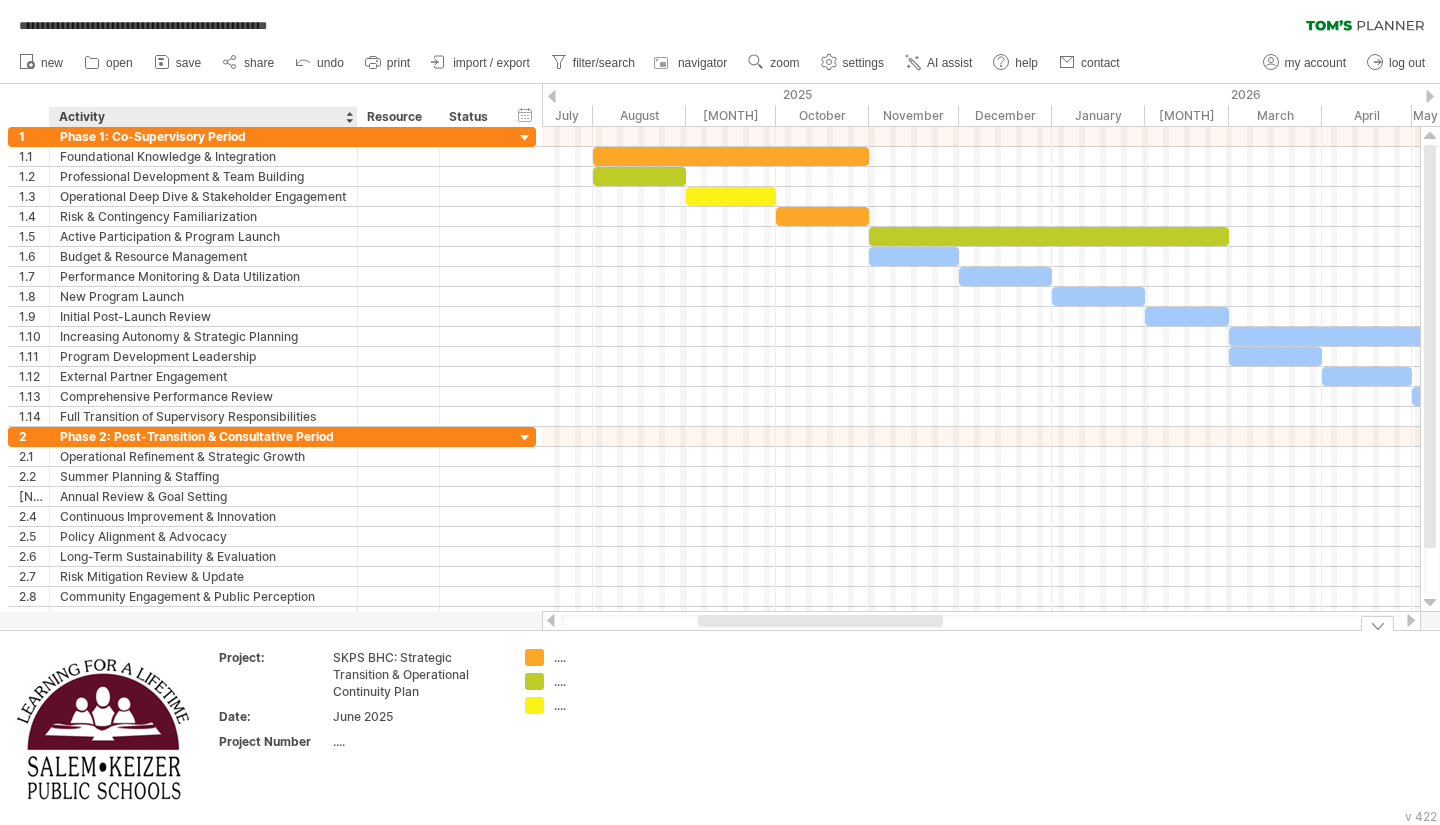 click on "...." at bounding box center (417, 674) 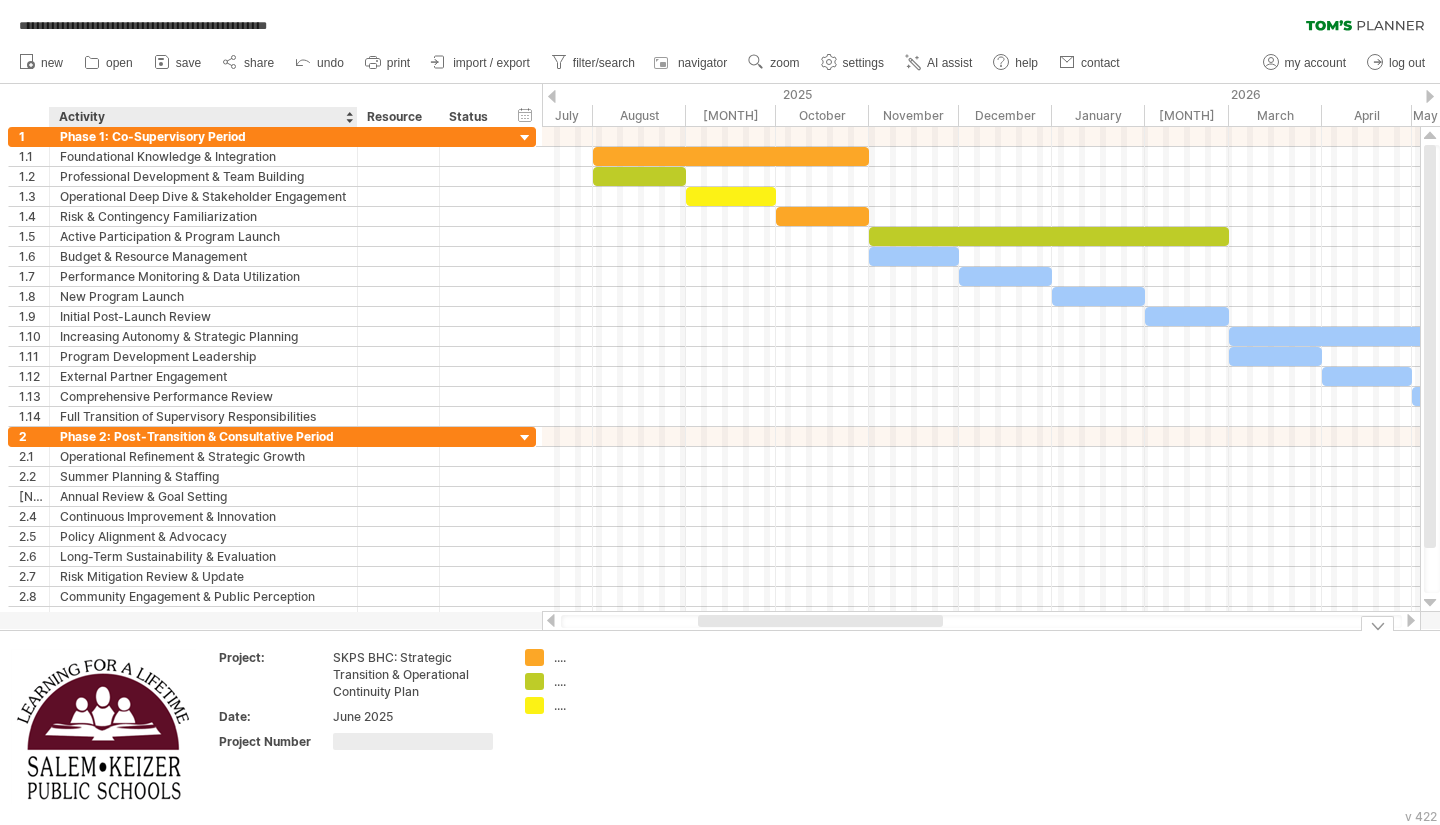 click at bounding box center (413, 741) 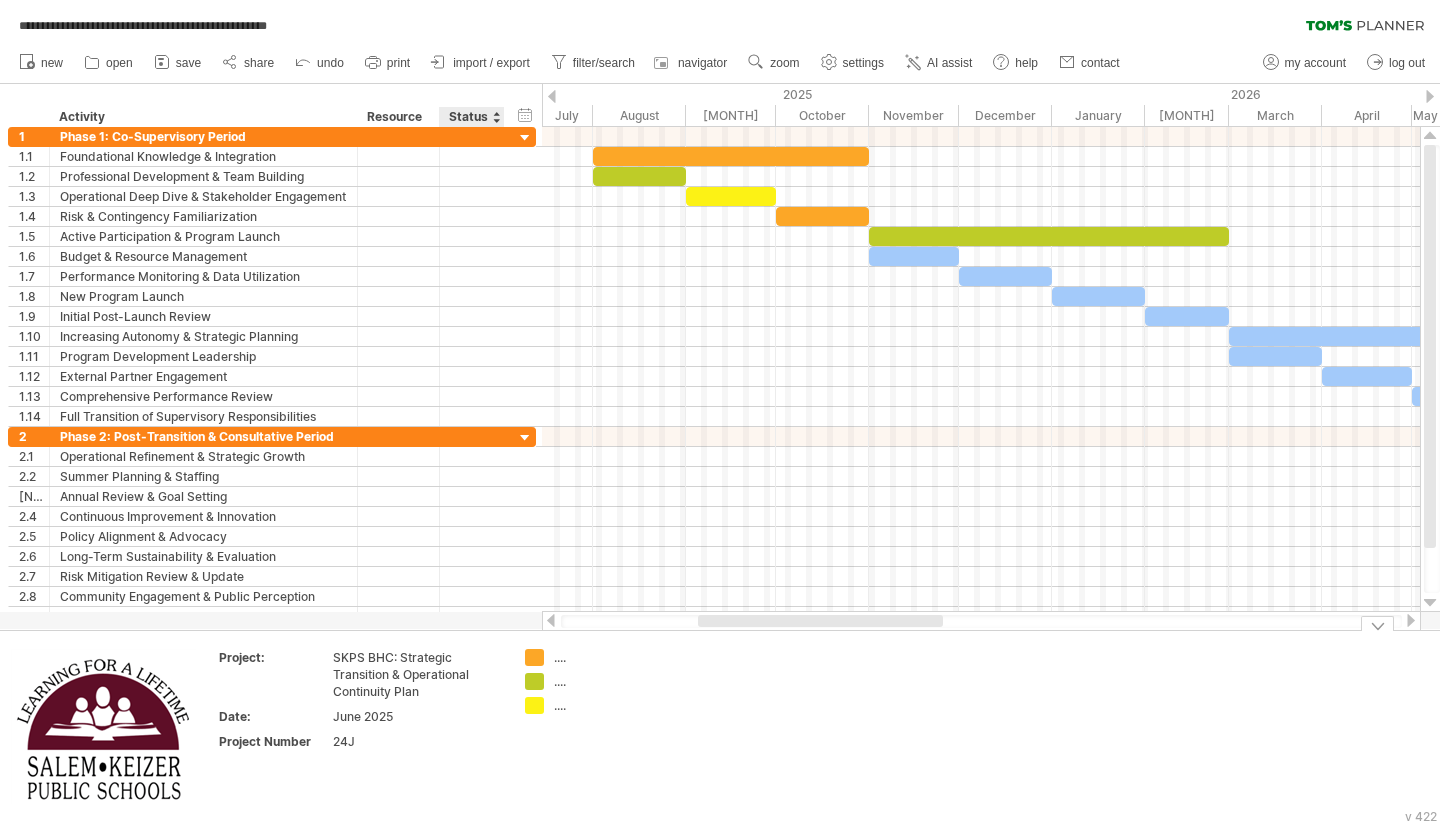 click on "Project: SKPS BHC: Strategic Transition & Operational Continuity Plan Date: [MONTH] [YEAR] Project Number 24J" at bounding box center (361, 728) 